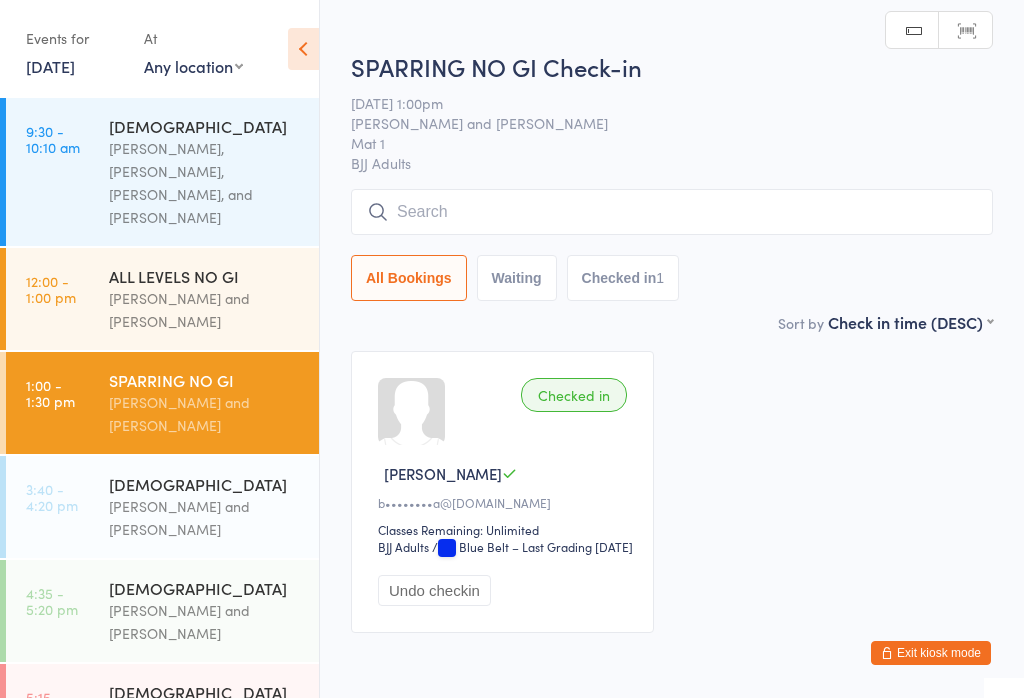 scroll, scrollTop: 0, scrollLeft: 0, axis: both 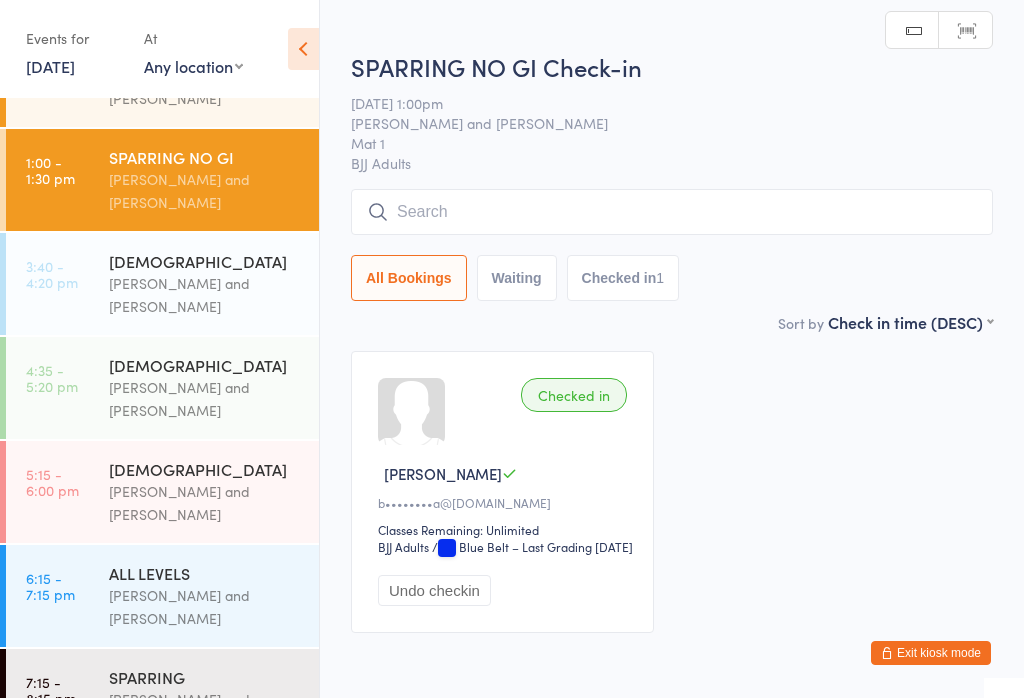 click on "[DEMOGRAPHIC_DATA]" at bounding box center [205, 365] 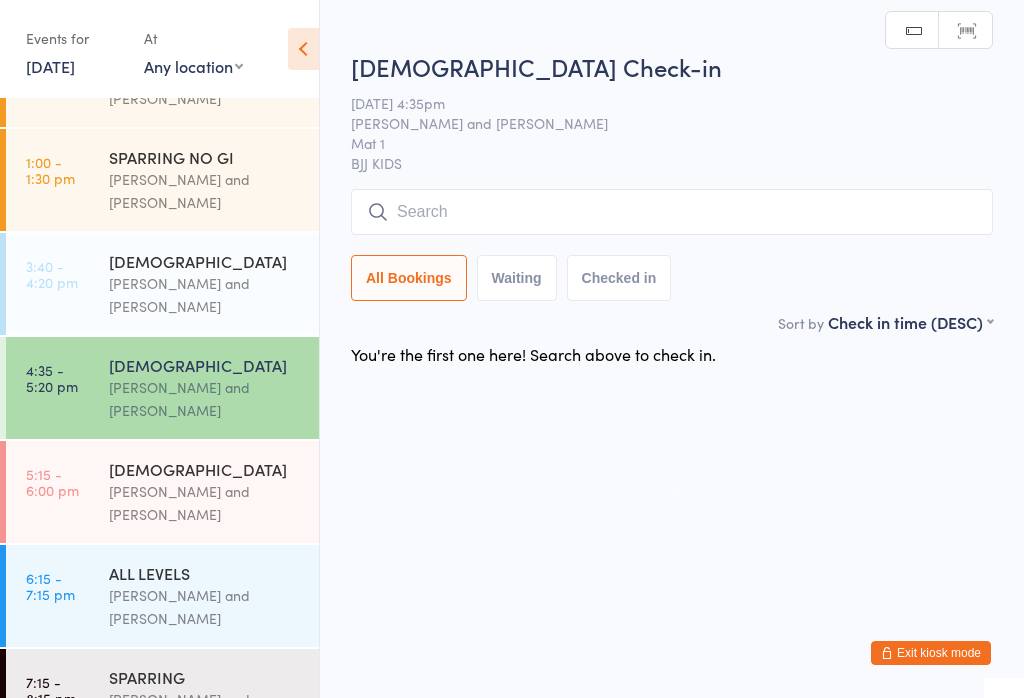 click at bounding box center [672, 212] 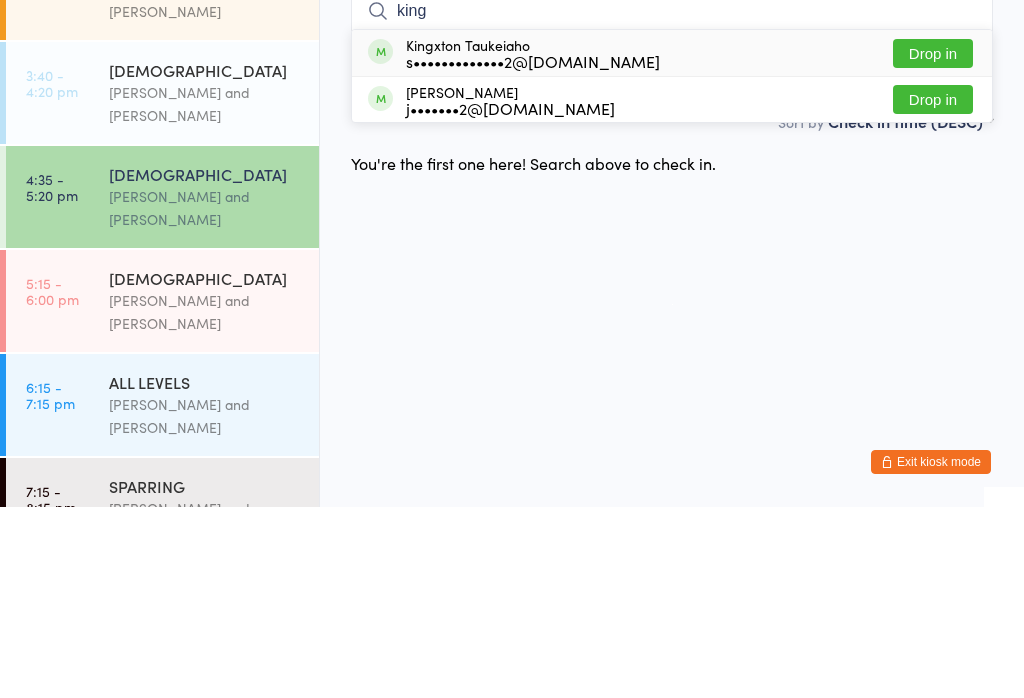 type on "king" 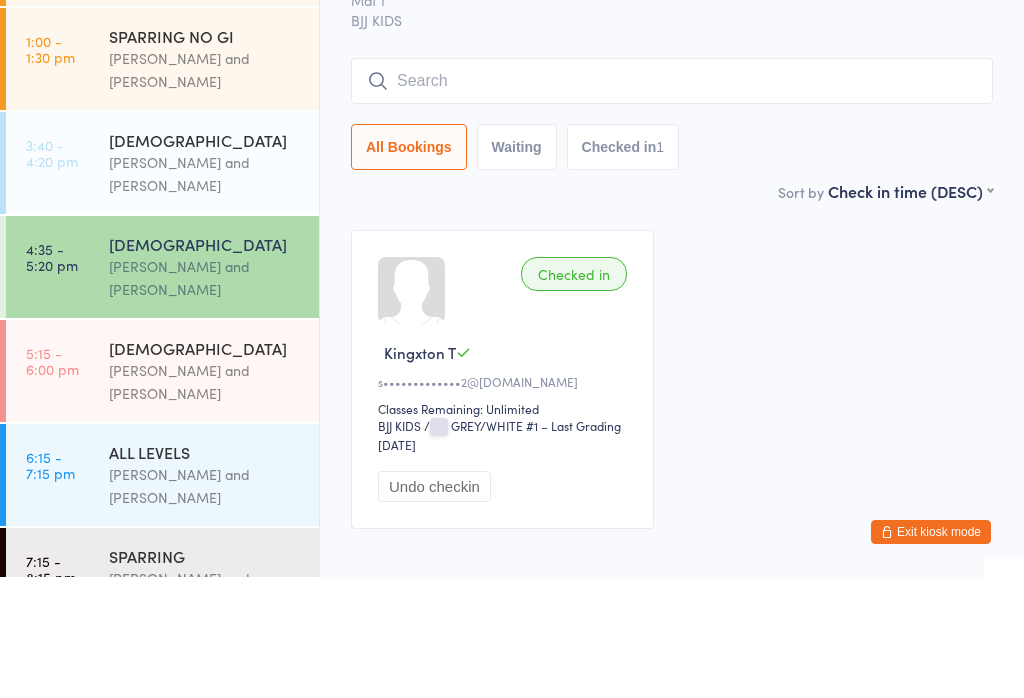 scroll, scrollTop: 86, scrollLeft: 0, axis: vertical 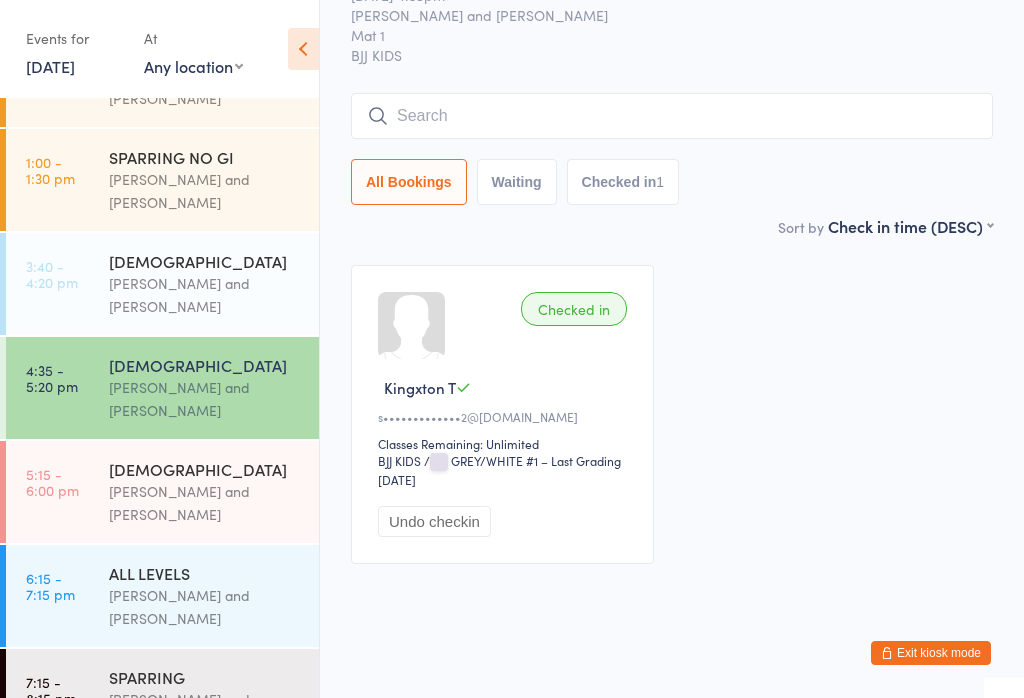 click at bounding box center (672, 116) 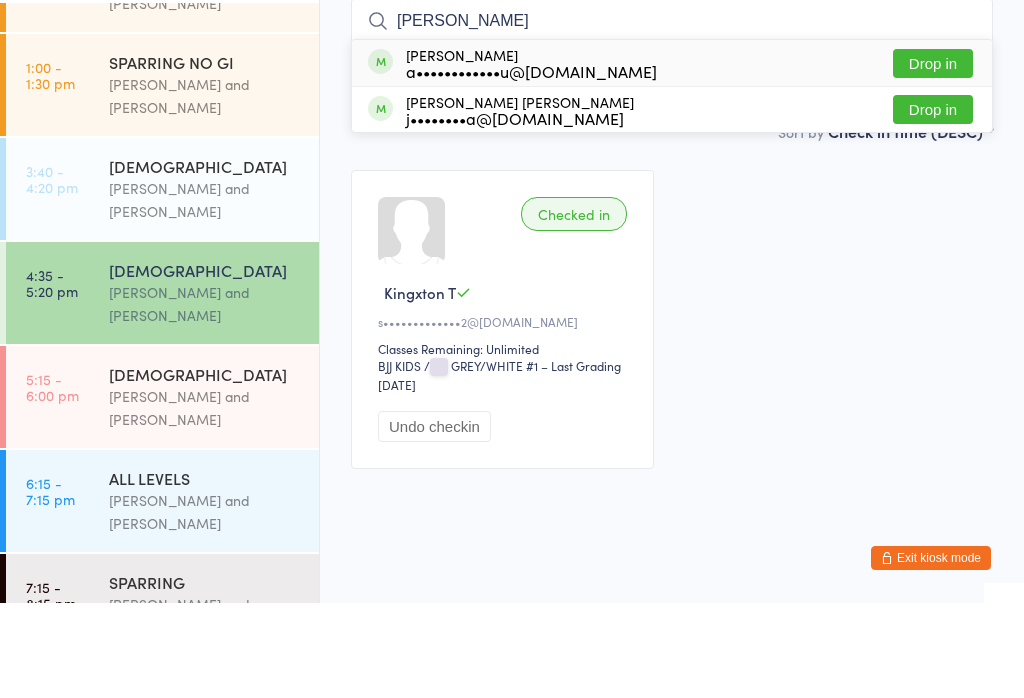 type on "[PERSON_NAME]" 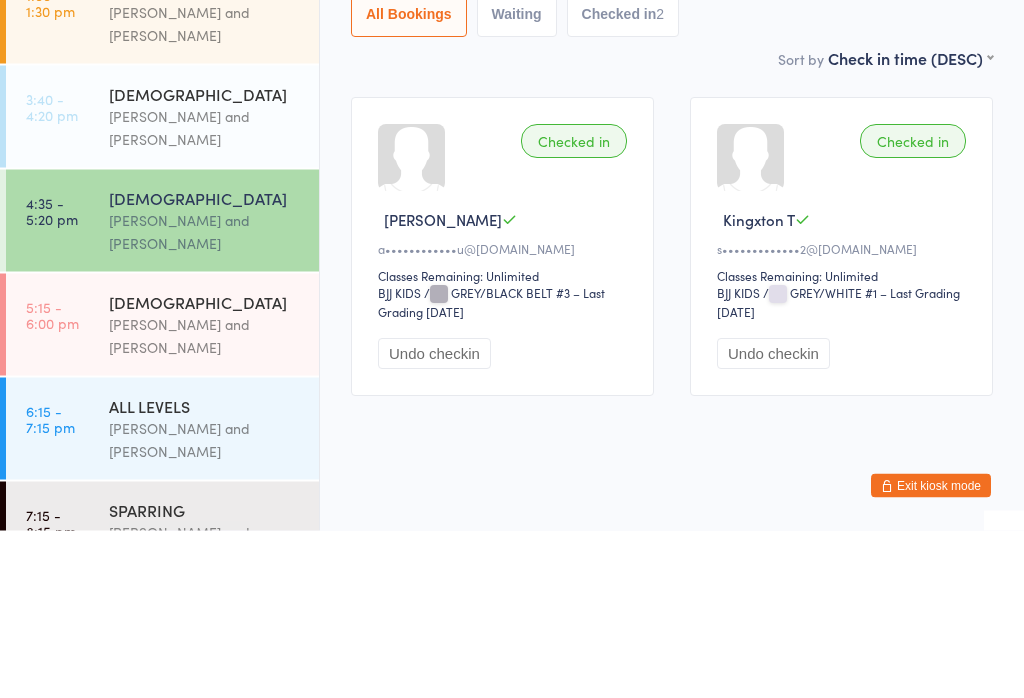 click on "[DEMOGRAPHIC_DATA] [PERSON_NAME] and [PERSON_NAME]" at bounding box center [214, 492] 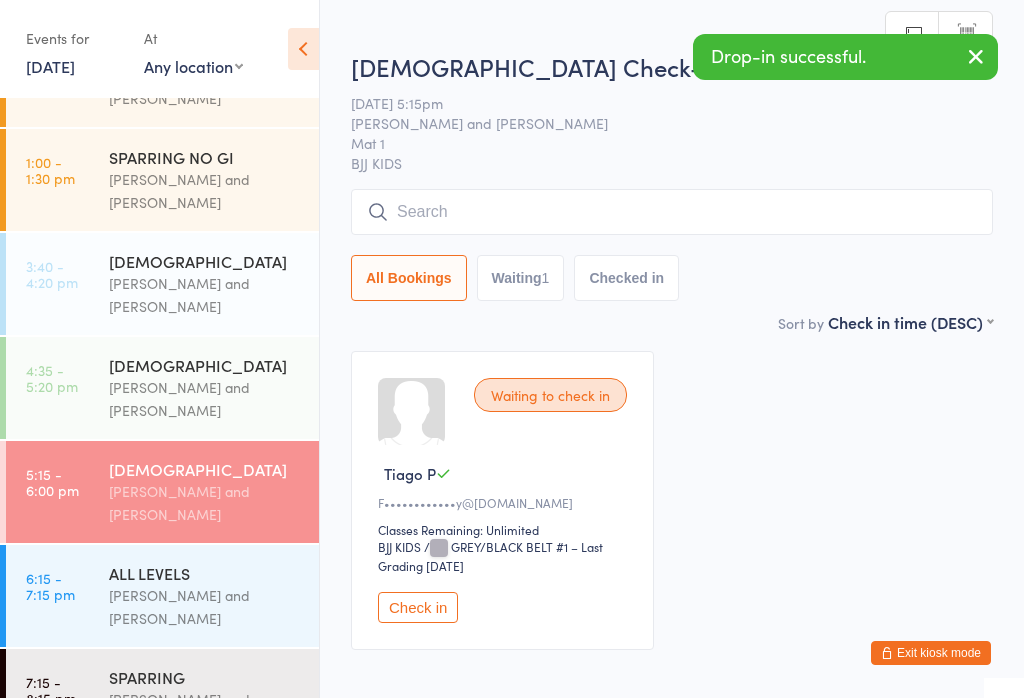 click at bounding box center [672, 212] 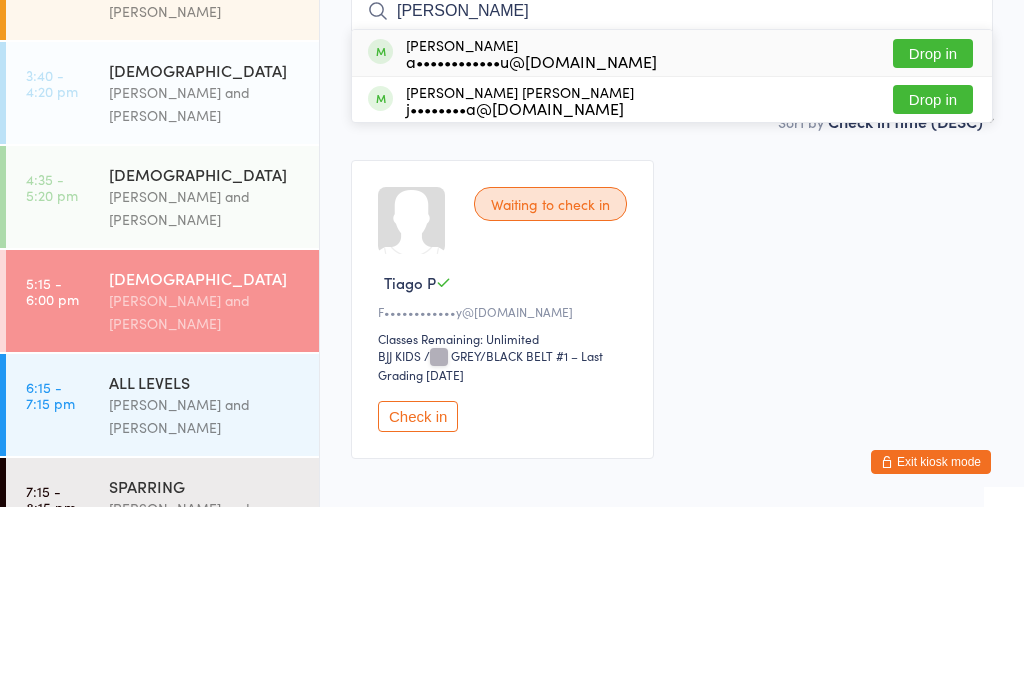 type on "[PERSON_NAME]" 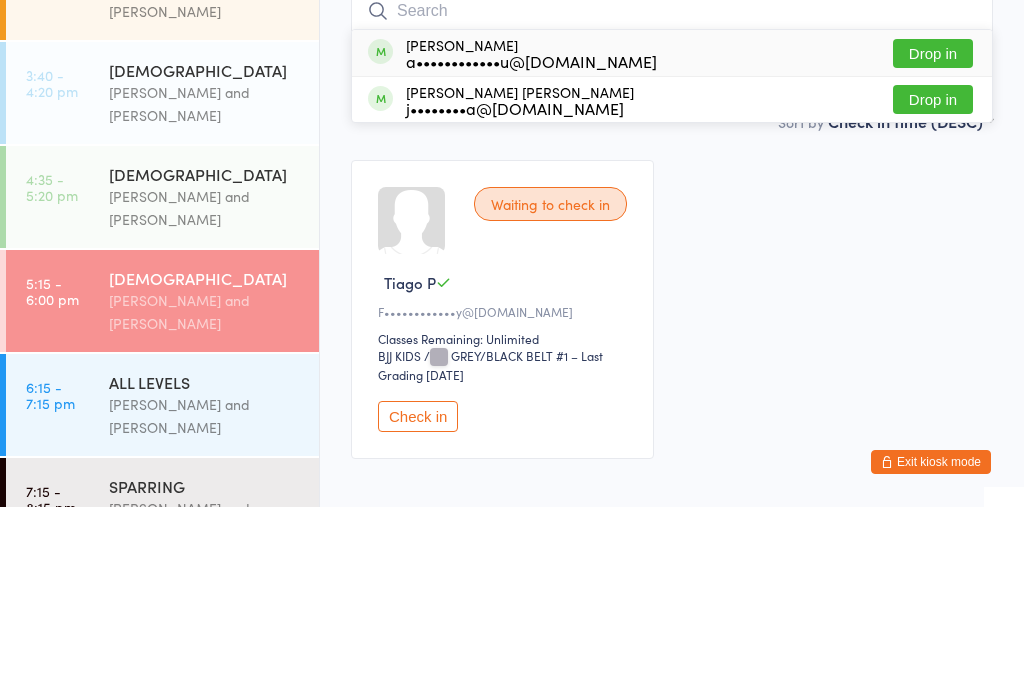 scroll, scrollTop: 117, scrollLeft: 0, axis: vertical 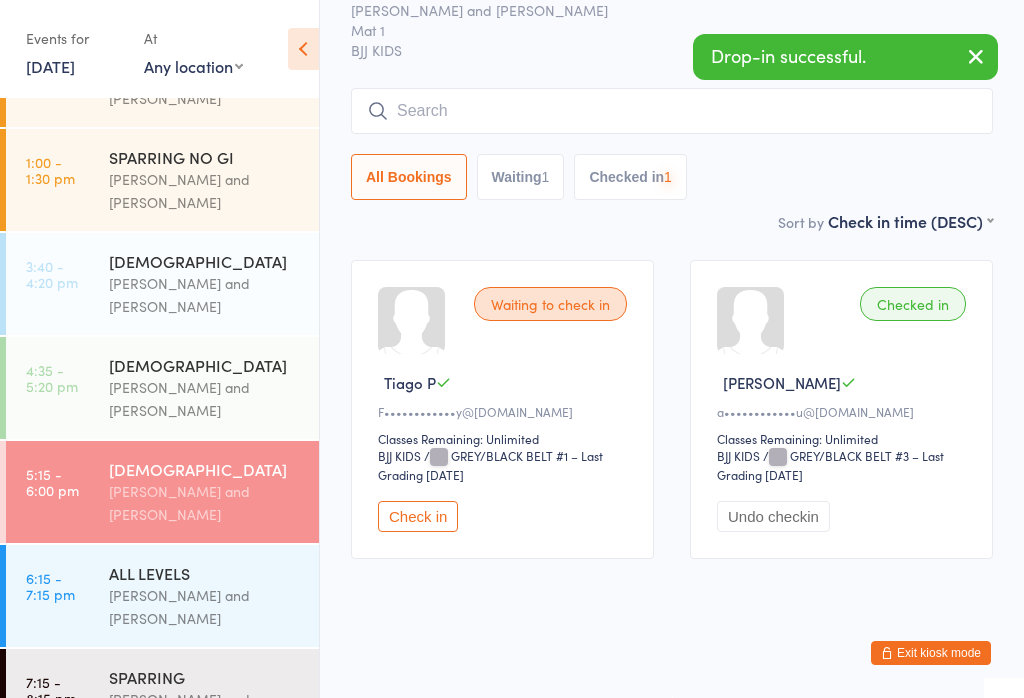 click on "You have now entered Kiosk Mode. Members will be able to check themselves in using the search field below. Click "Exit kiosk mode" below to exit Kiosk Mode at any time. Drop-in successful. Events for [DATE] [DATE]
[DATE]
Sun Mon Tue Wed Thu Fri Sat
27
29
30
01
02
03
04
05
28
06
07
08
09
10
11
12
29
13
14
15
16
17
18
19
30
20
21
22
23
24
25" at bounding box center (512, 258) 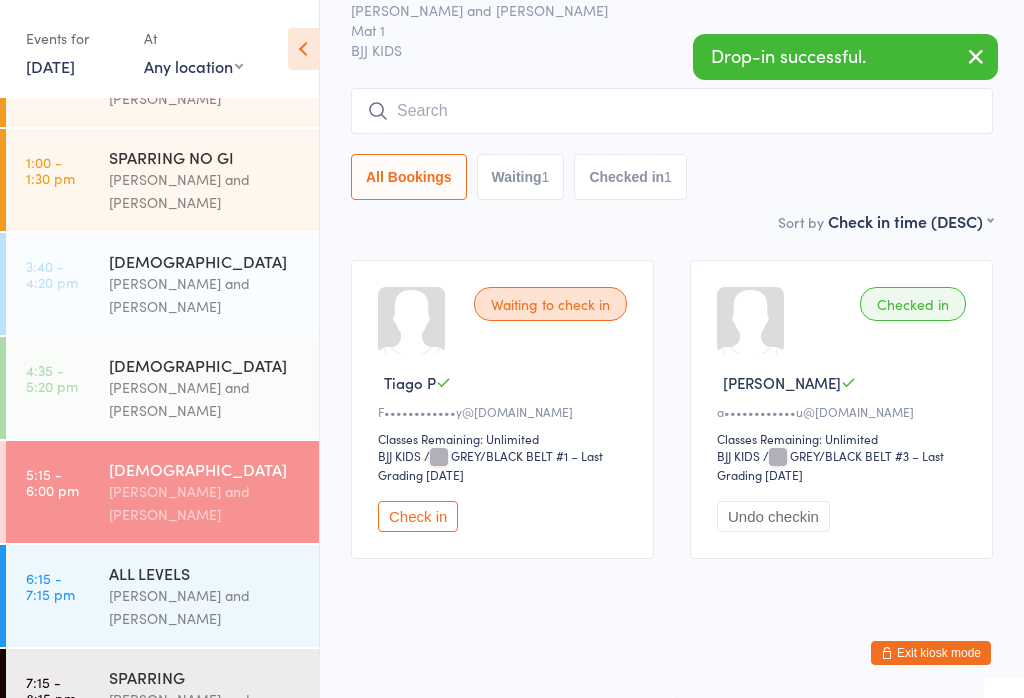 click on "Check in" at bounding box center [418, 516] 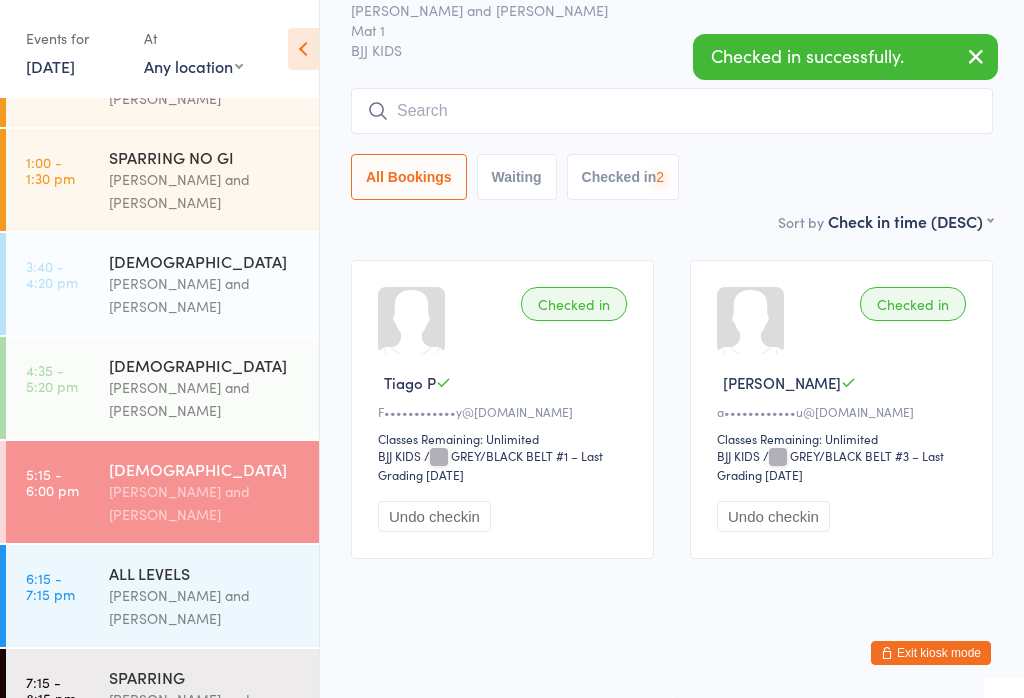 click on "4:35 - 5:20 pm [DEMOGRAPHIC_DATA] [PERSON_NAME] and [PERSON_NAME]" at bounding box center [162, 388] 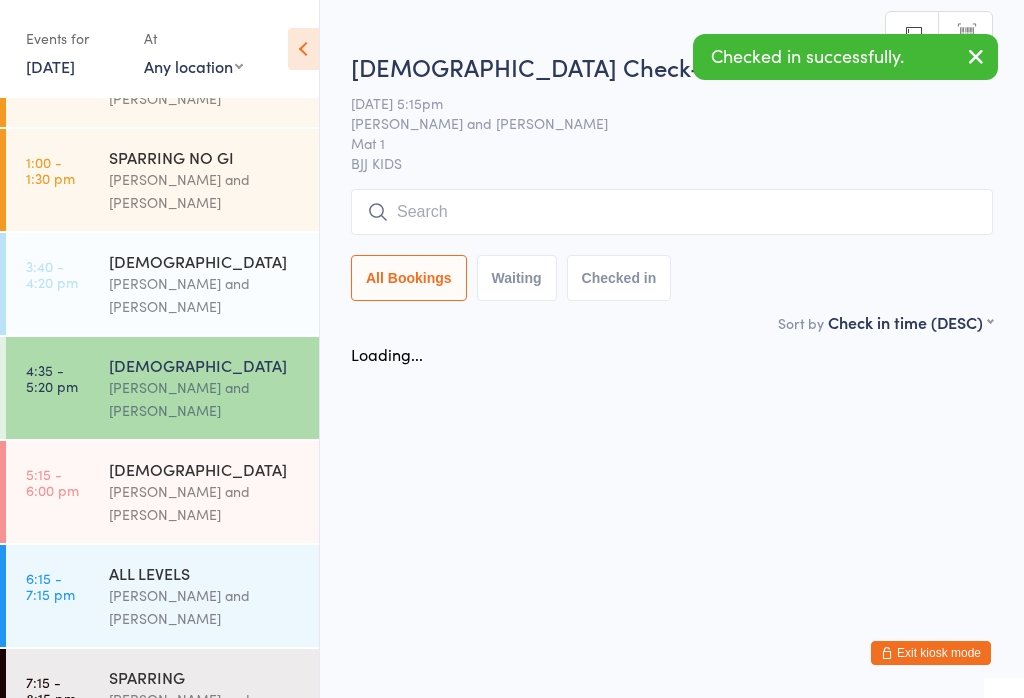 scroll, scrollTop: 0, scrollLeft: 0, axis: both 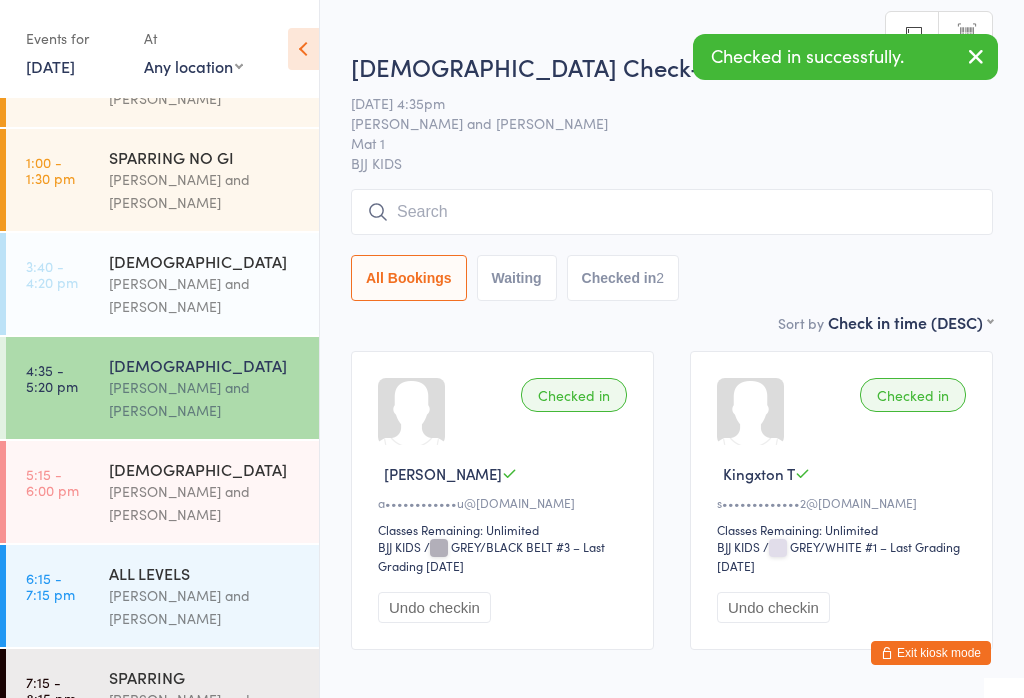 click on "5:15 - 6:00 pm [DEMOGRAPHIC_DATA] [PERSON_NAME] and [PERSON_NAME]" at bounding box center (162, 492) 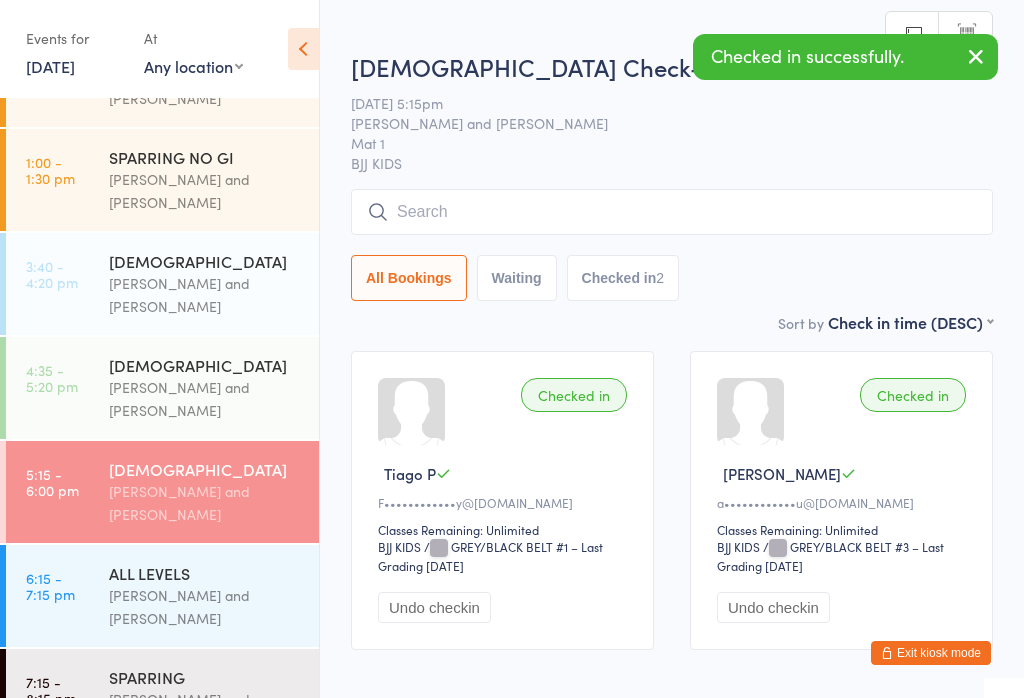 click at bounding box center (672, 212) 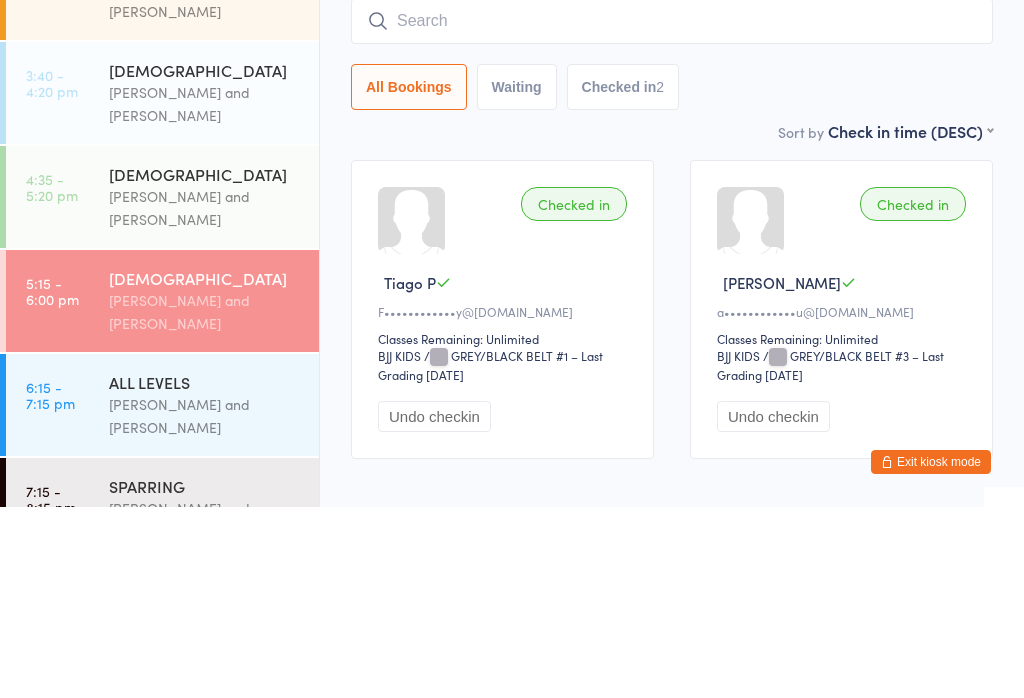 click on "[DEMOGRAPHIC_DATA]" at bounding box center (205, 365) 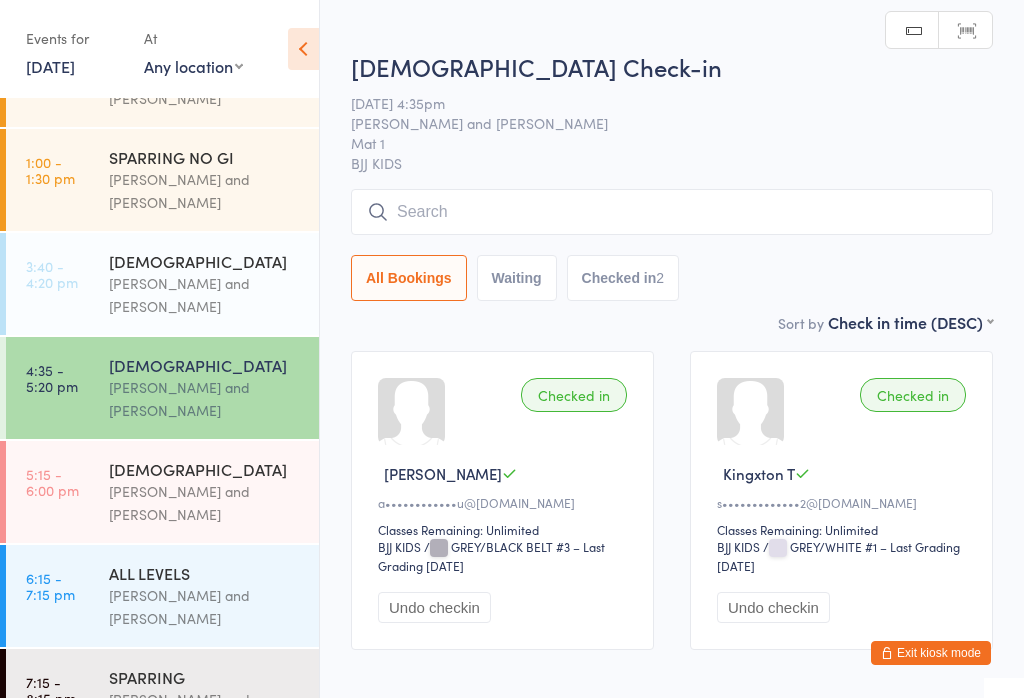click at bounding box center (672, 212) 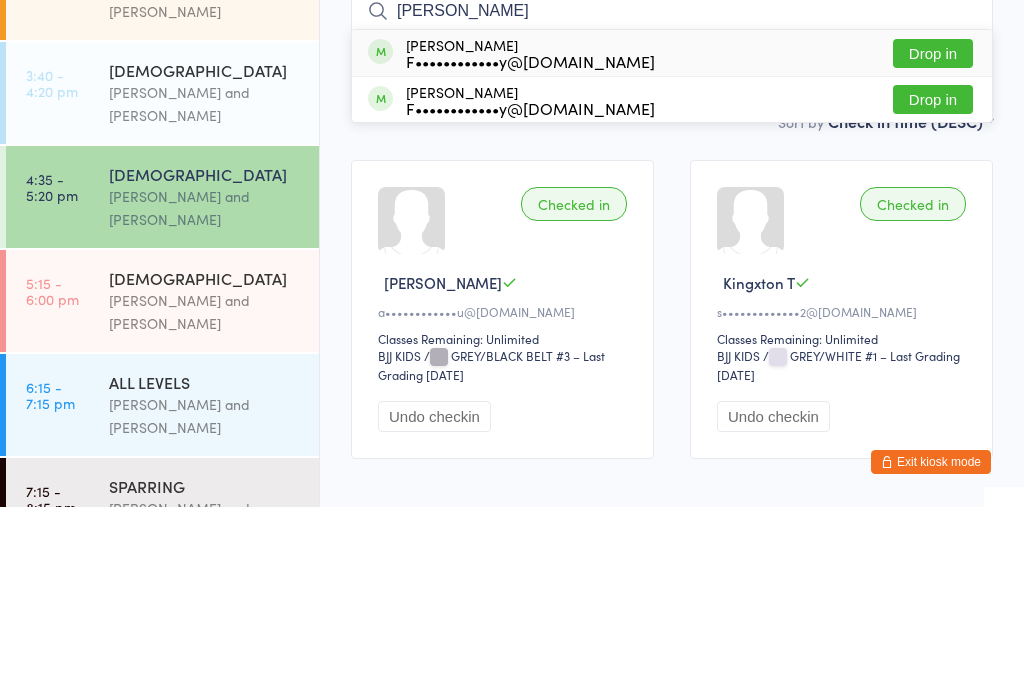 type on "[PERSON_NAME]" 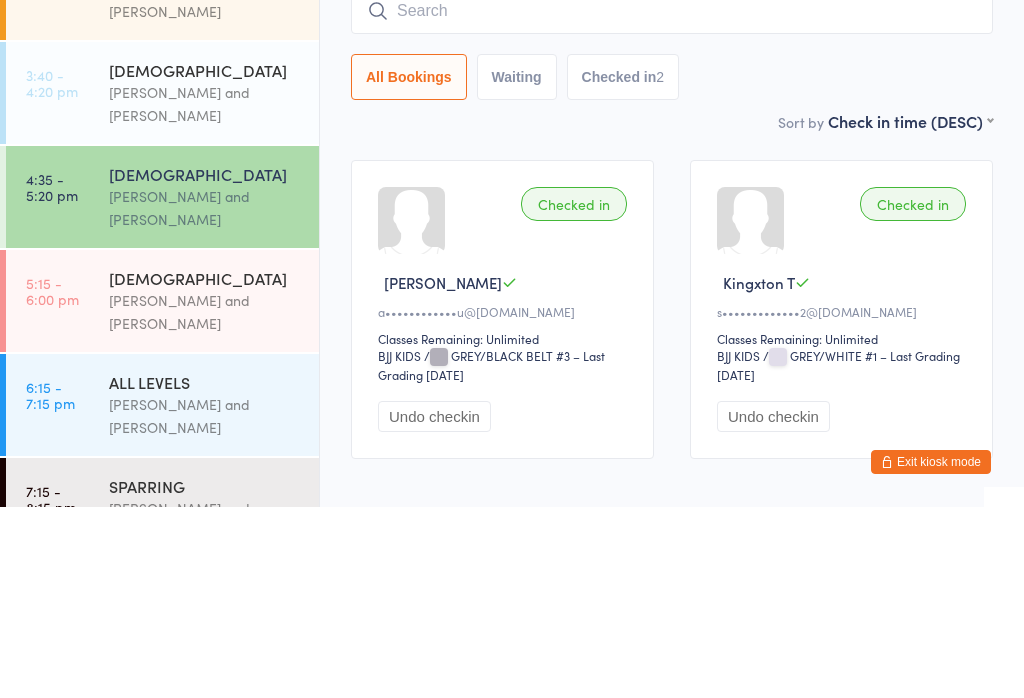 scroll, scrollTop: 117, scrollLeft: 0, axis: vertical 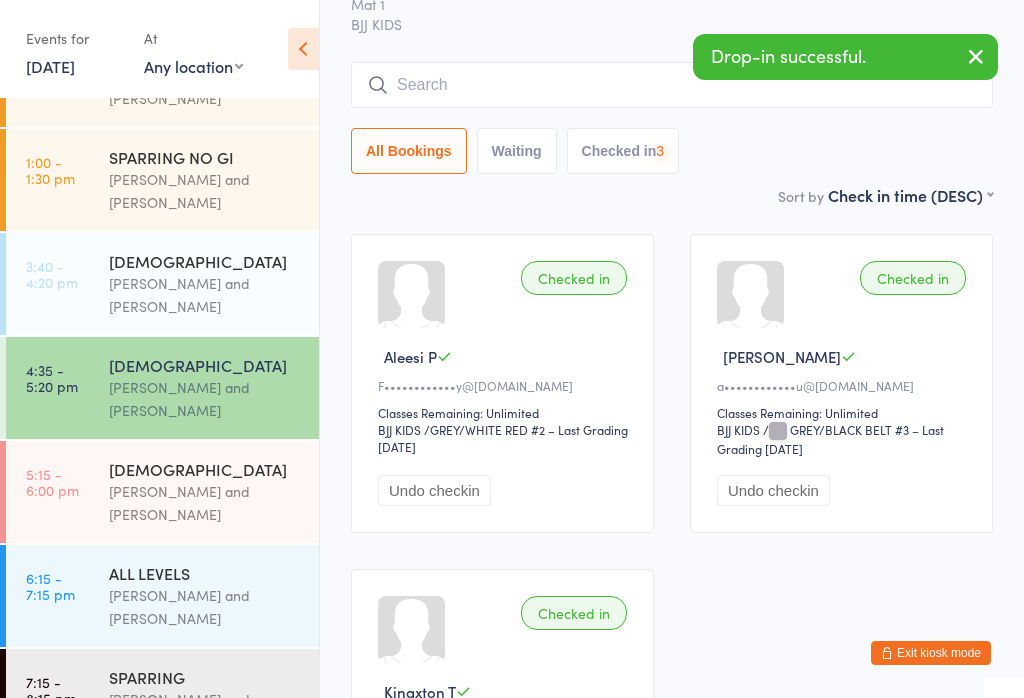 click on "[DEMOGRAPHIC_DATA]" at bounding box center [205, 469] 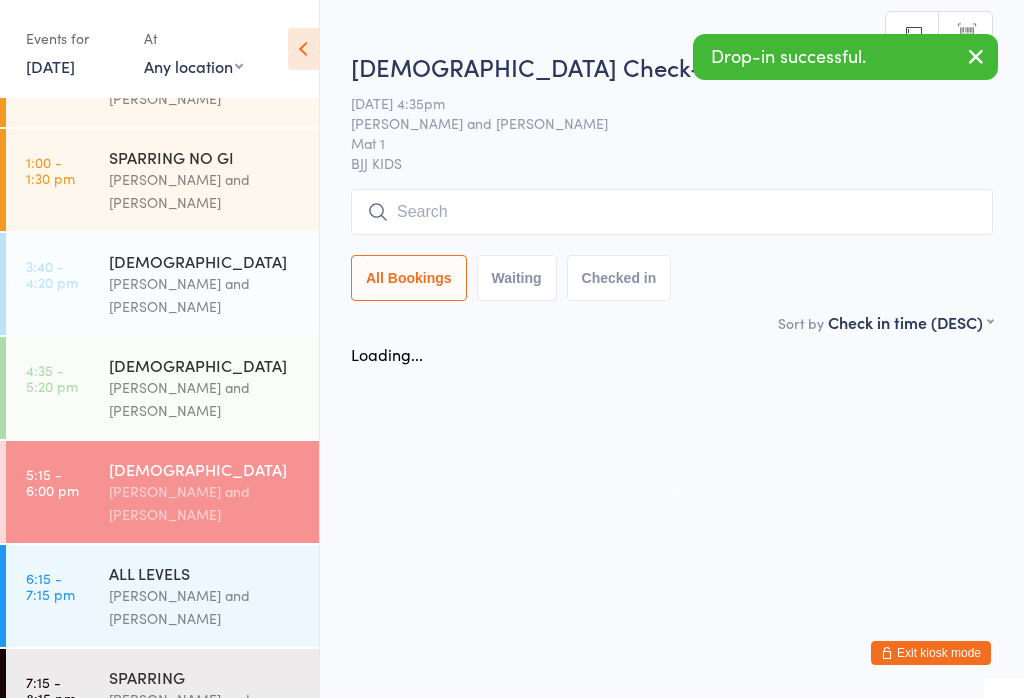 scroll, scrollTop: 0, scrollLeft: 0, axis: both 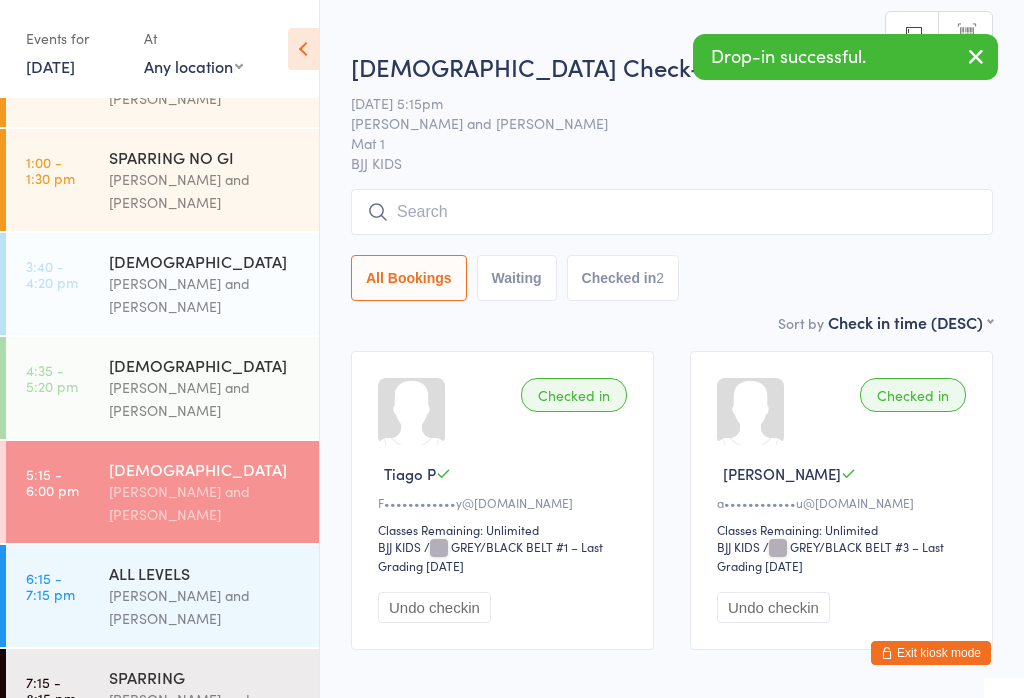 click at bounding box center [672, 212] 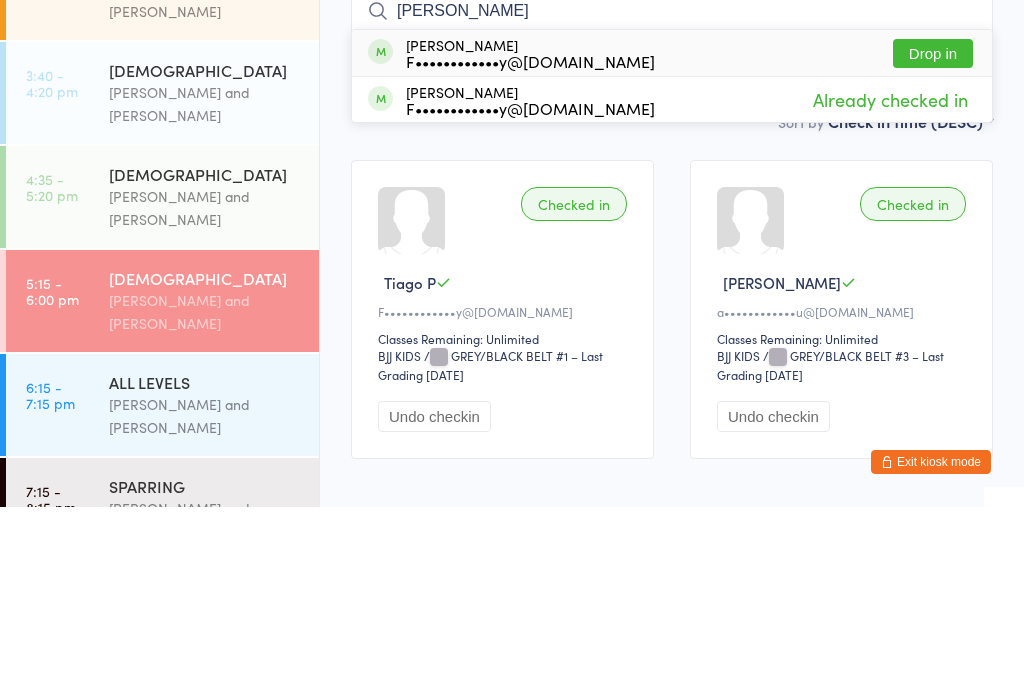 type on "[PERSON_NAME]" 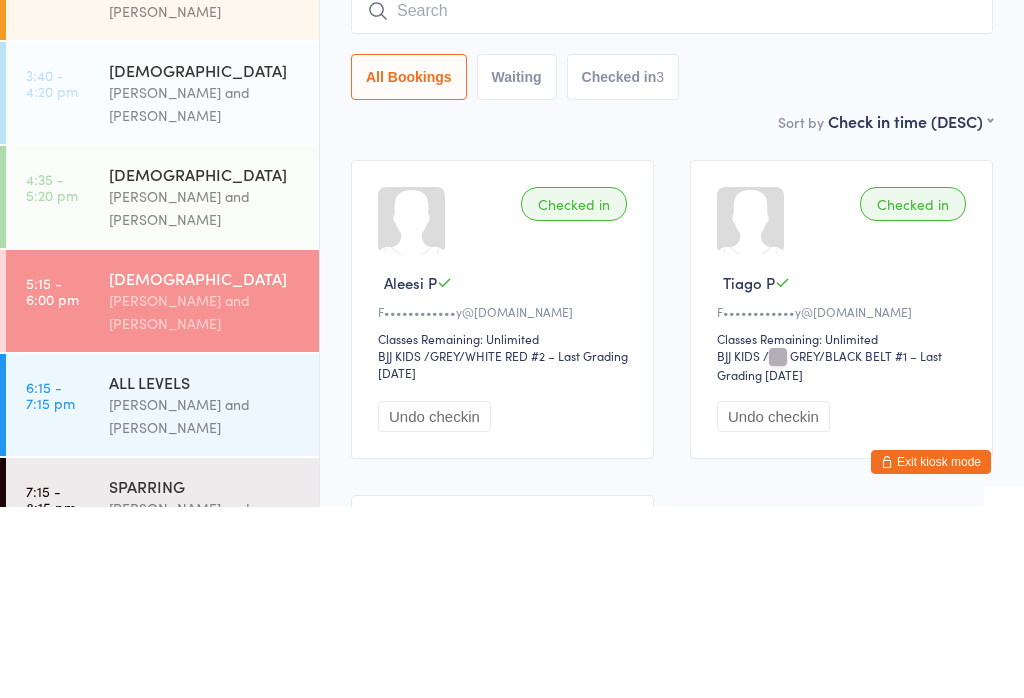 type on "p" 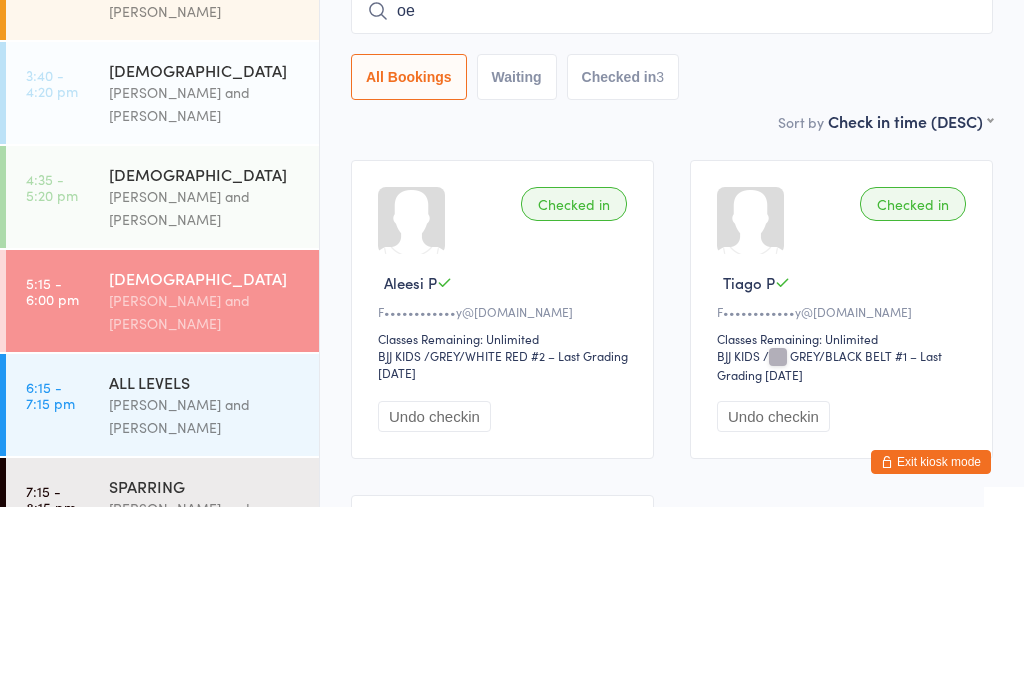 type on "o" 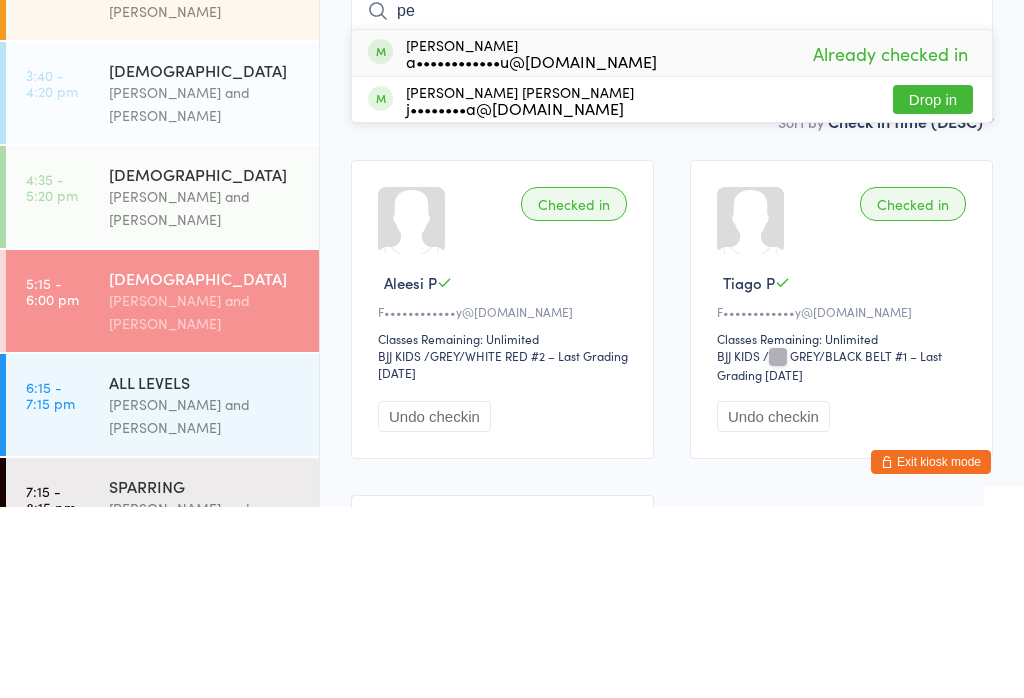 type on "p" 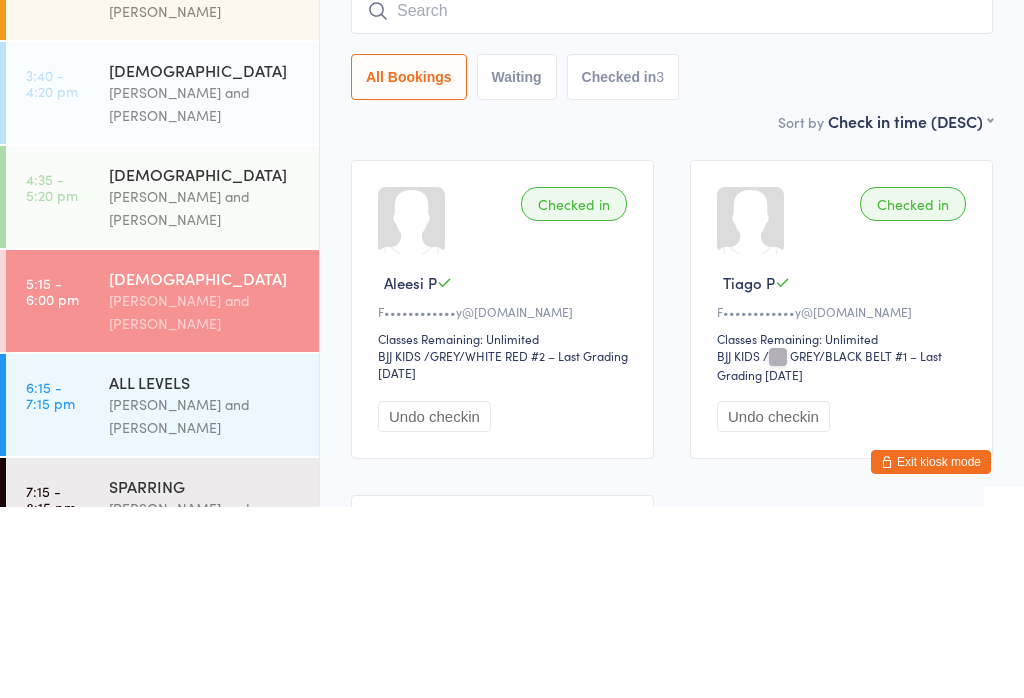 scroll, scrollTop: 191, scrollLeft: 0, axis: vertical 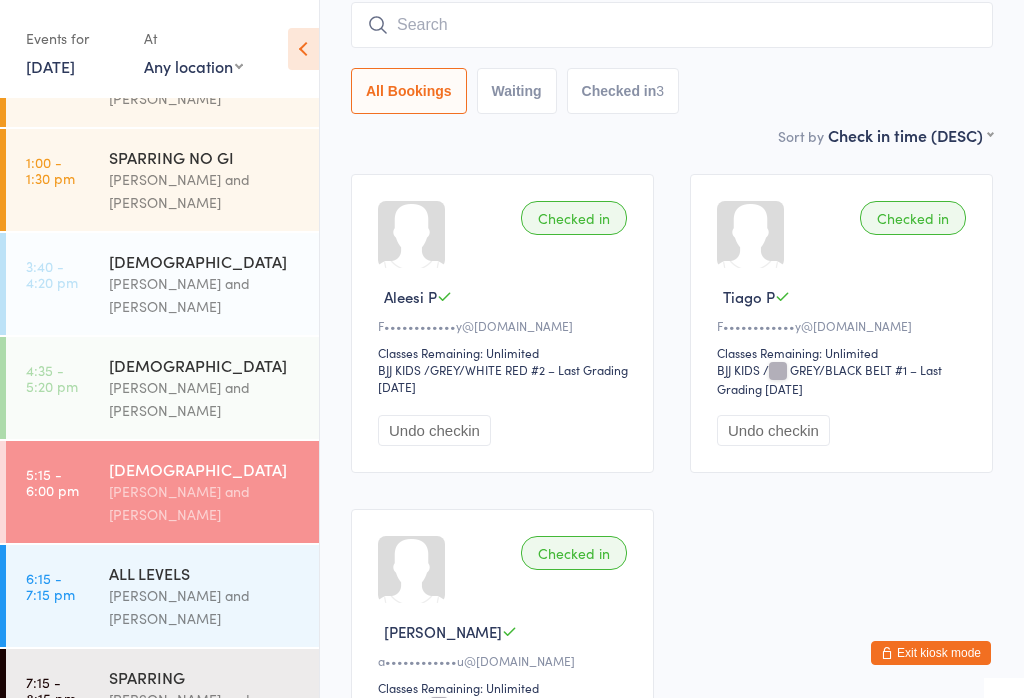click at bounding box center [672, 25] 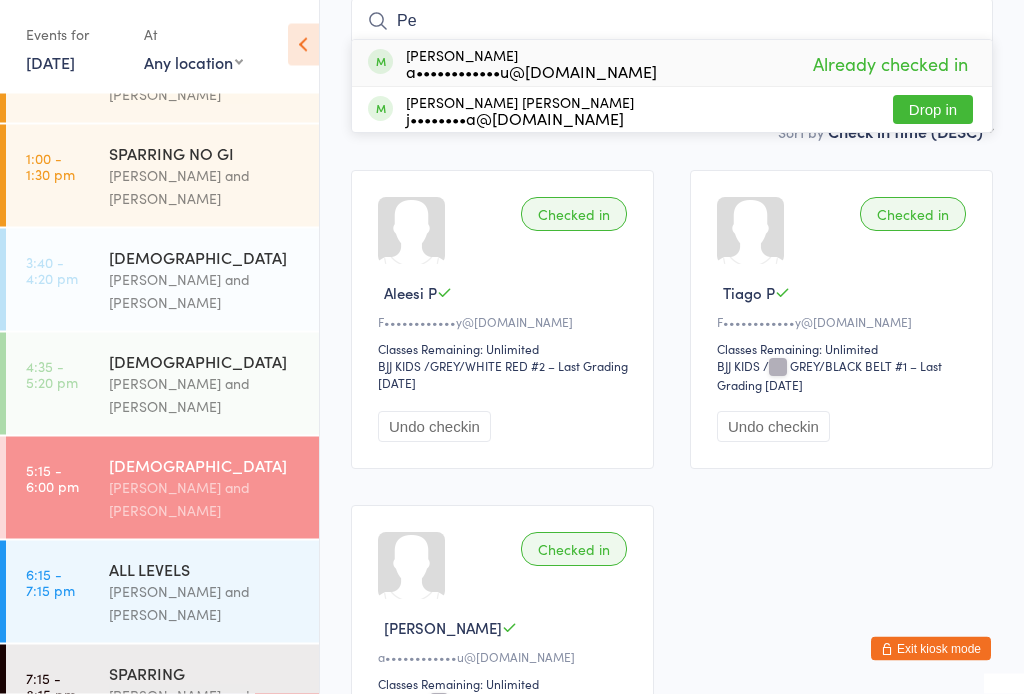 type on "P" 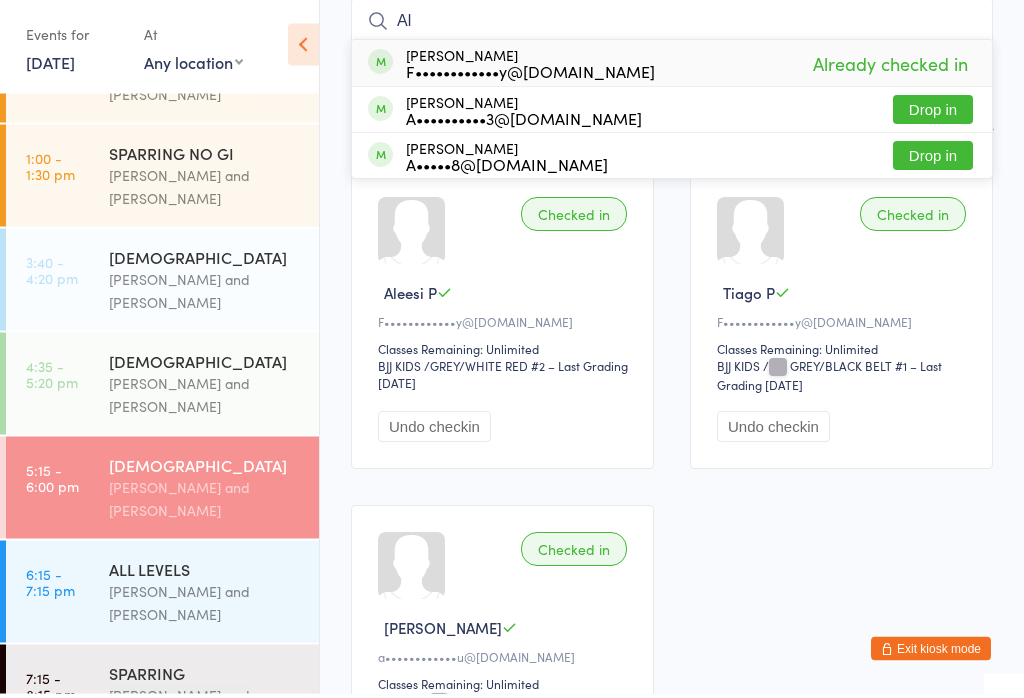 type on "A" 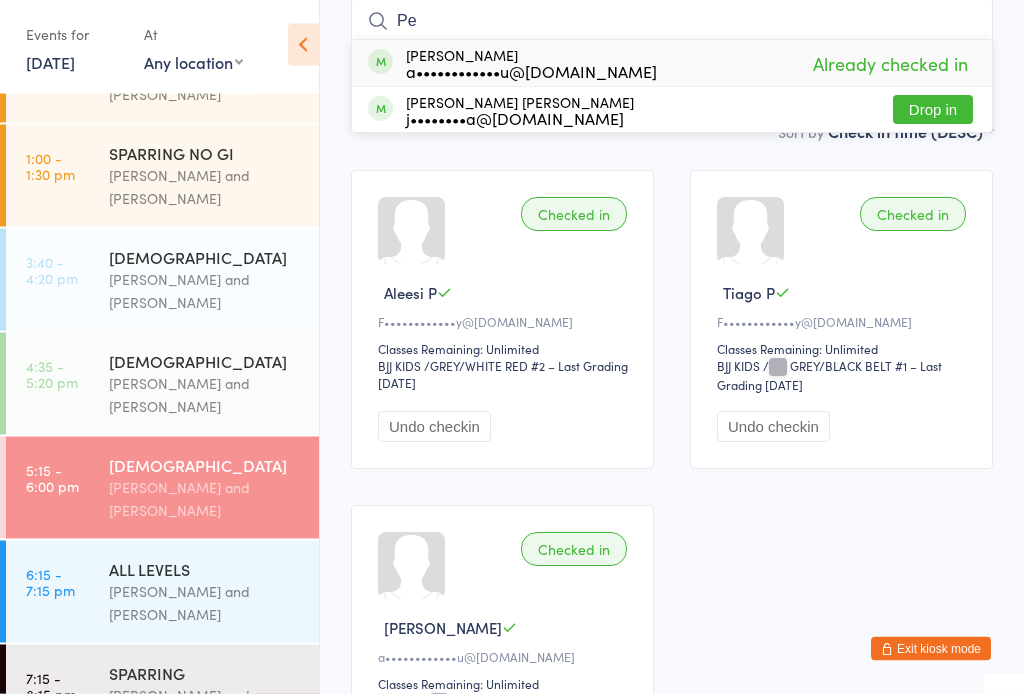 type on "P" 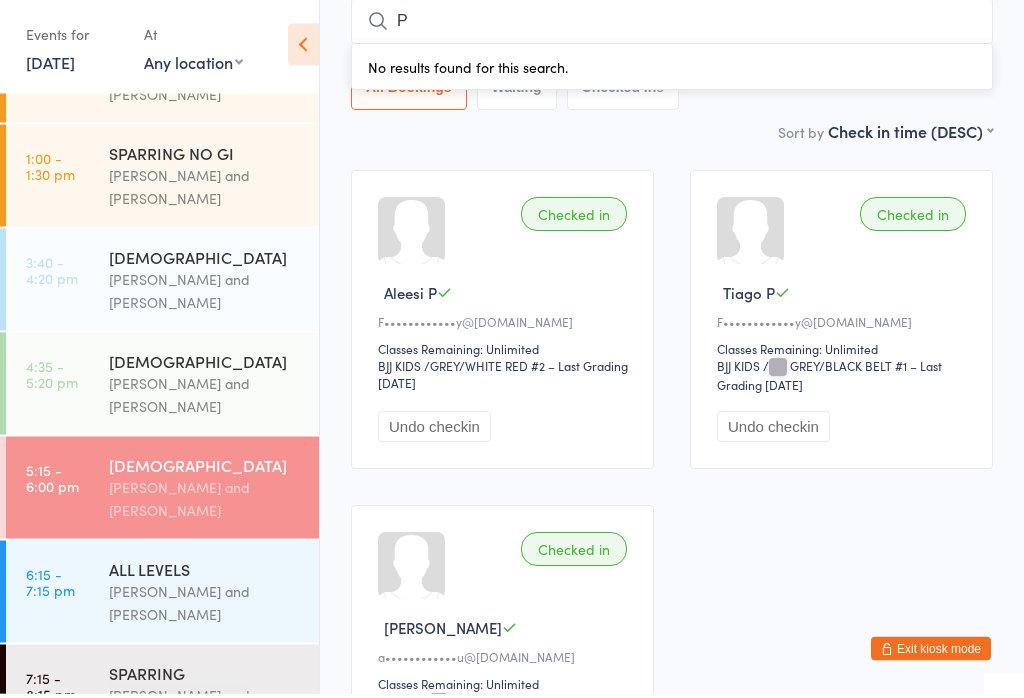 type 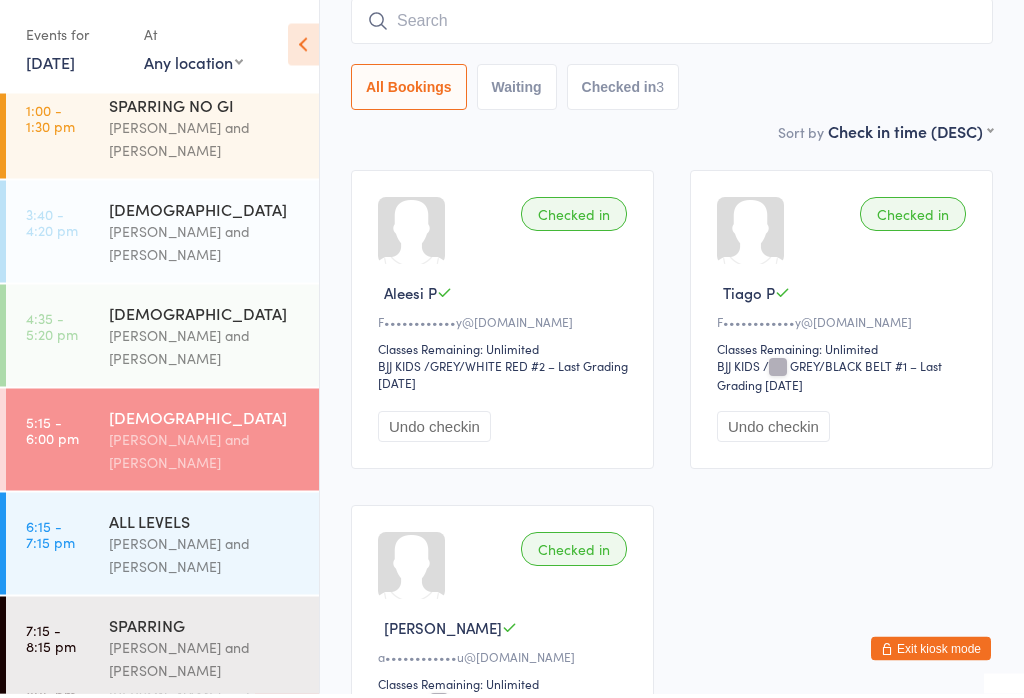 scroll, scrollTop: 240, scrollLeft: 0, axis: vertical 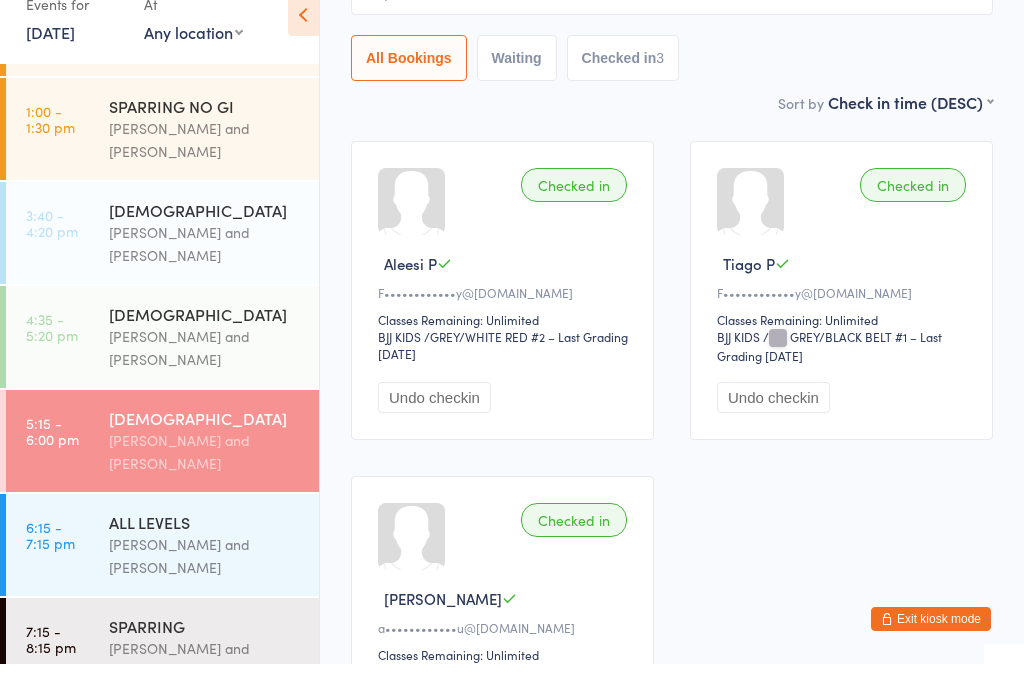 click on "[PERSON_NAME] and [PERSON_NAME]" at bounding box center [205, 382] 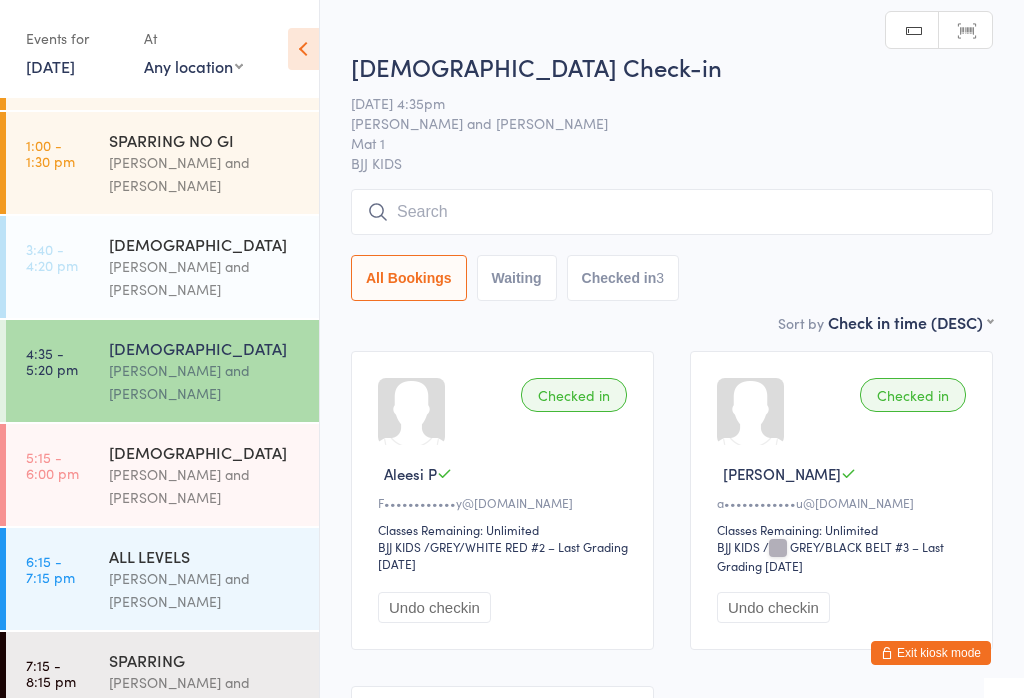 click at bounding box center [672, 212] 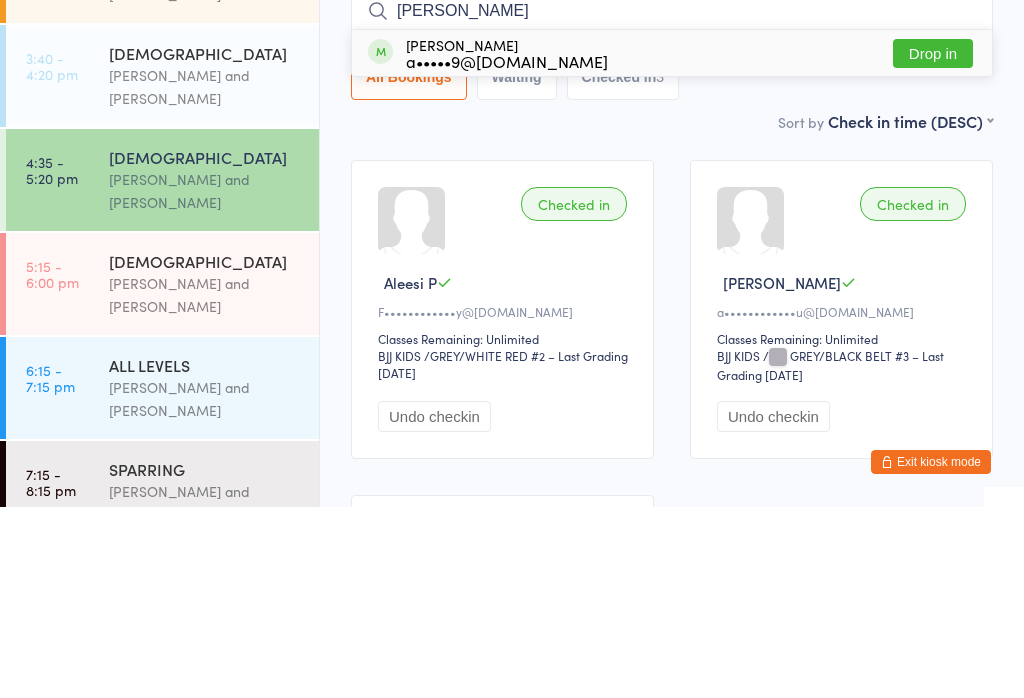 type on "[PERSON_NAME]" 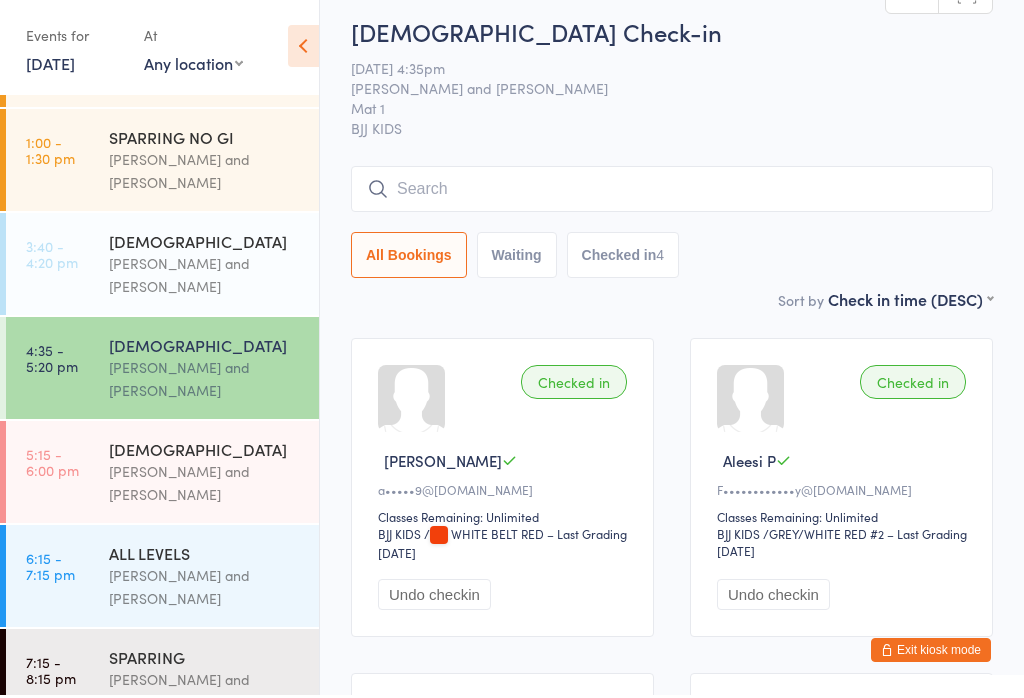 scroll, scrollTop: 13, scrollLeft: 0, axis: vertical 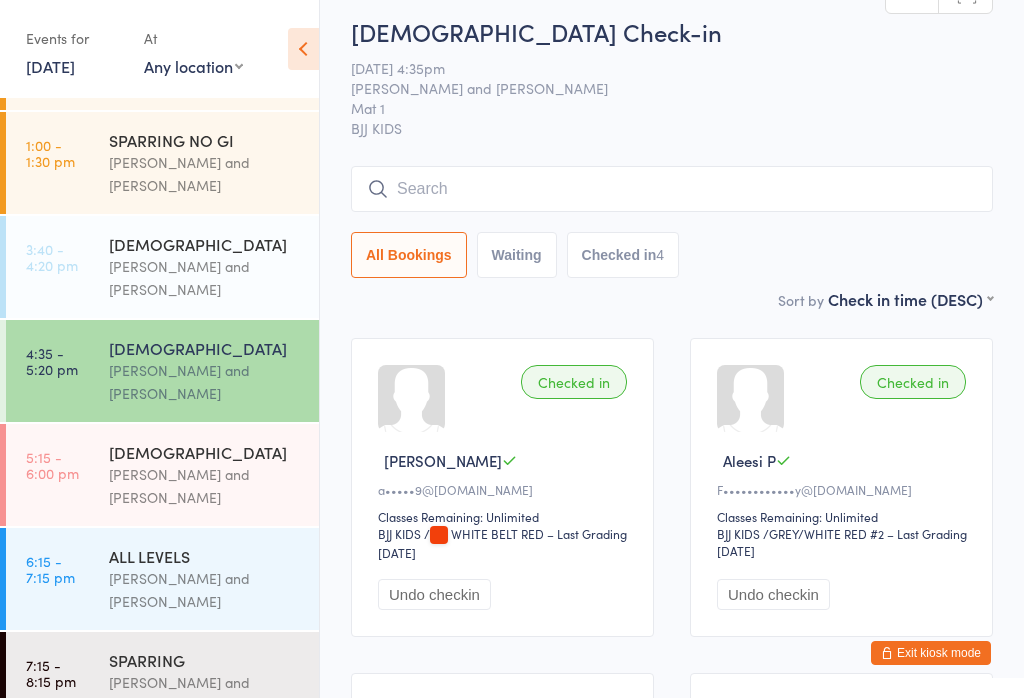 click at bounding box center (672, 189) 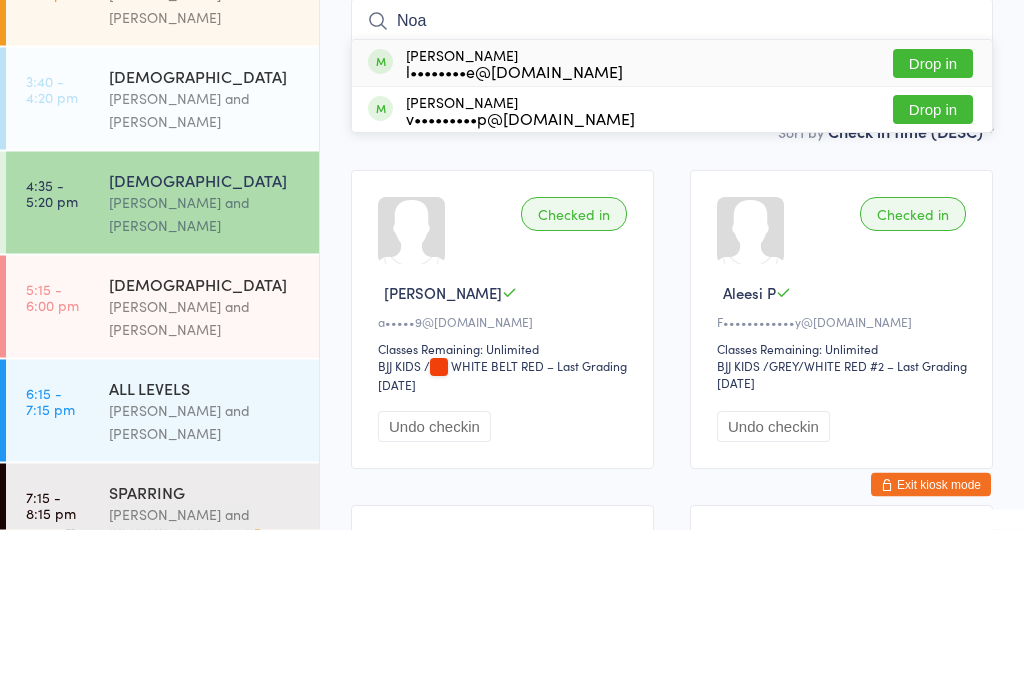 type on "Noa" 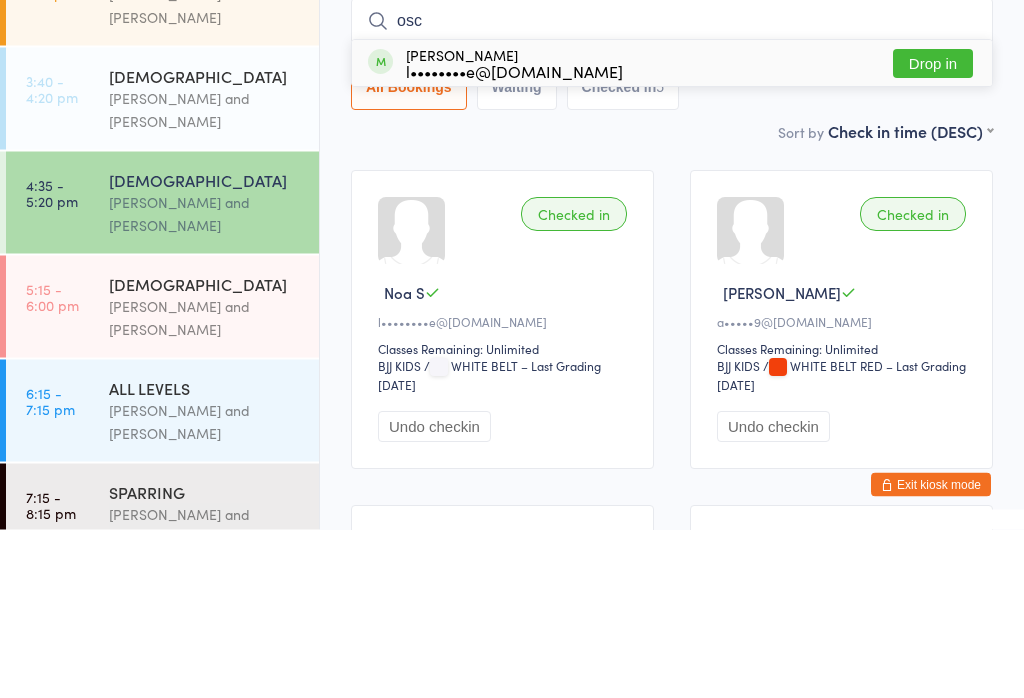 type on "osc" 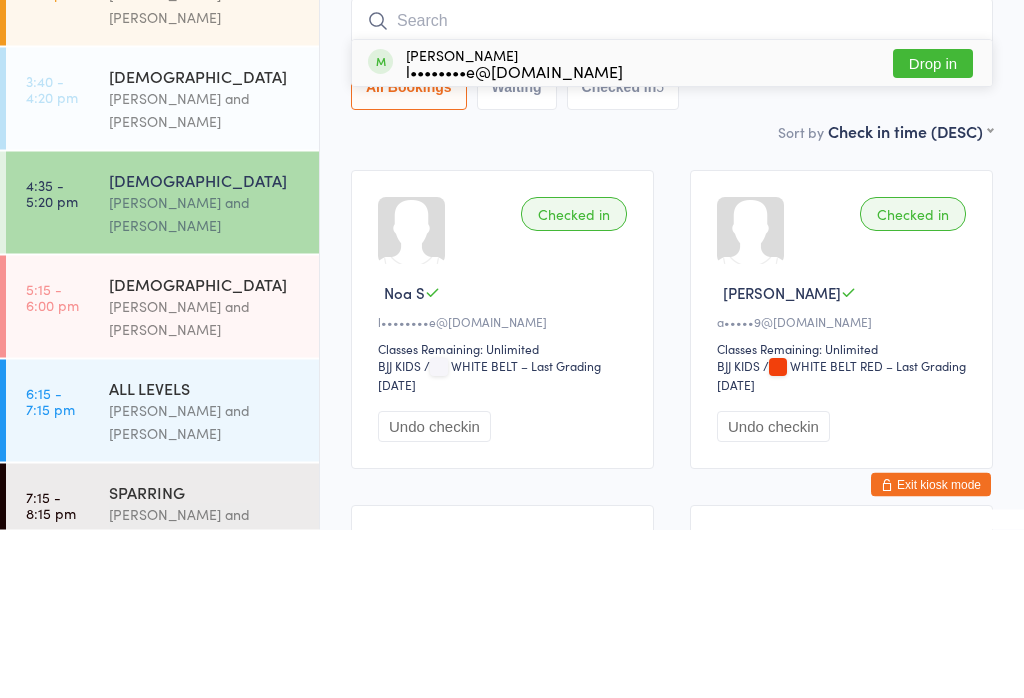 scroll, scrollTop: 181, scrollLeft: 0, axis: vertical 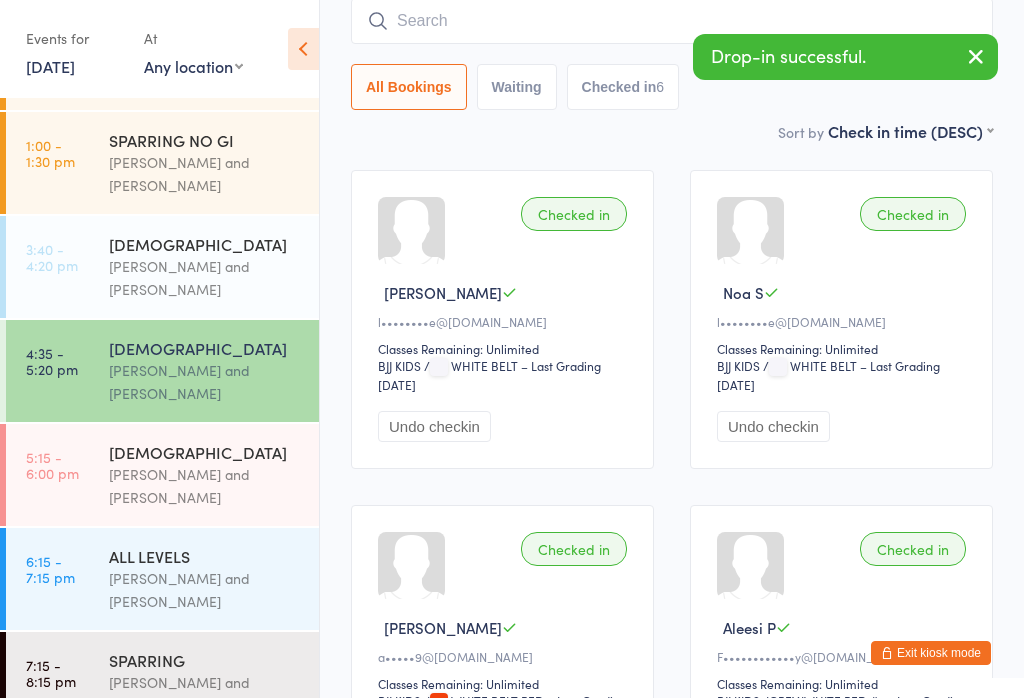 click at bounding box center [672, 21] 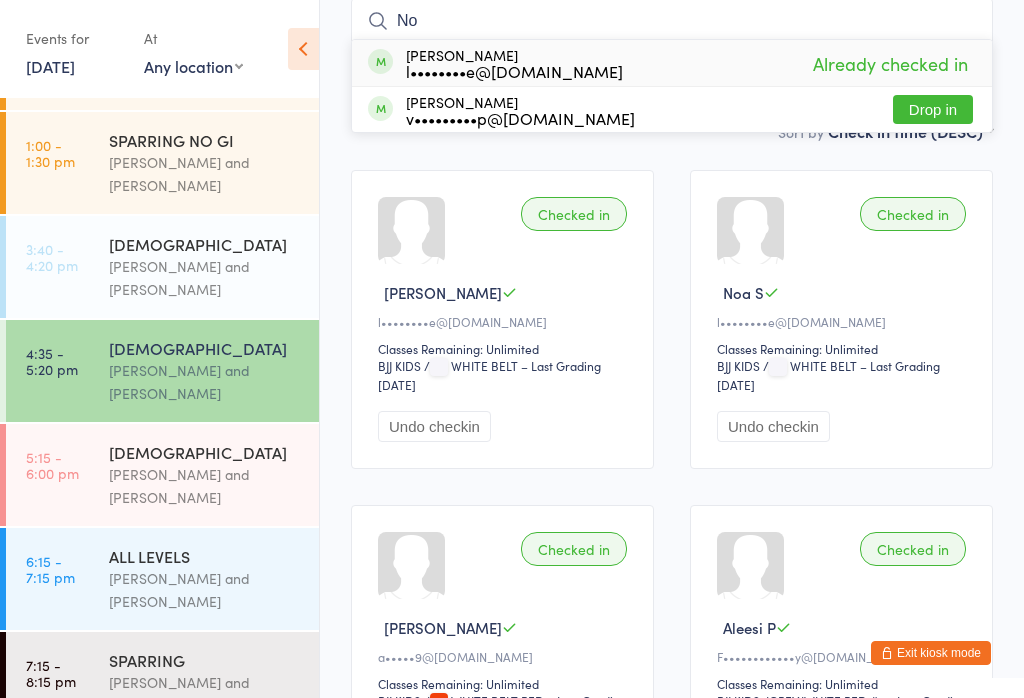 type on "N" 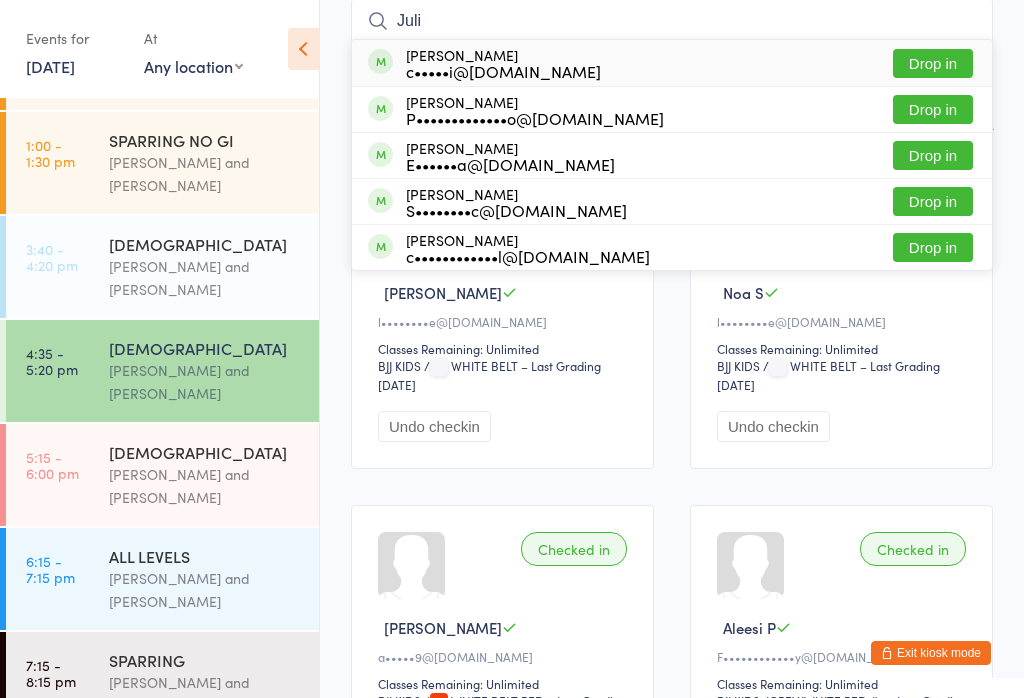 type on "Juli" 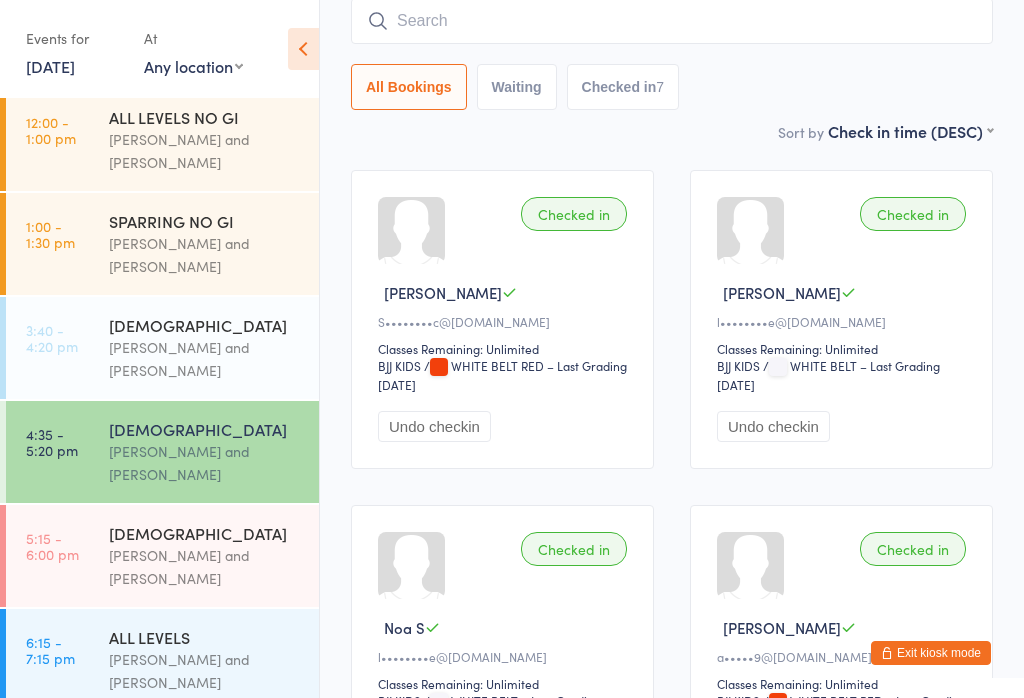 scroll, scrollTop: 143, scrollLeft: 0, axis: vertical 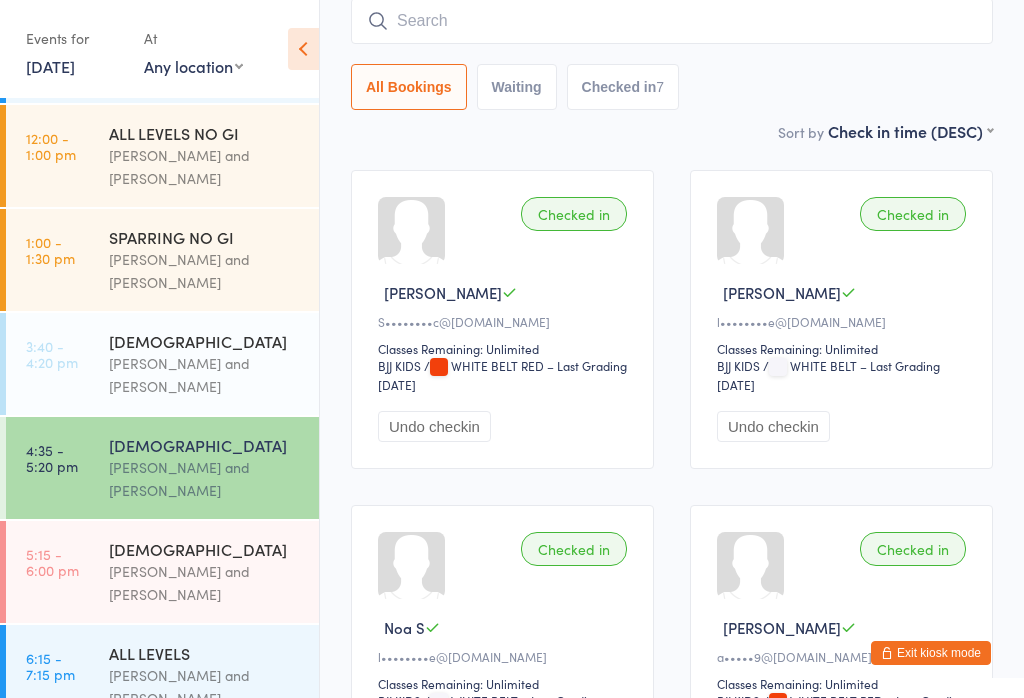 click on "12:00 - 1:00 pm" at bounding box center [51, 146] 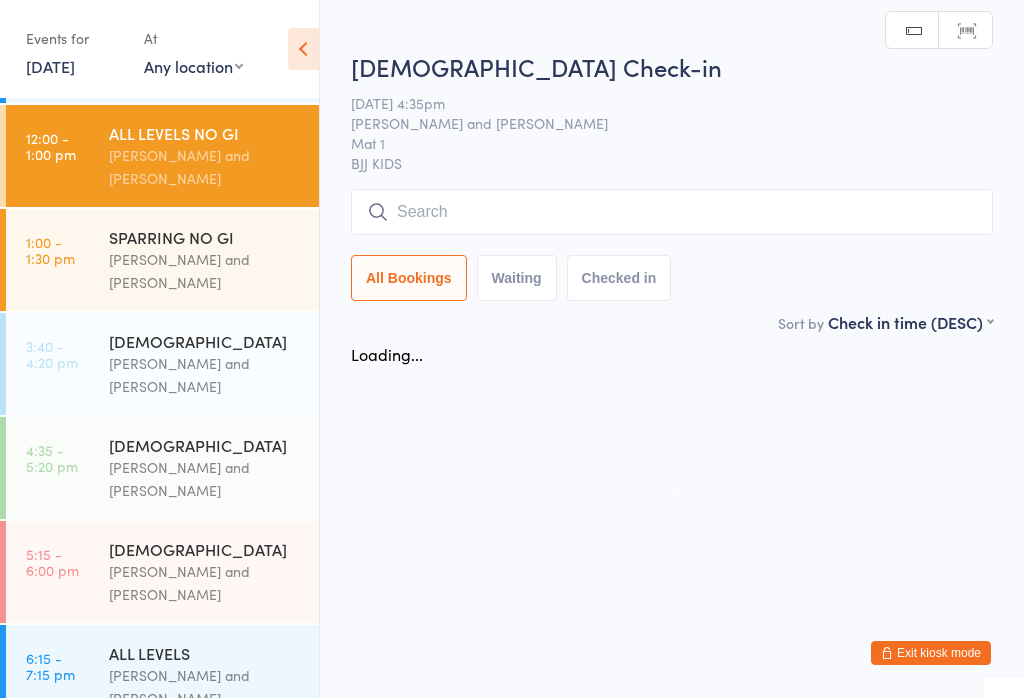 scroll, scrollTop: 0, scrollLeft: 0, axis: both 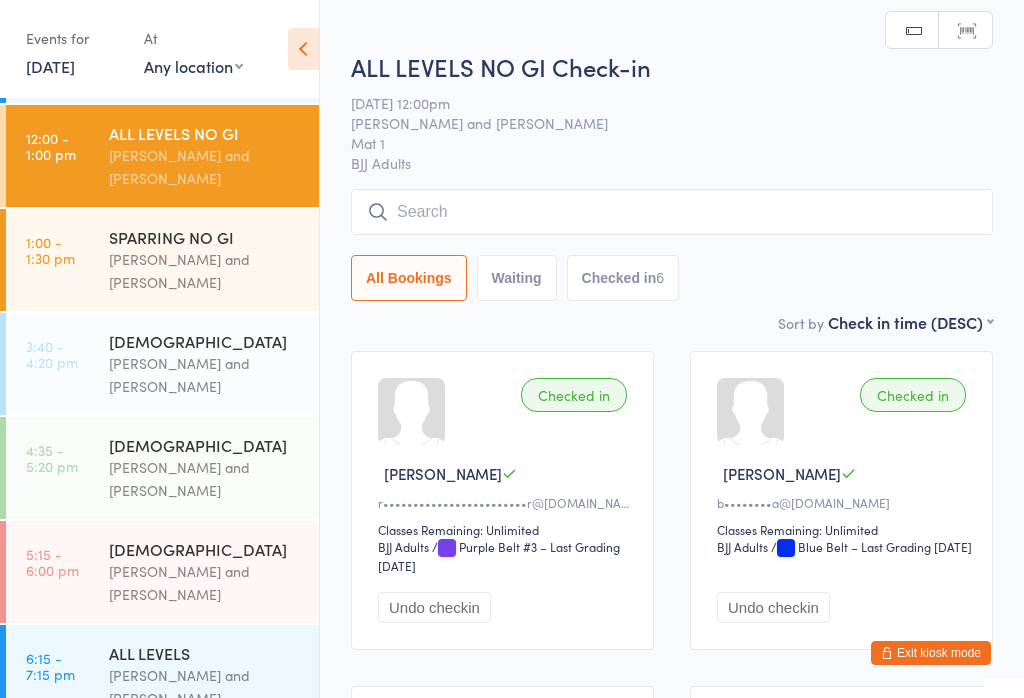 click at bounding box center (672, 212) 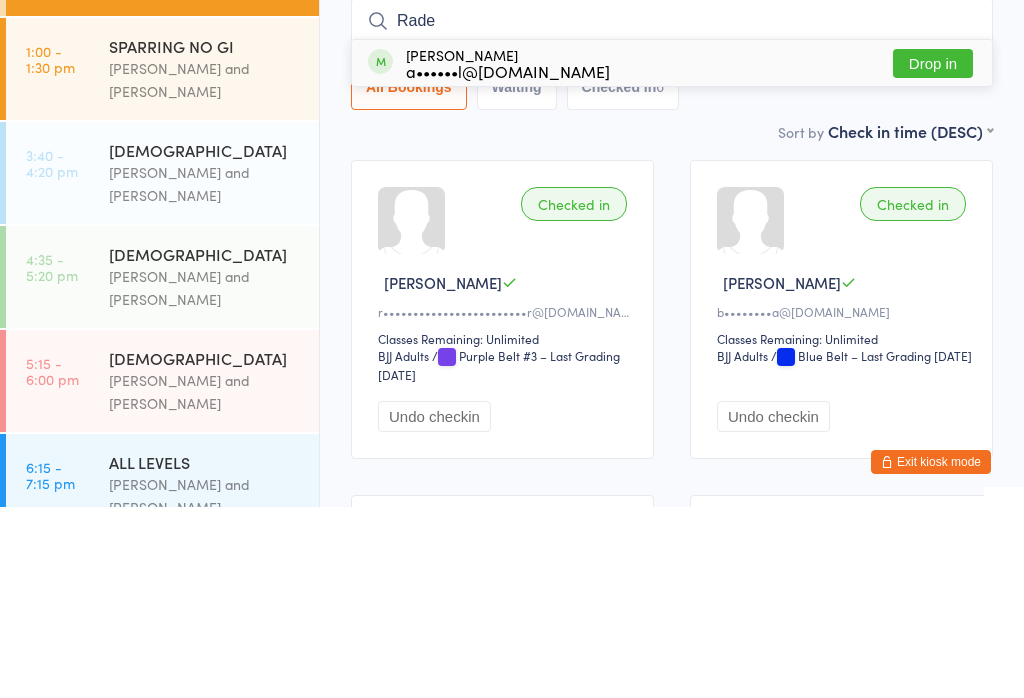 type on "Rade" 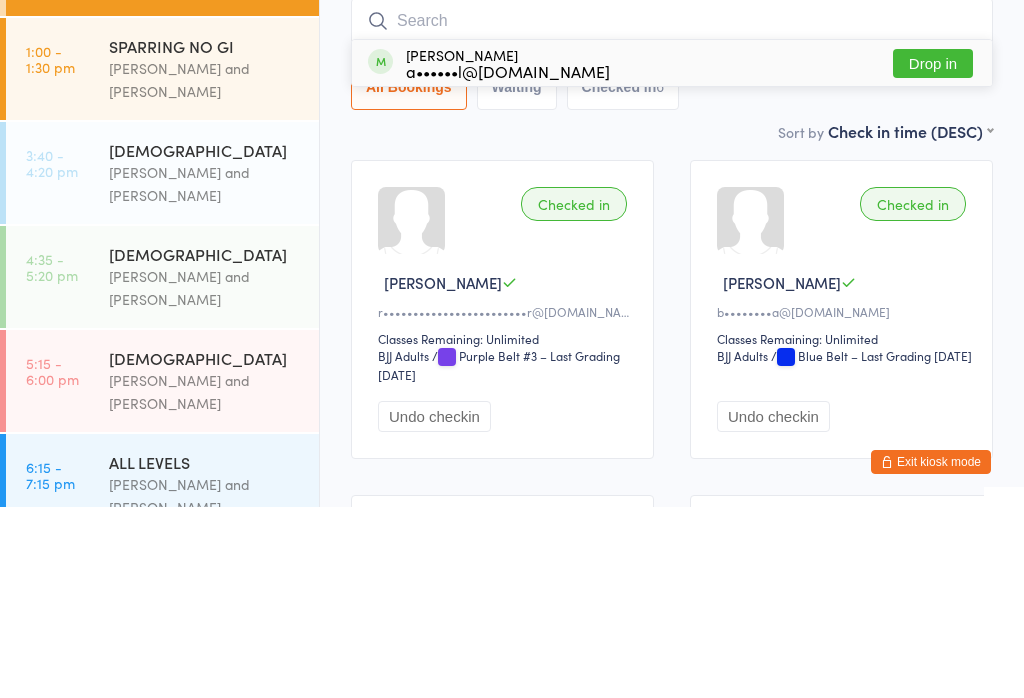 scroll, scrollTop: 191, scrollLeft: 0, axis: vertical 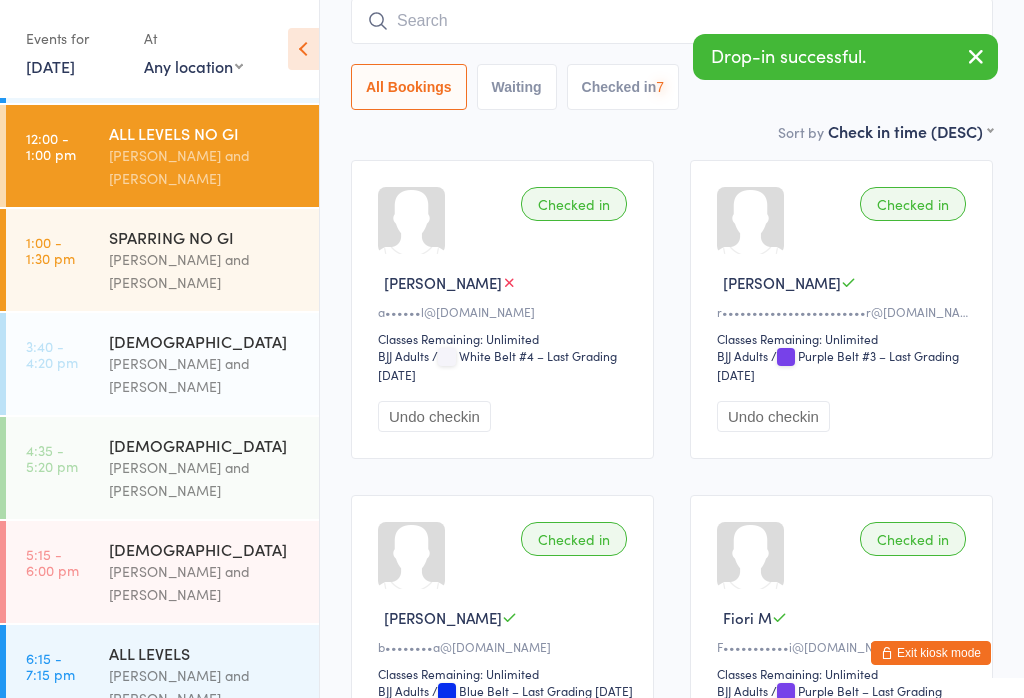 click on "1:00 - 1:30 pm" at bounding box center (50, 250) 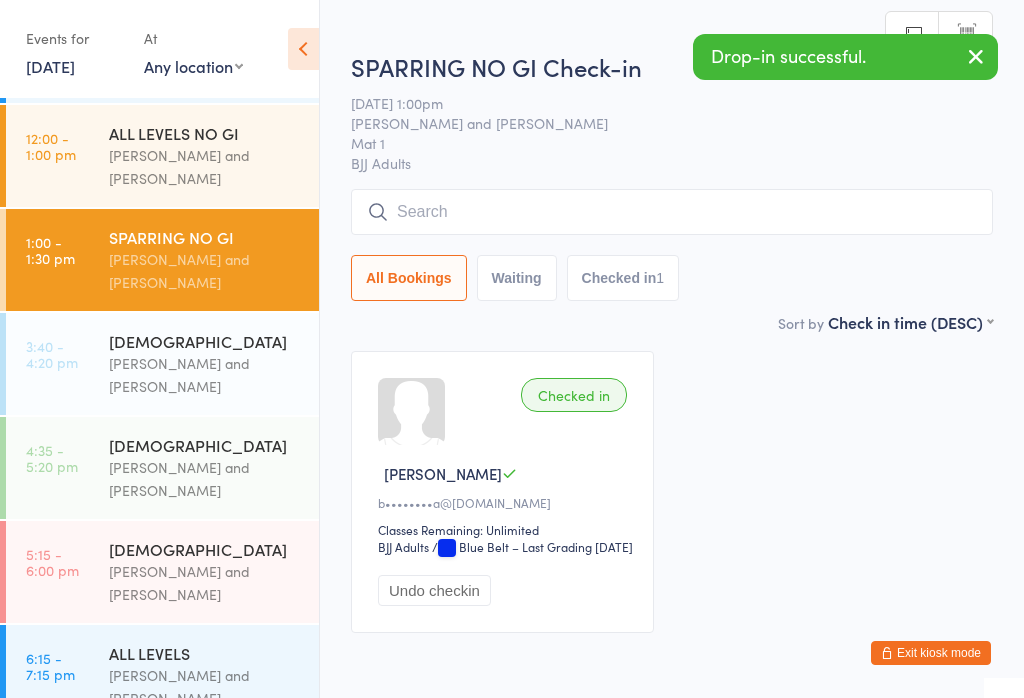 click at bounding box center (672, 212) 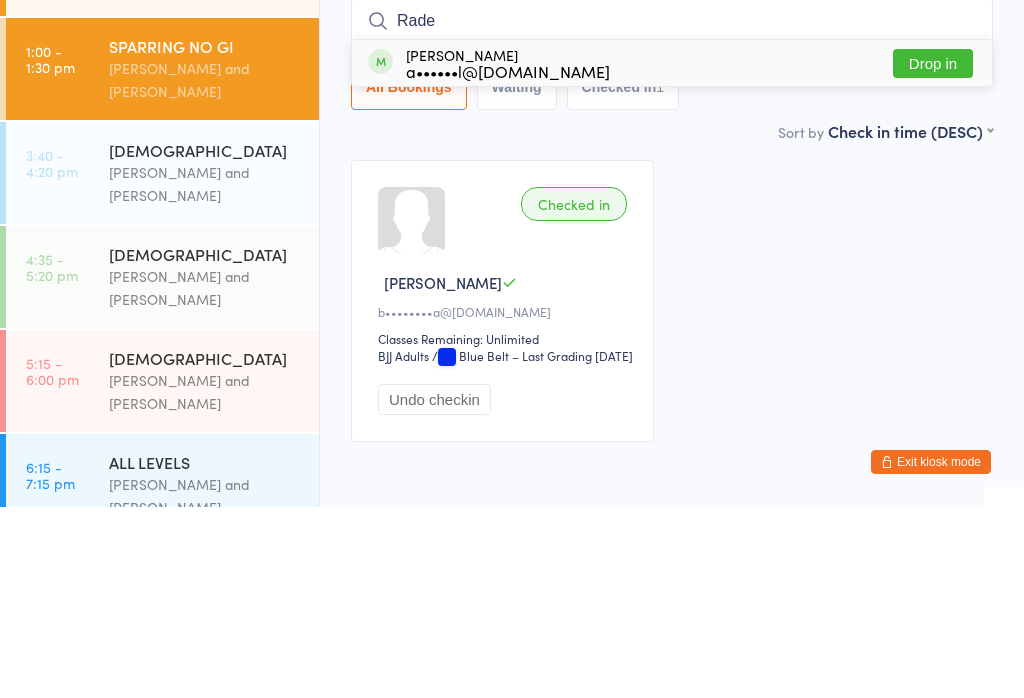 type on "Rade" 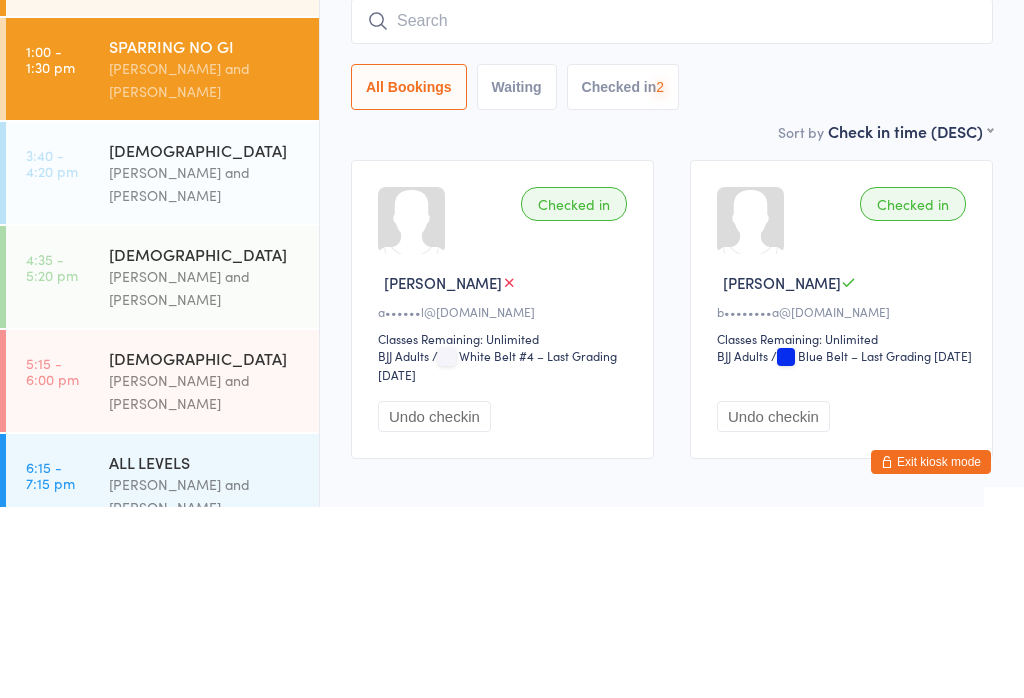 click on "Sort by" at bounding box center [801, 323] 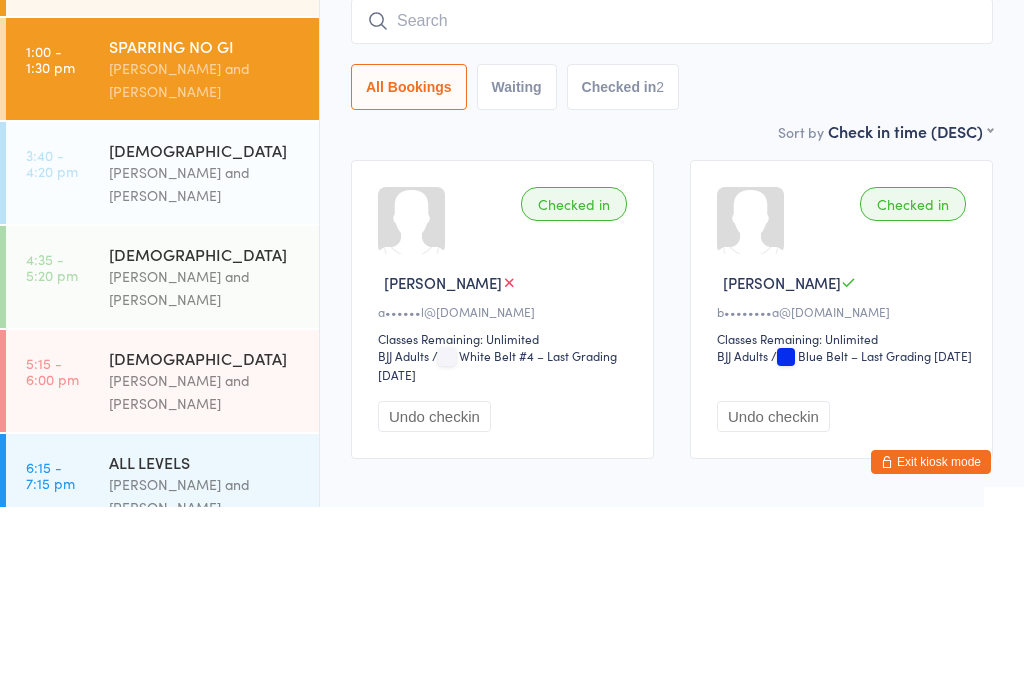scroll, scrollTop: 117, scrollLeft: 0, axis: vertical 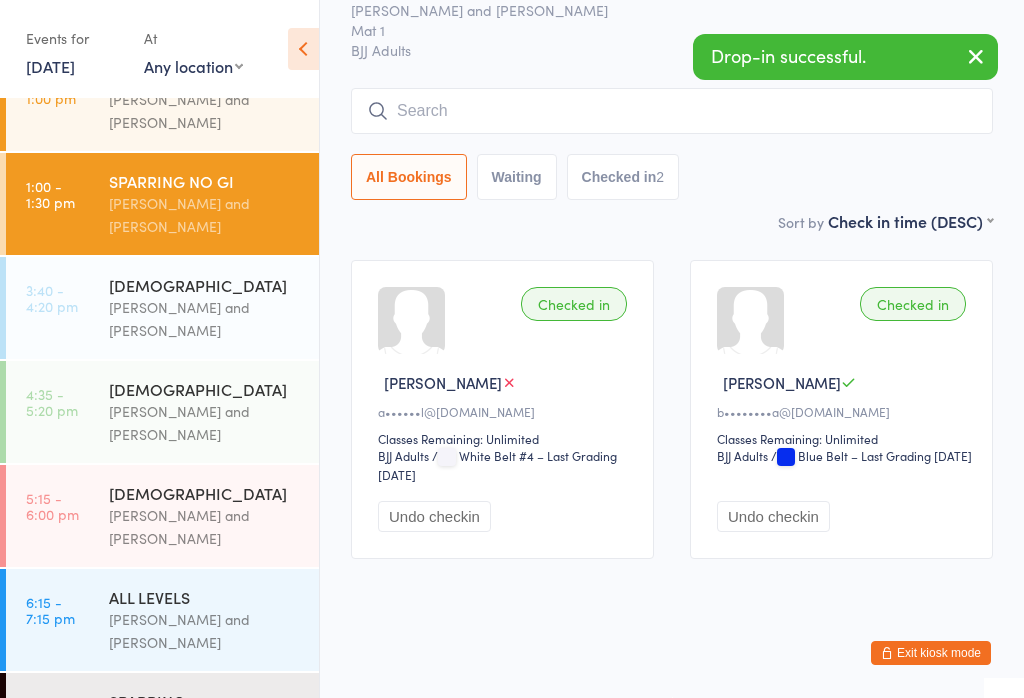 click on "[PERSON_NAME] and [PERSON_NAME]" at bounding box center [205, 423] 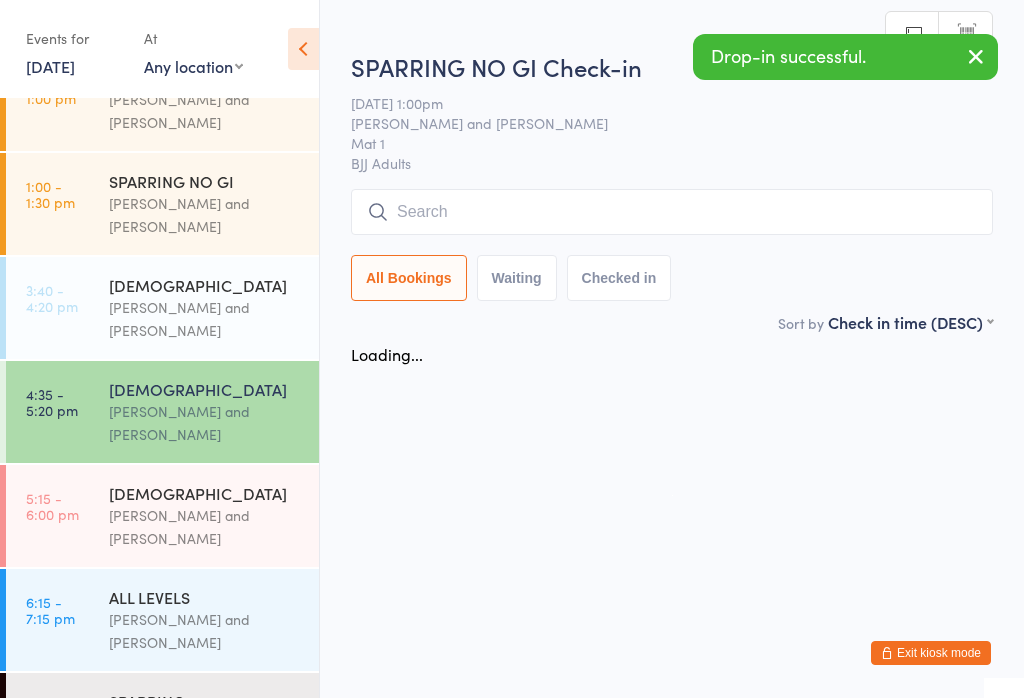 scroll, scrollTop: 0, scrollLeft: 0, axis: both 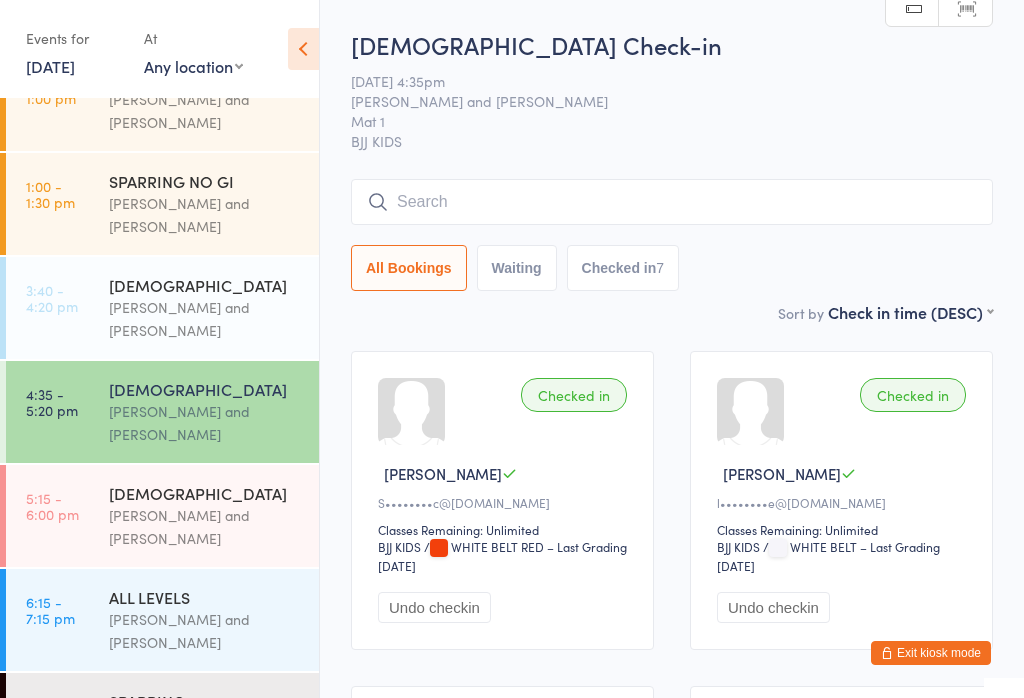 click at bounding box center [672, 202] 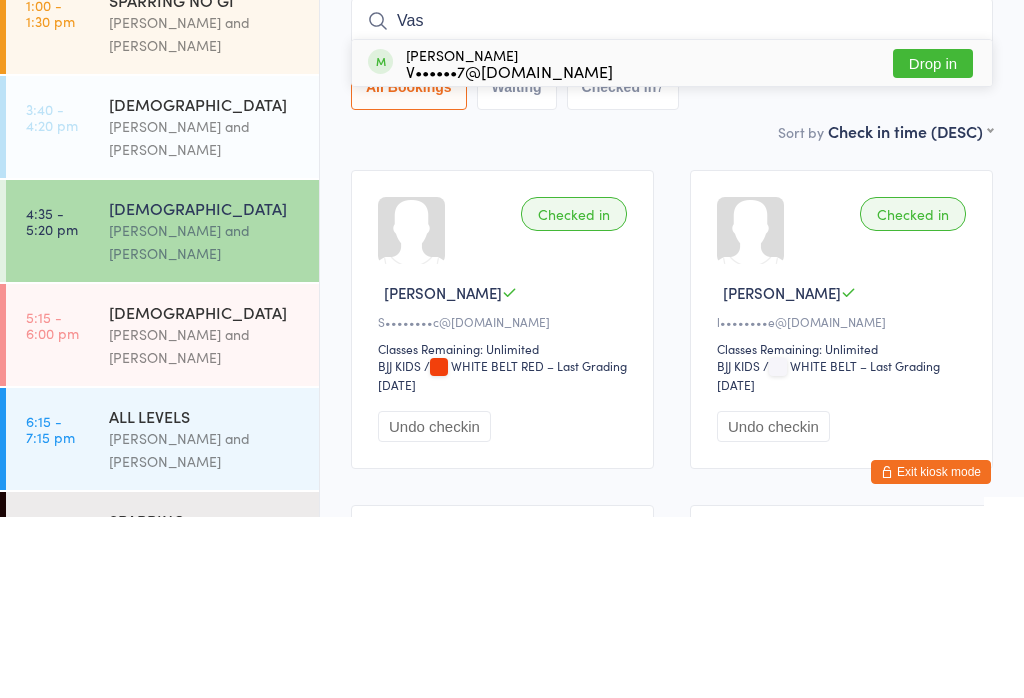 type on "Vas" 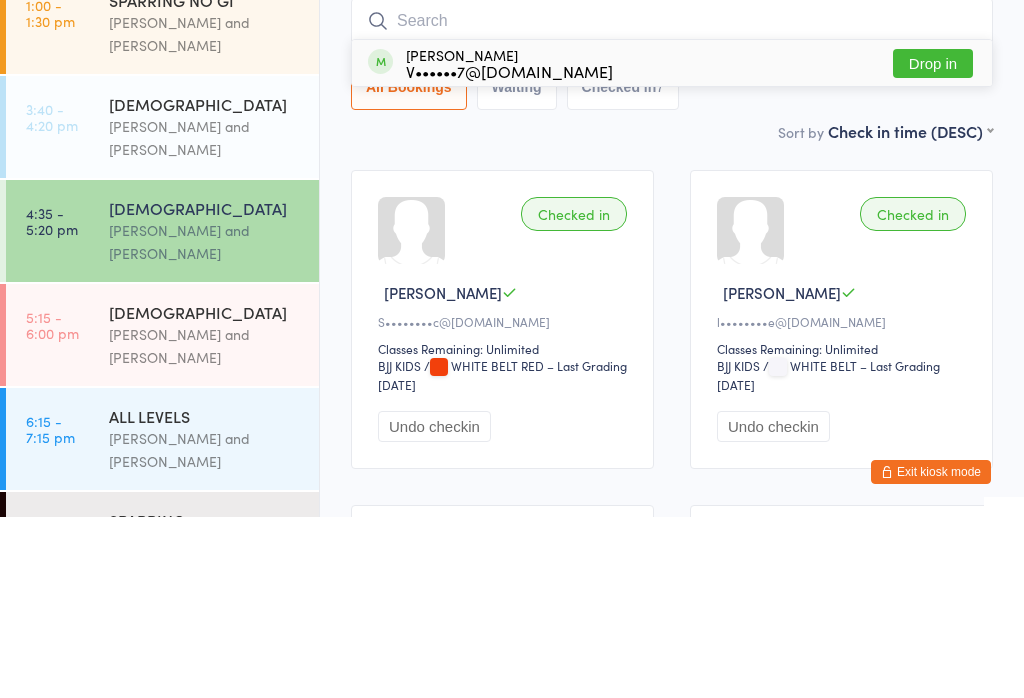 scroll, scrollTop: 181, scrollLeft: 0, axis: vertical 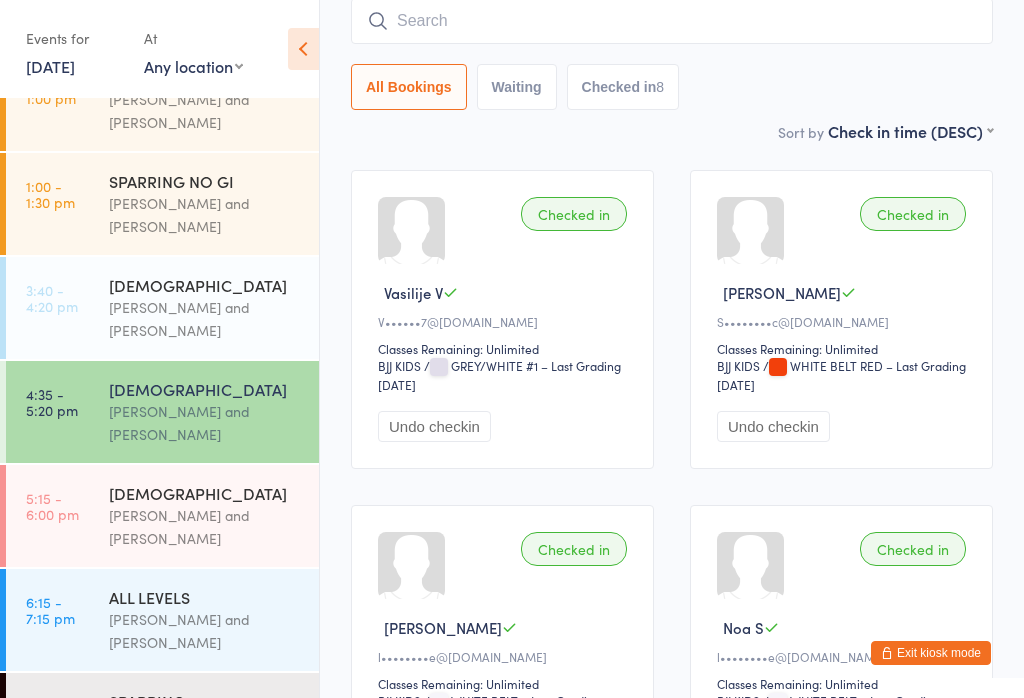 click on "4:35 - 5:20 pm [DEMOGRAPHIC_DATA] [PERSON_NAME] and [PERSON_NAME]" at bounding box center [162, 412] 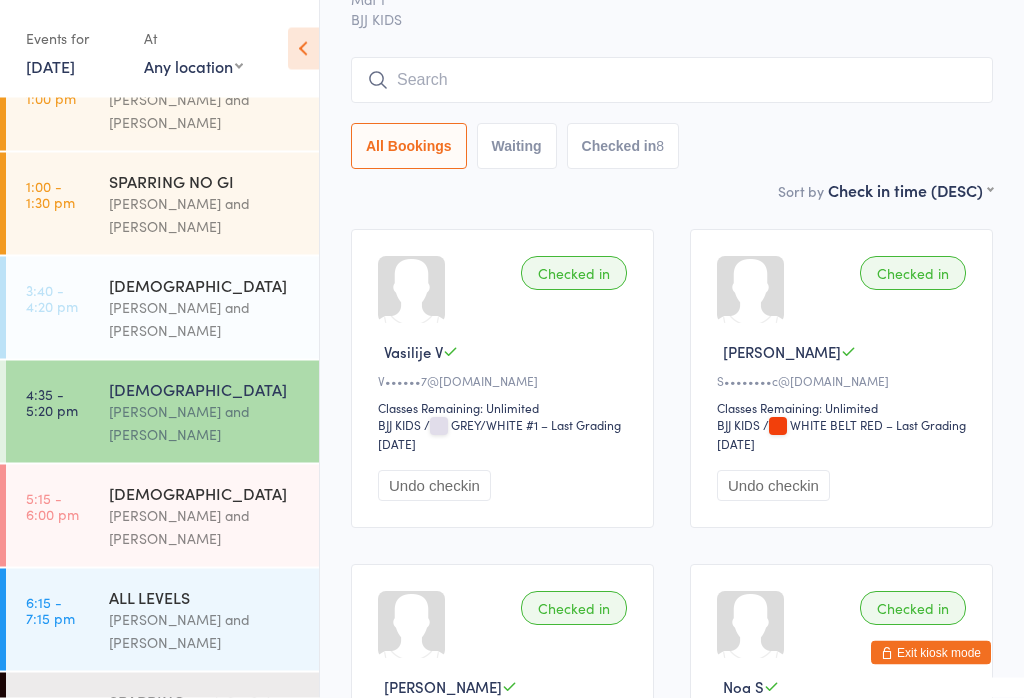 scroll, scrollTop: 0, scrollLeft: 0, axis: both 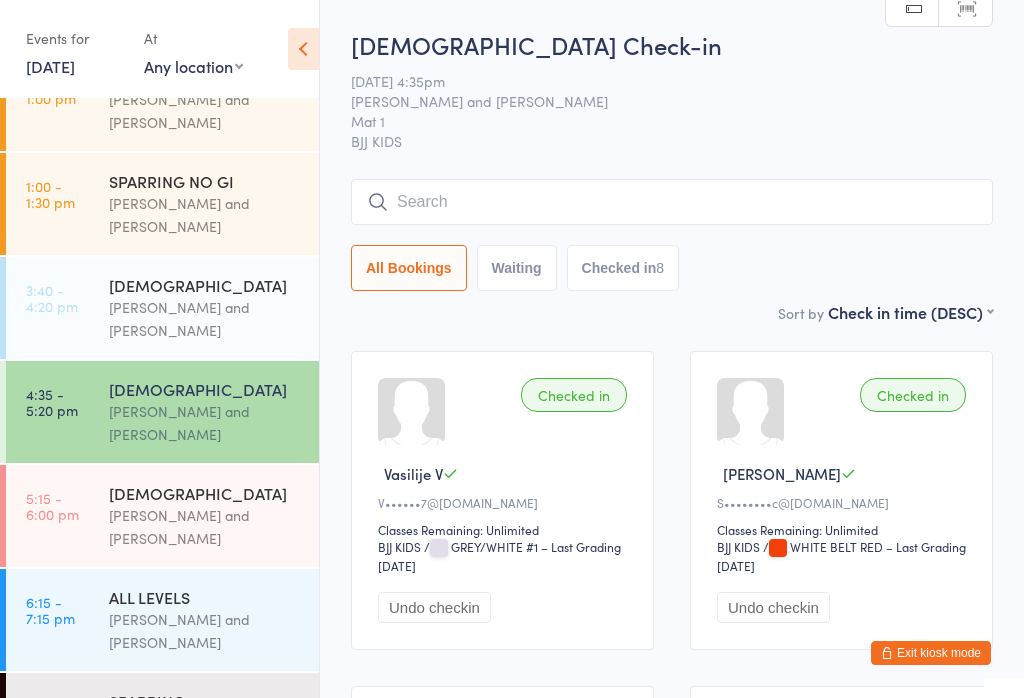 click at bounding box center [672, 202] 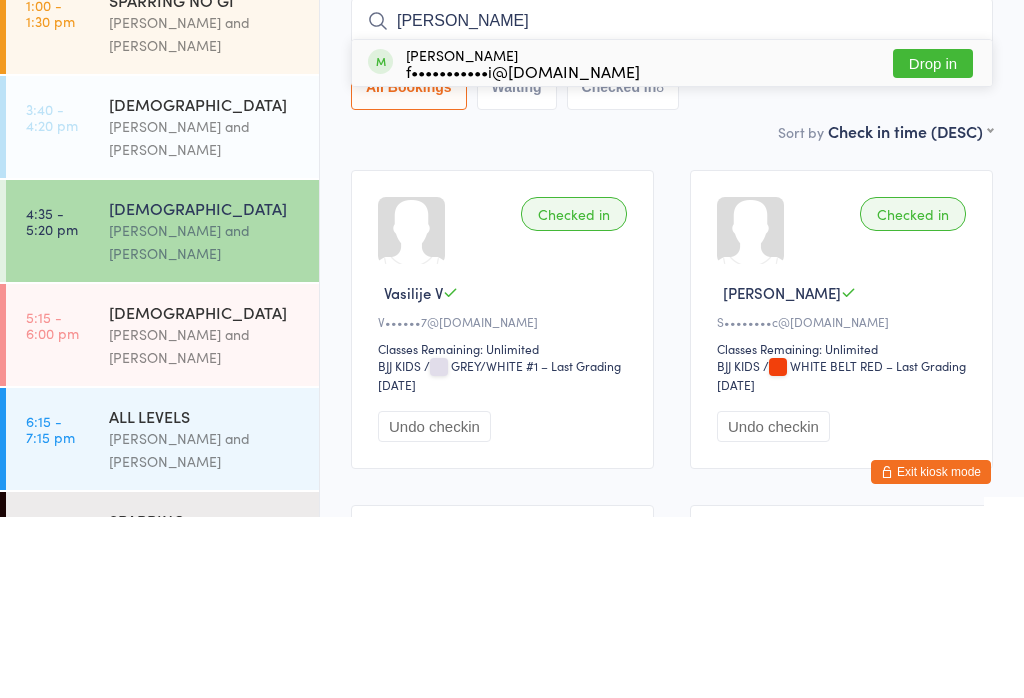 type on "[PERSON_NAME]" 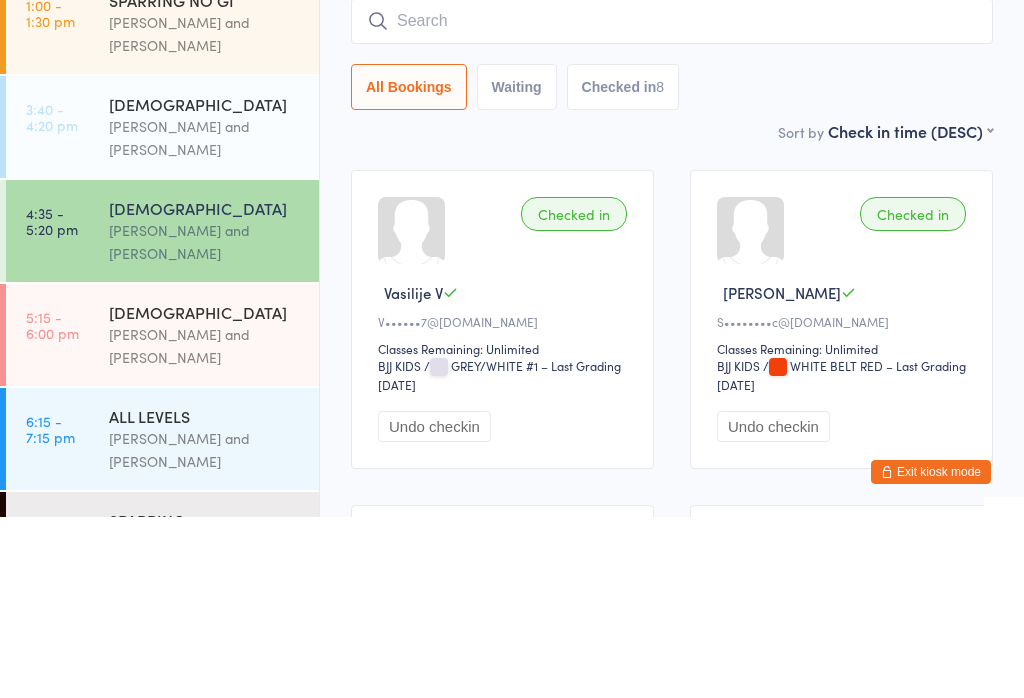 scroll, scrollTop: 181, scrollLeft: 0, axis: vertical 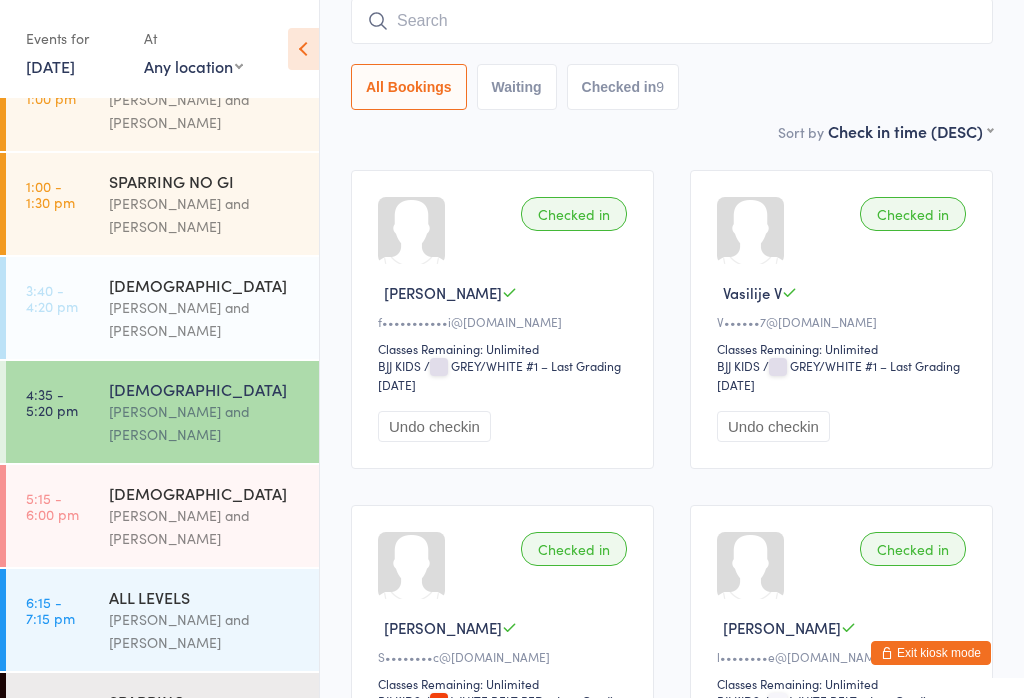 click at bounding box center (672, 21) 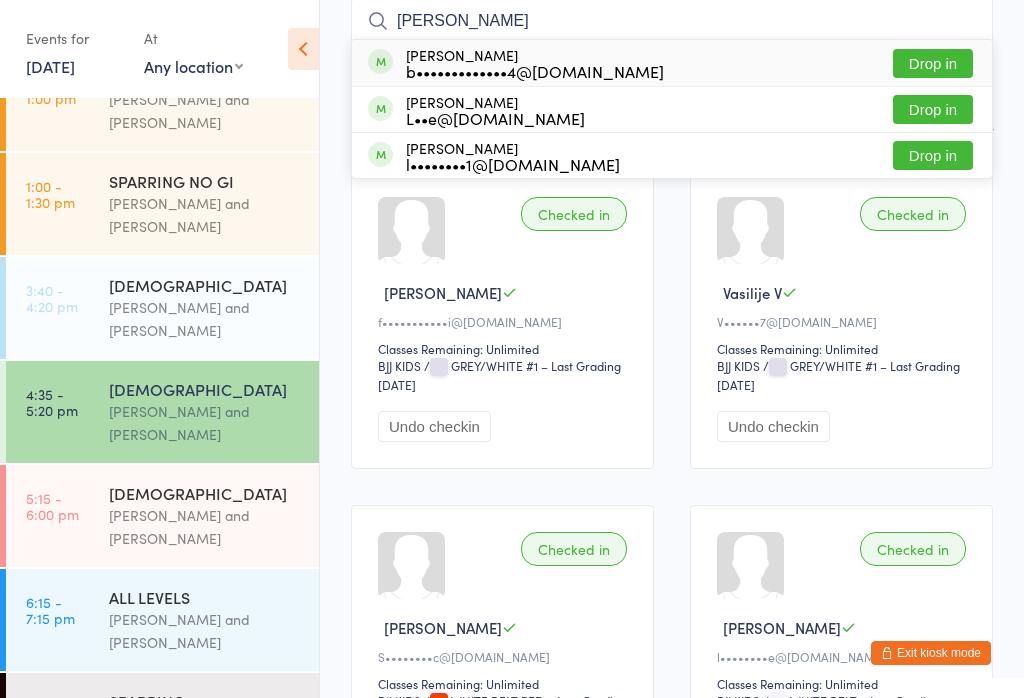 type on "[PERSON_NAME]" 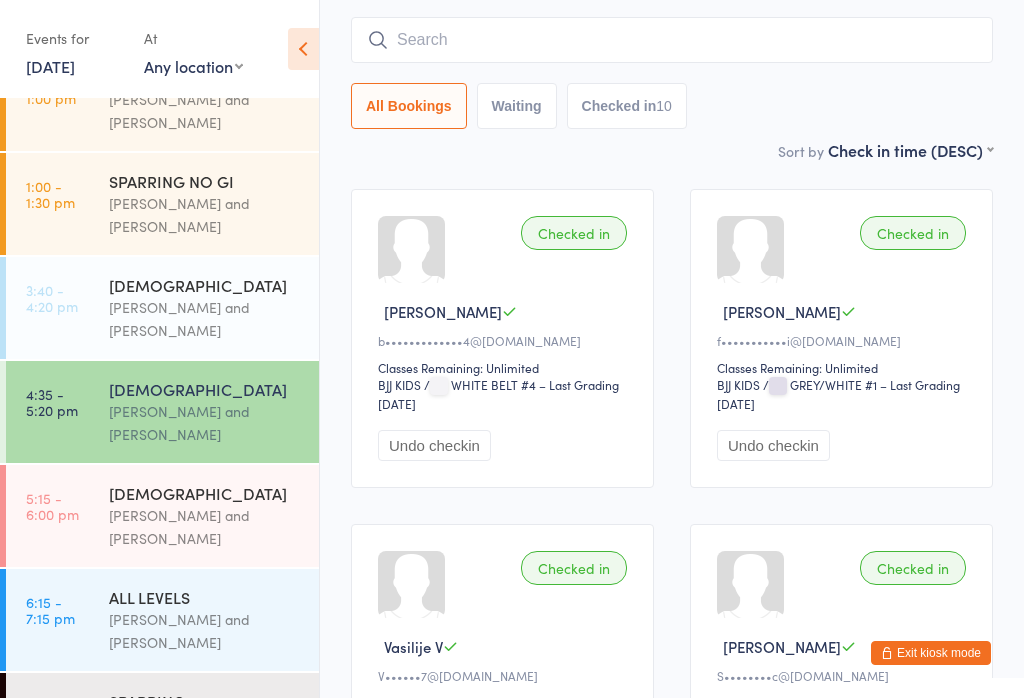scroll, scrollTop: 154, scrollLeft: 0, axis: vertical 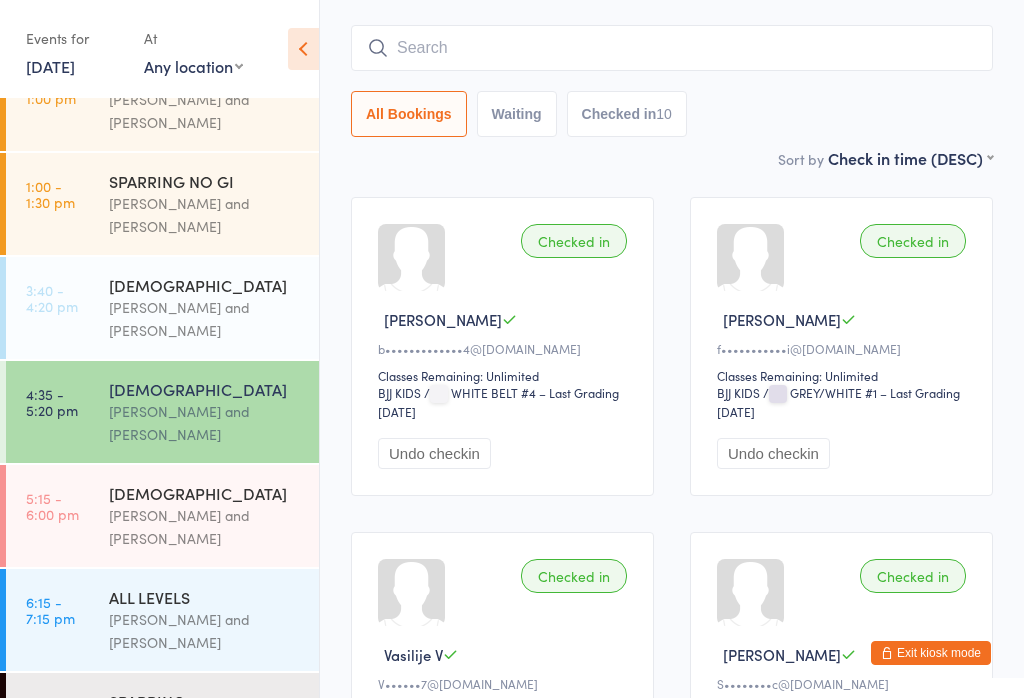 click at bounding box center (672, 48) 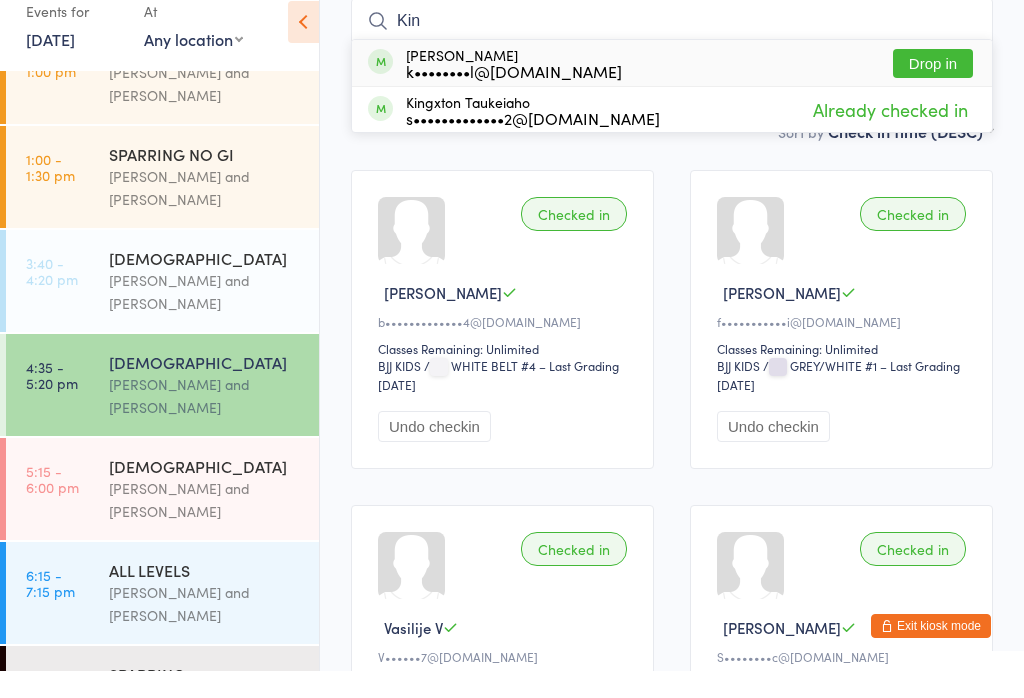 type on "Kin" 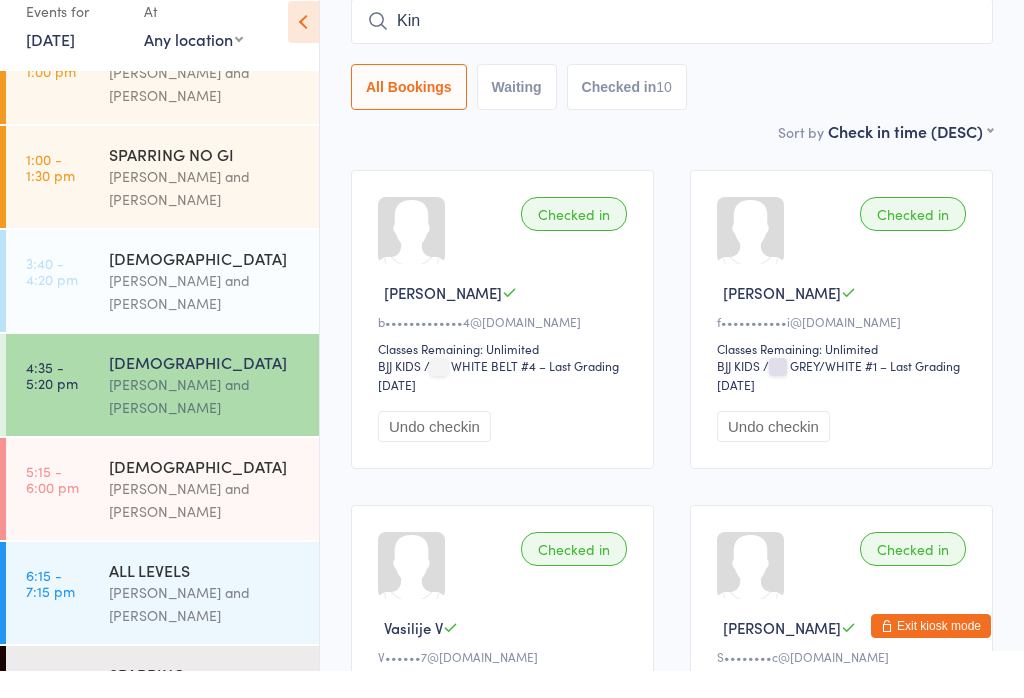 scroll, scrollTop: 181, scrollLeft: 0, axis: vertical 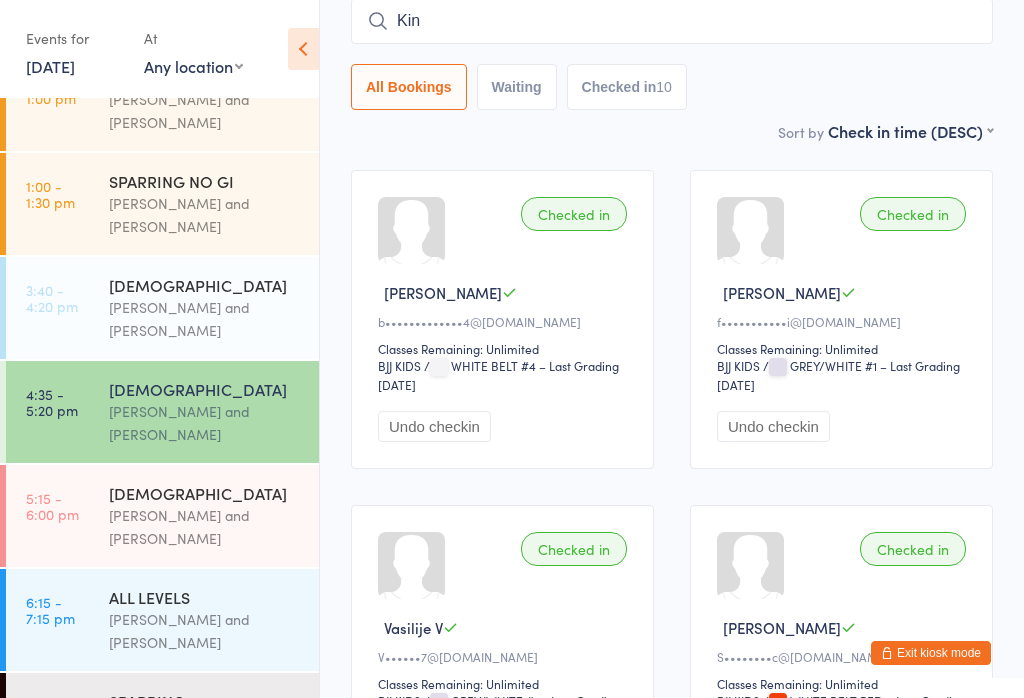 click on "5:15 - 6:00 pm" at bounding box center (52, 506) 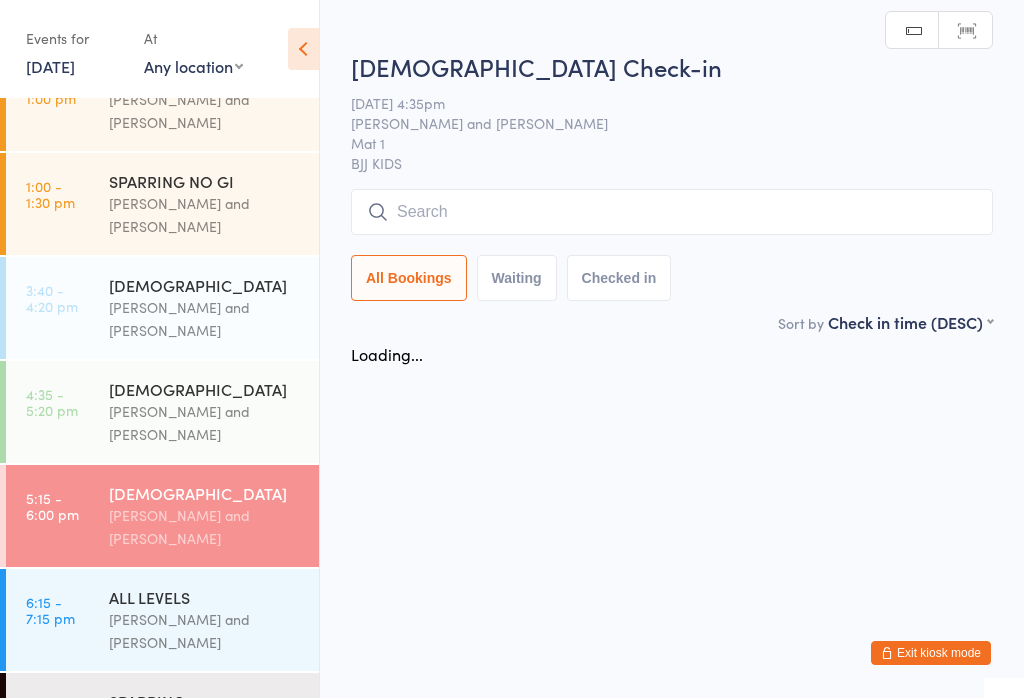 scroll, scrollTop: 0, scrollLeft: 0, axis: both 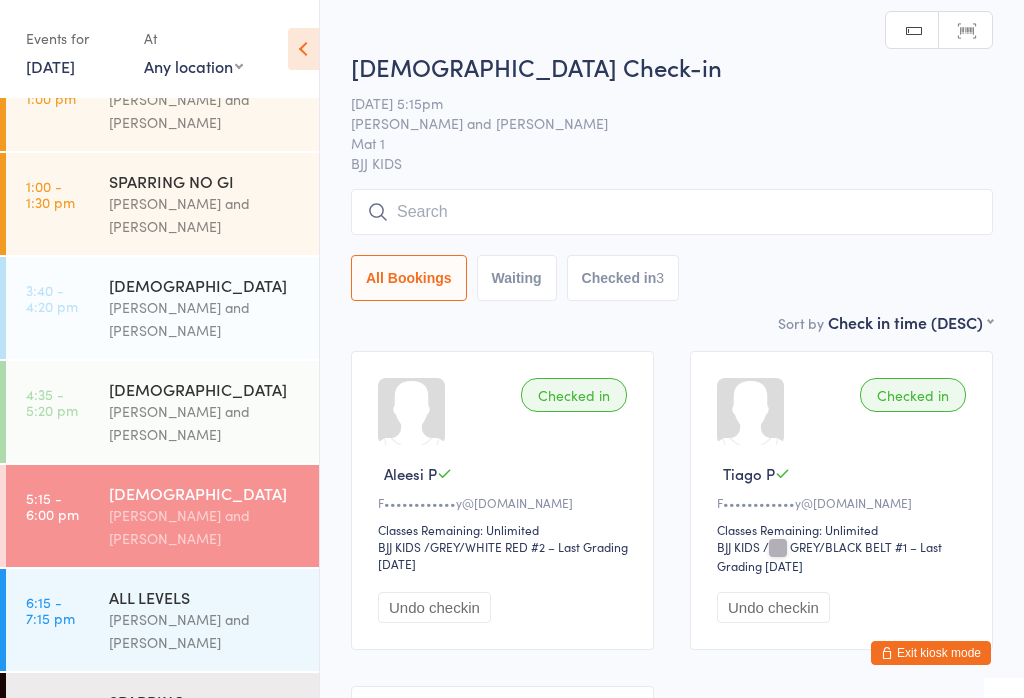 click at bounding box center (672, 212) 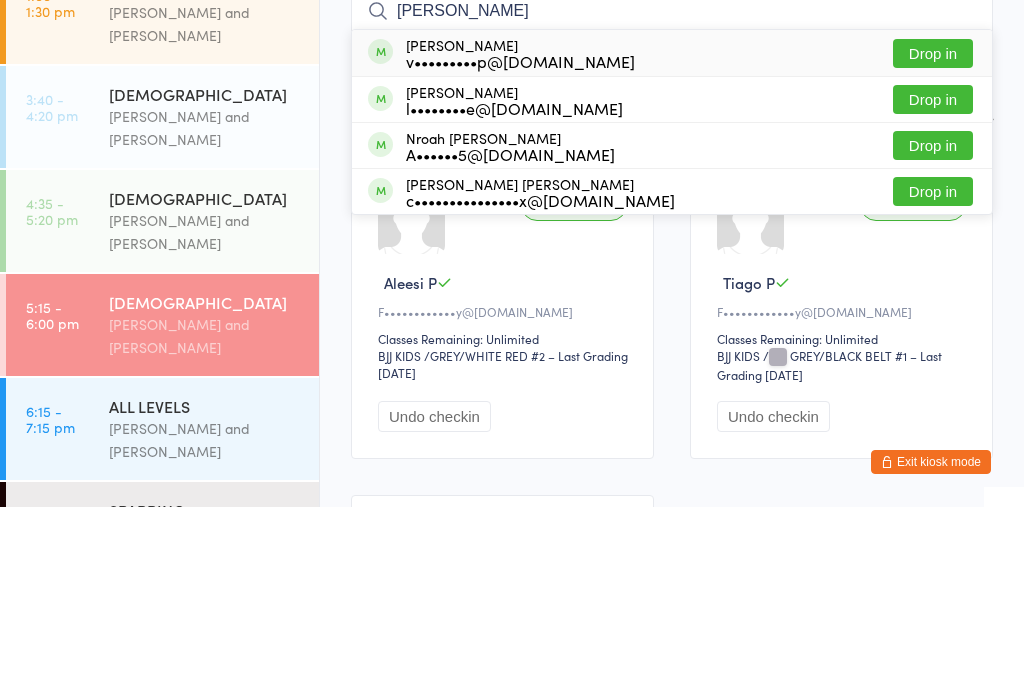 type on "[PERSON_NAME]" 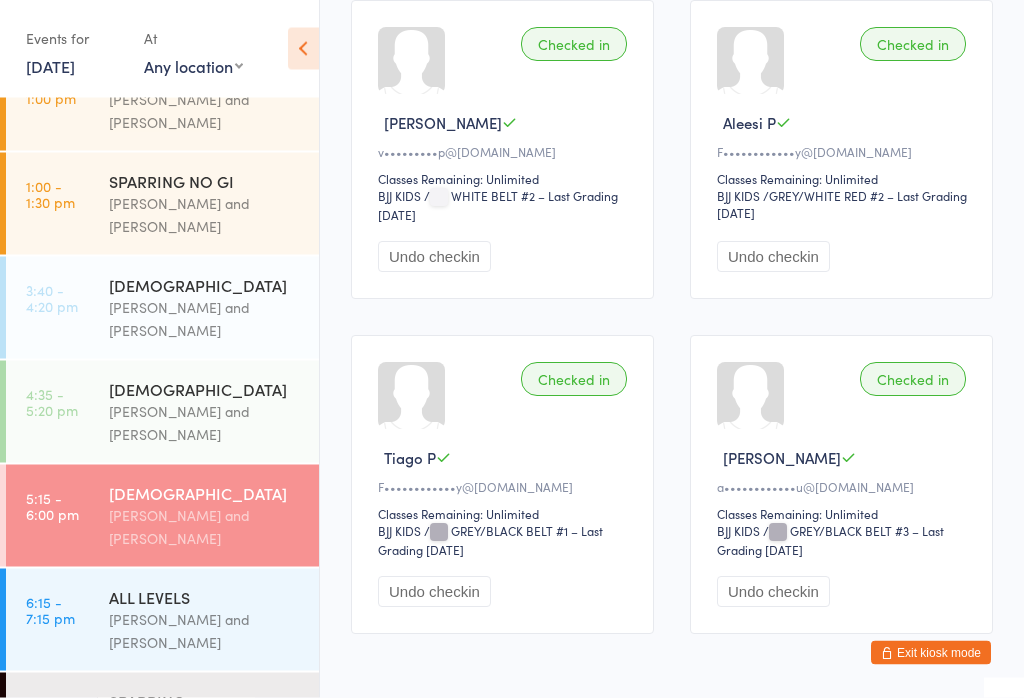 scroll, scrollTop: 428, scrollLeft: 0, axis: vertical 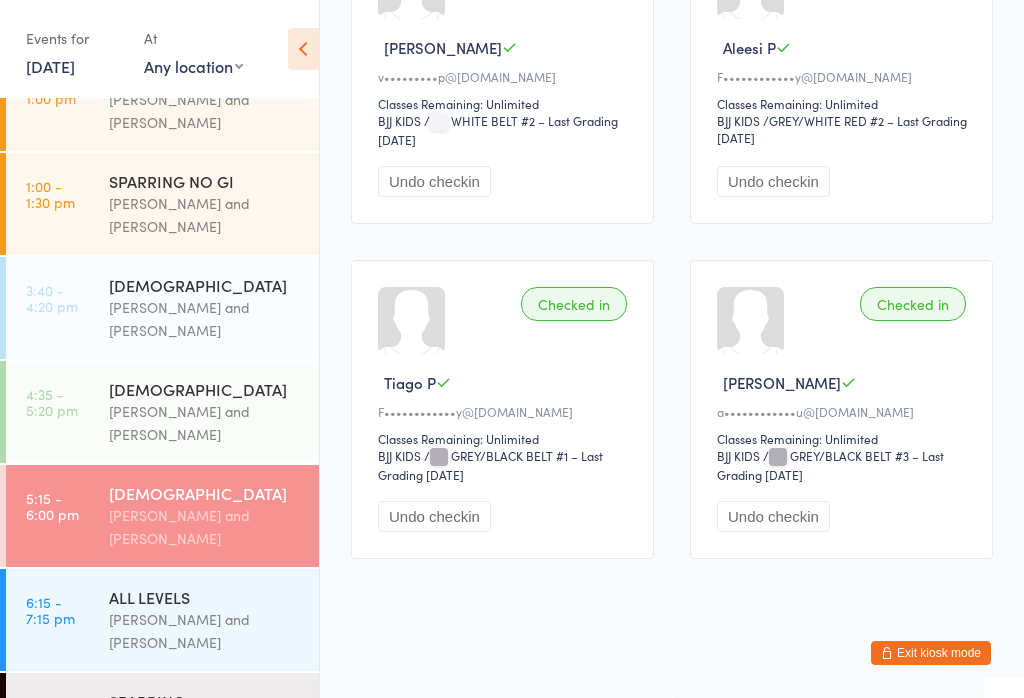 click on "[PERSON_NAME] and [PERSON_NAME]" at bounding box center [205, 423] 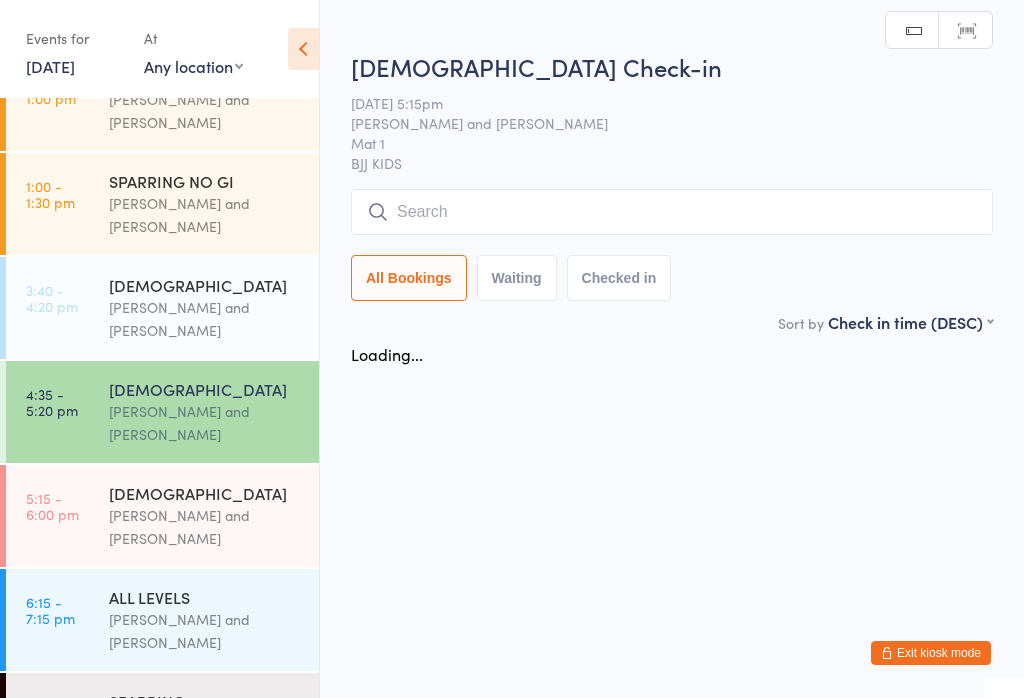 scroll, scrollTop: 0, scrollLeft: 0, axis: both 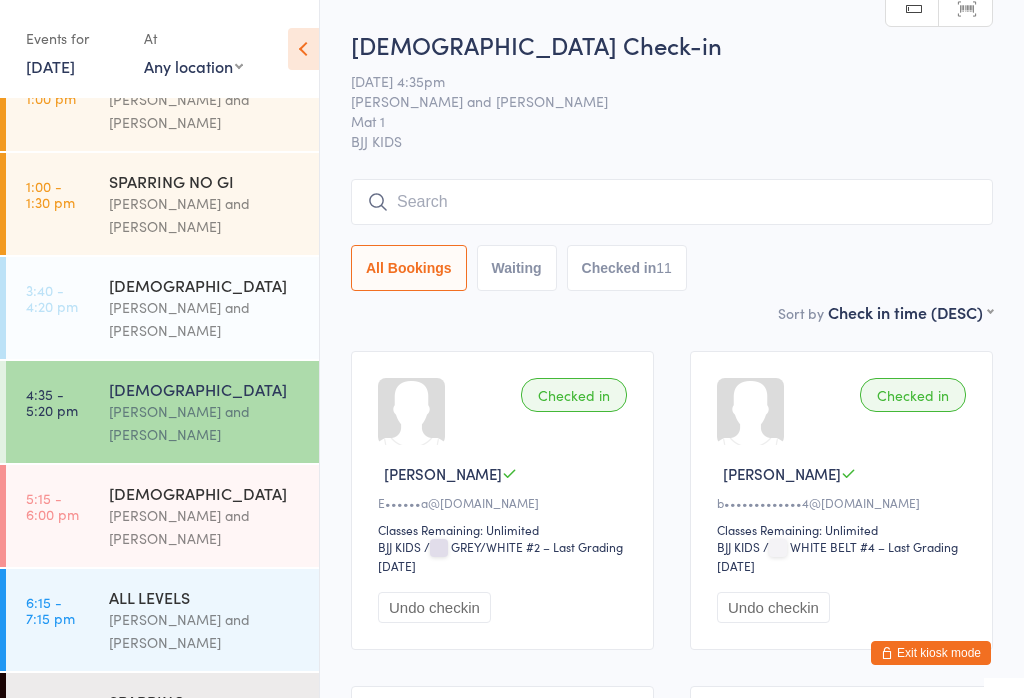 click on "5:15 - 6:00 pm [DEMOGRAPHIC_DATA] [PERSON_NAME] and [PERSON_NAME]" at bounding box center [162, 516] 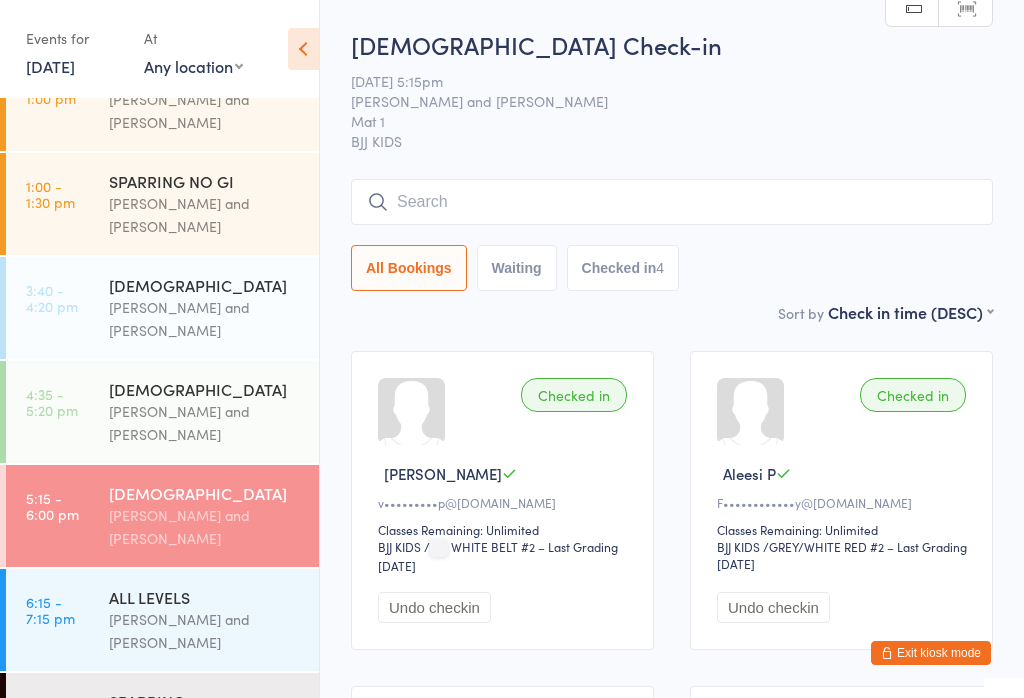click at bounding box center (672, 202) 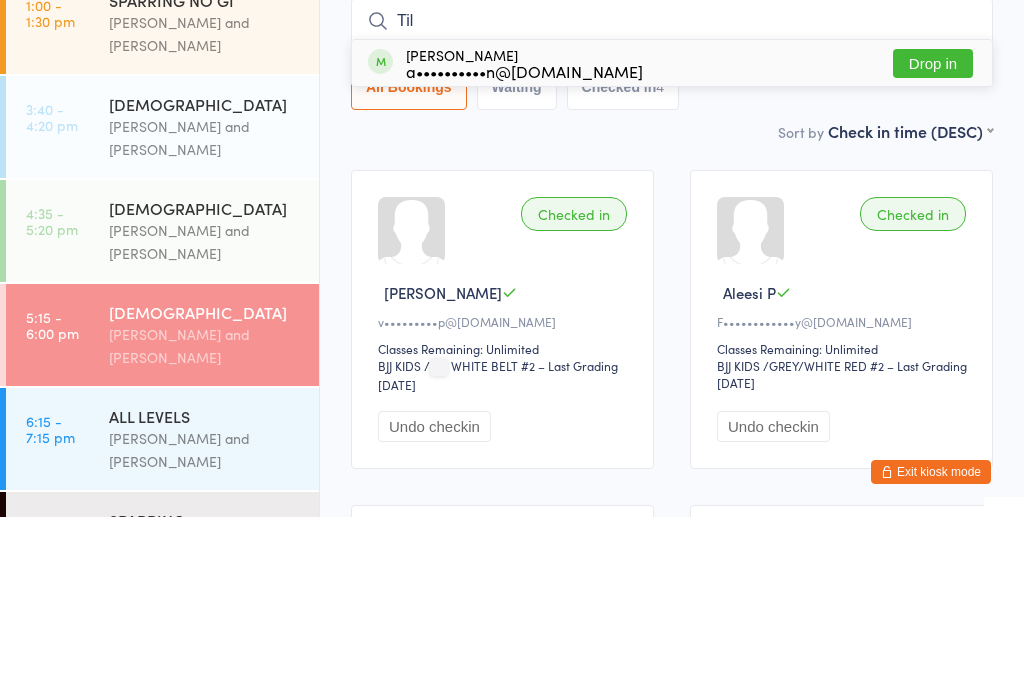 type on "Til" 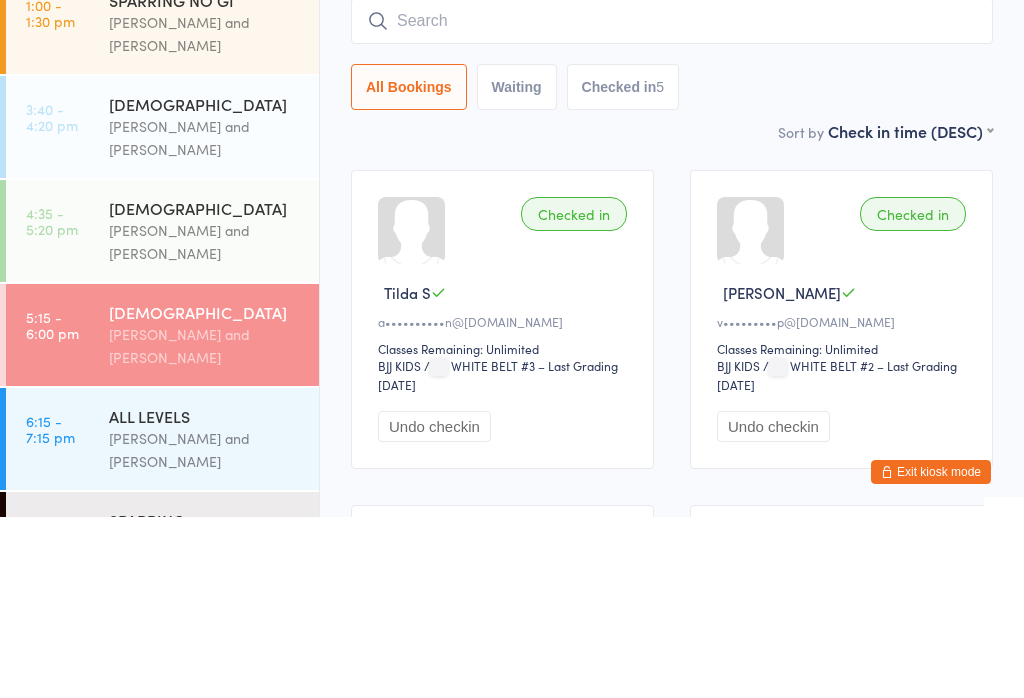 click on "All Bookings Waiting  Checked in  5" at bounding box center (672, 268) 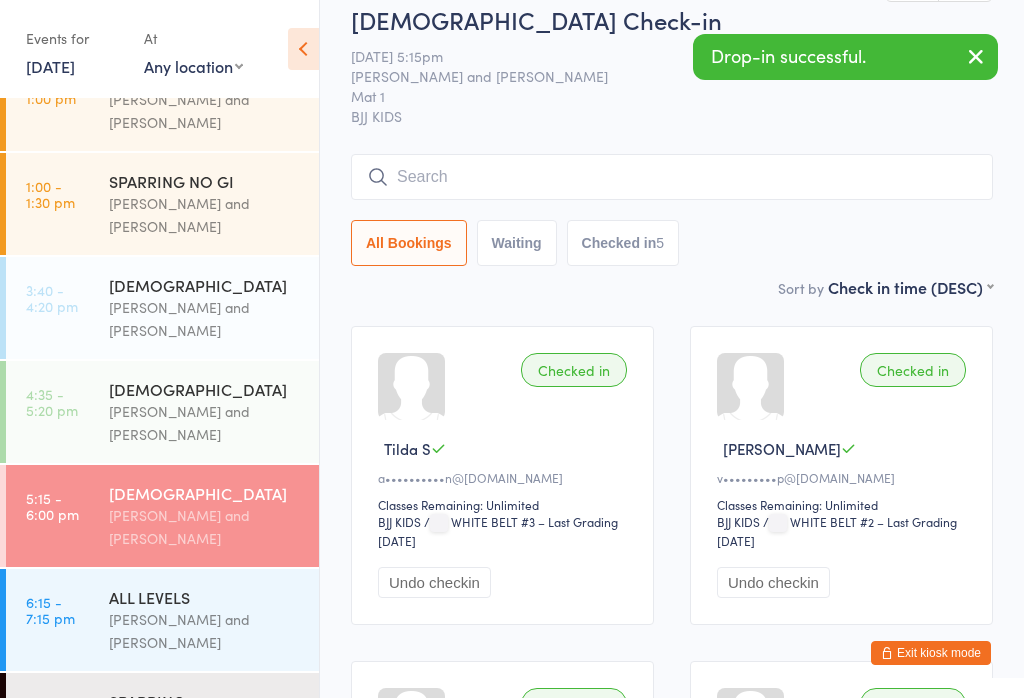 scroll, scrollTop: 0, scrollLeft: 0, axis: both 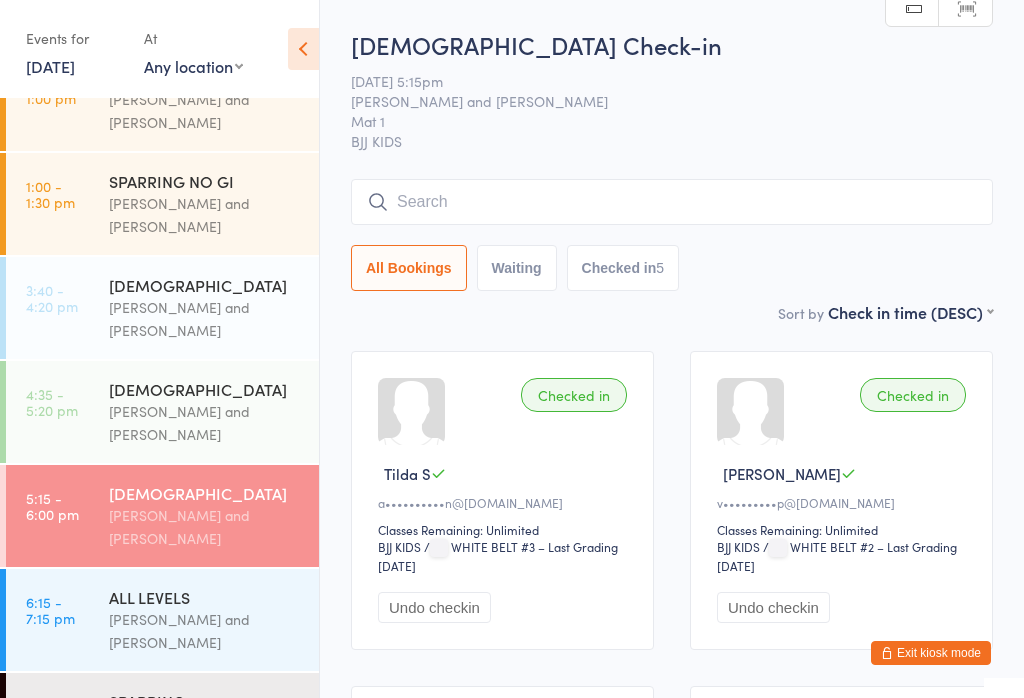 click at bounding box center (672, 202) 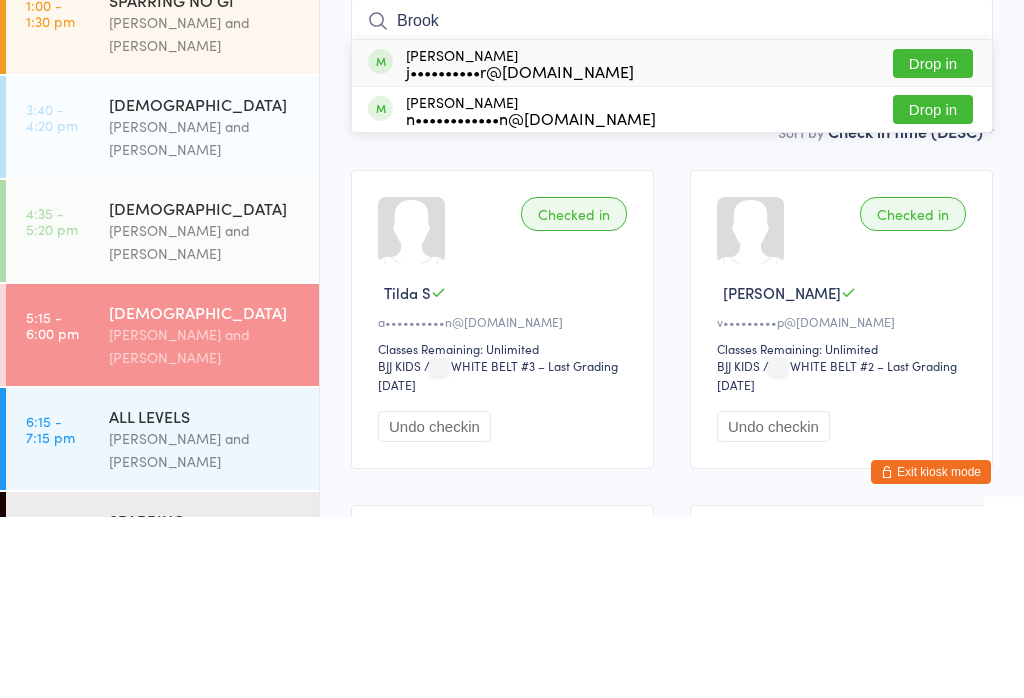 type on "Brook" 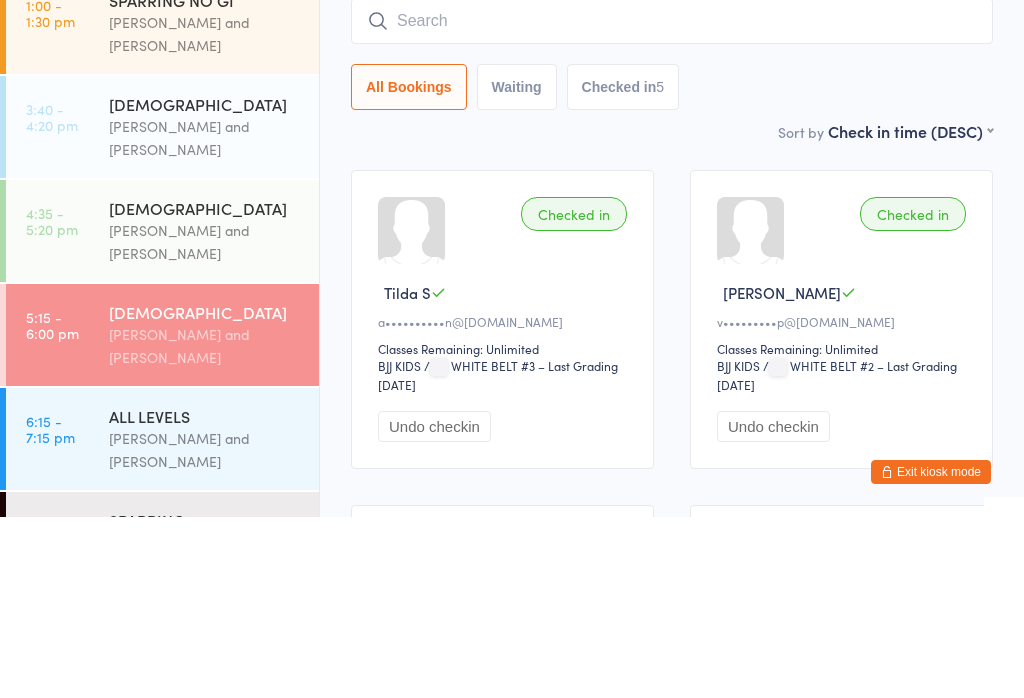 scroll, scrollTop: 181, scrollLeft: 0, axis: vertical 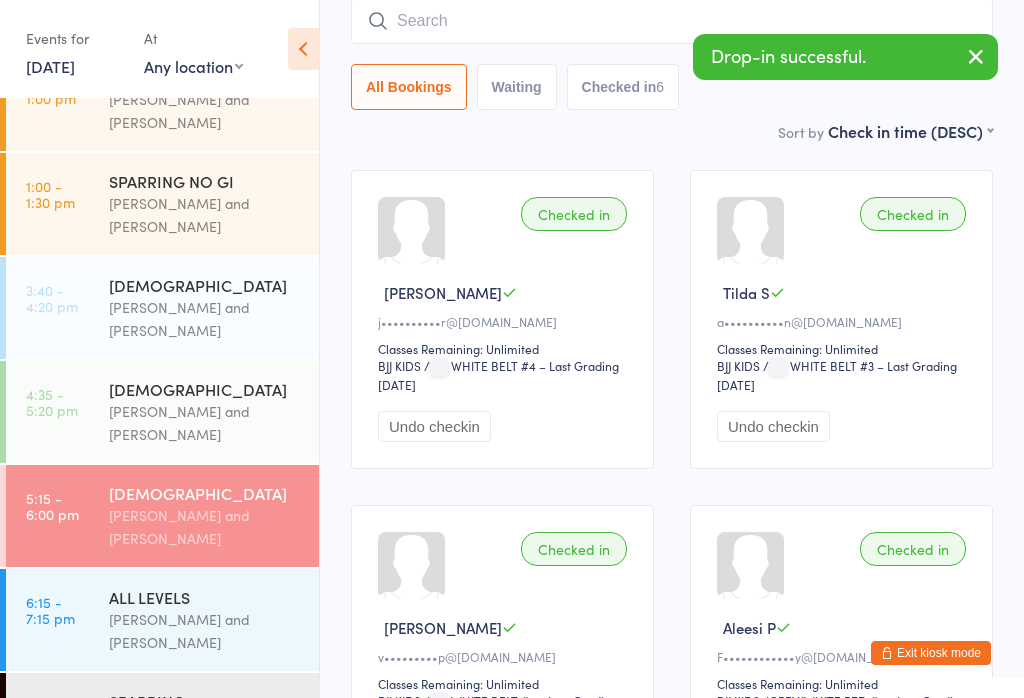 click at bounding box center (672, 21) 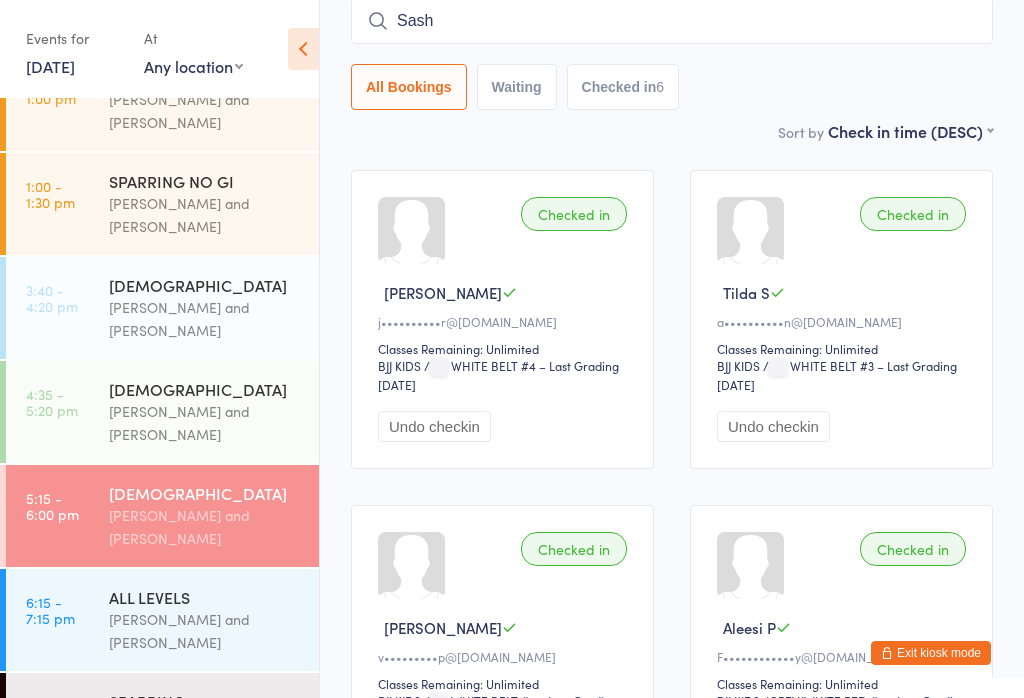 type on "[PERSON_NAME]" 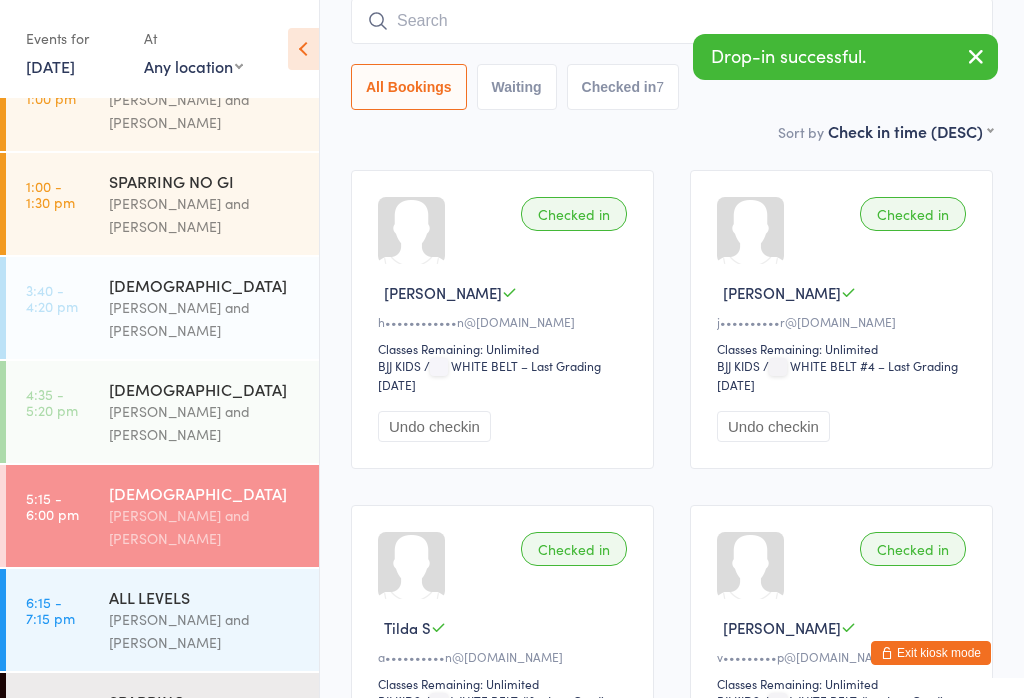 click on "Sort by   Check in time (DESC) First name (ASC) First name (DESC) Last name (ASC) Last name (DESC) Check in time (ASC) Check in time (DESC) Rank (ASC) Rank (DESC)" at bounding box center [672, 131] 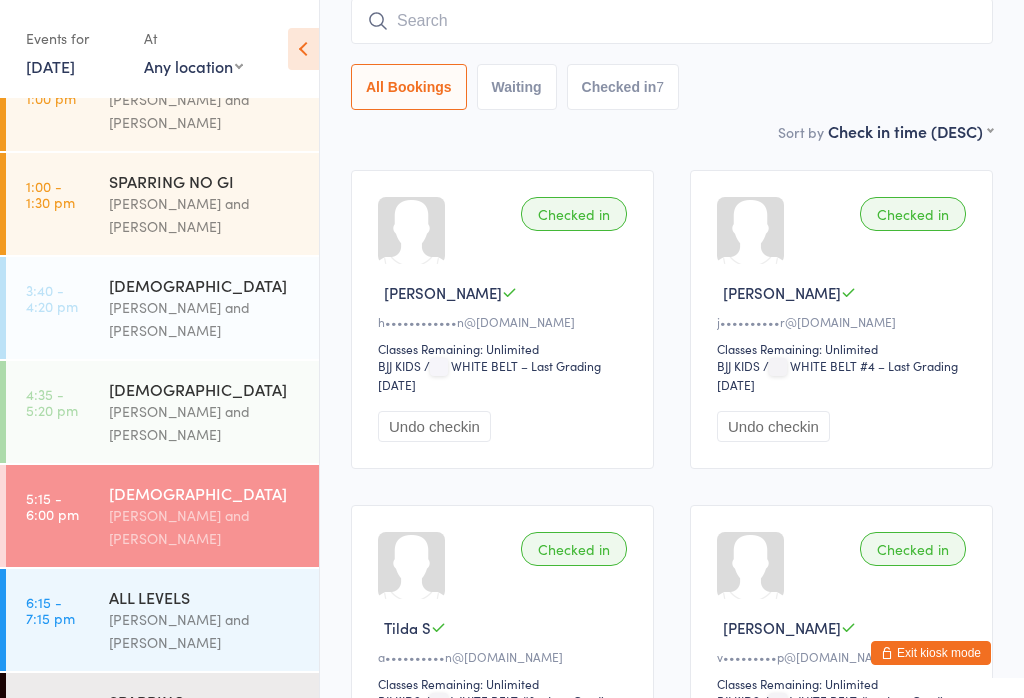 click at bounding box center [672, 21] 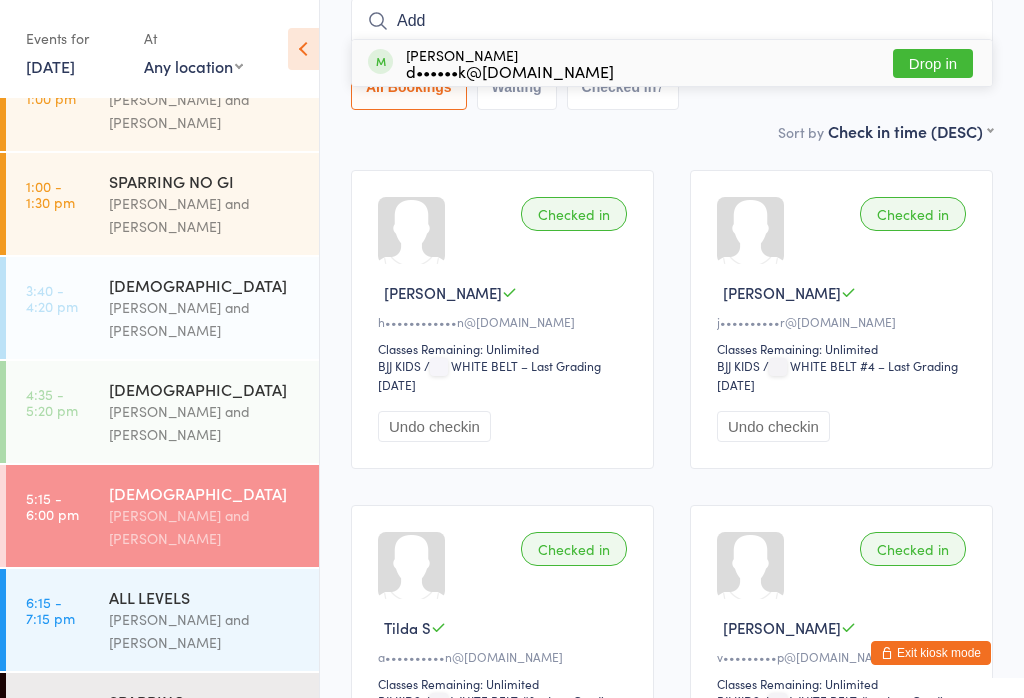 type on "Add" 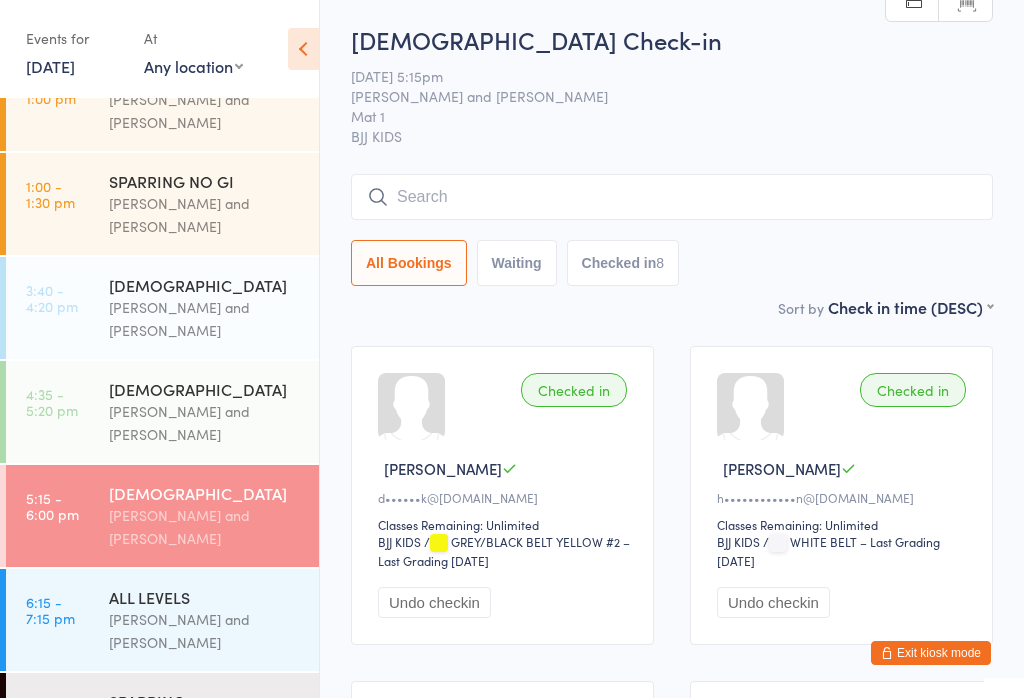 scroll, scrollTop: 0, scrollLeft: 0, axis: both 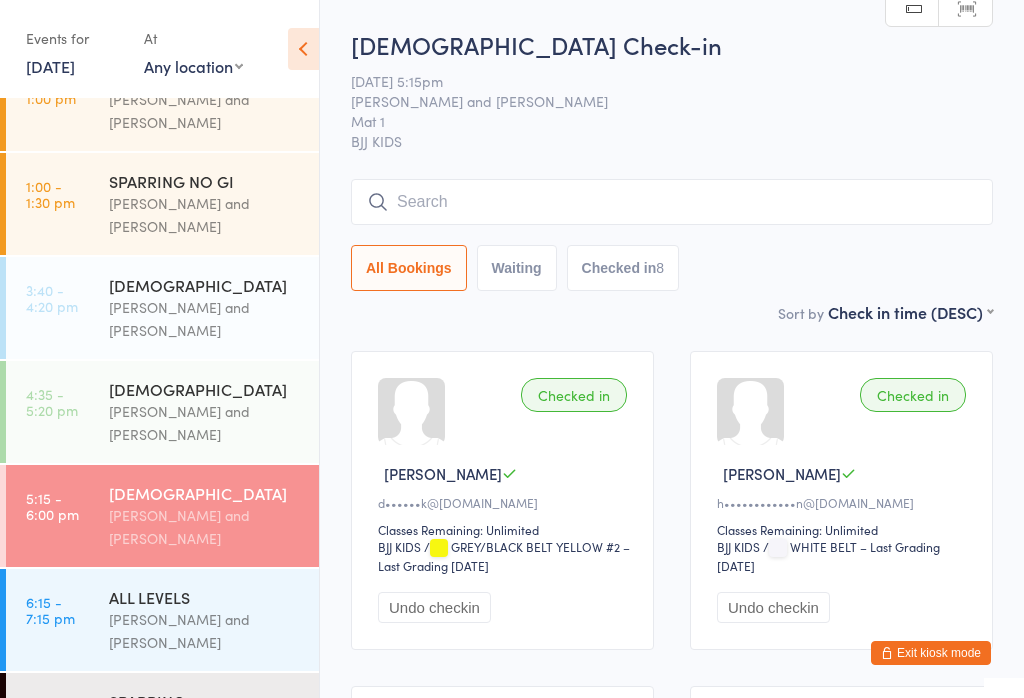 click on "[DEMOGRAPHIC_DATA]" at bounding box center [205, 493] 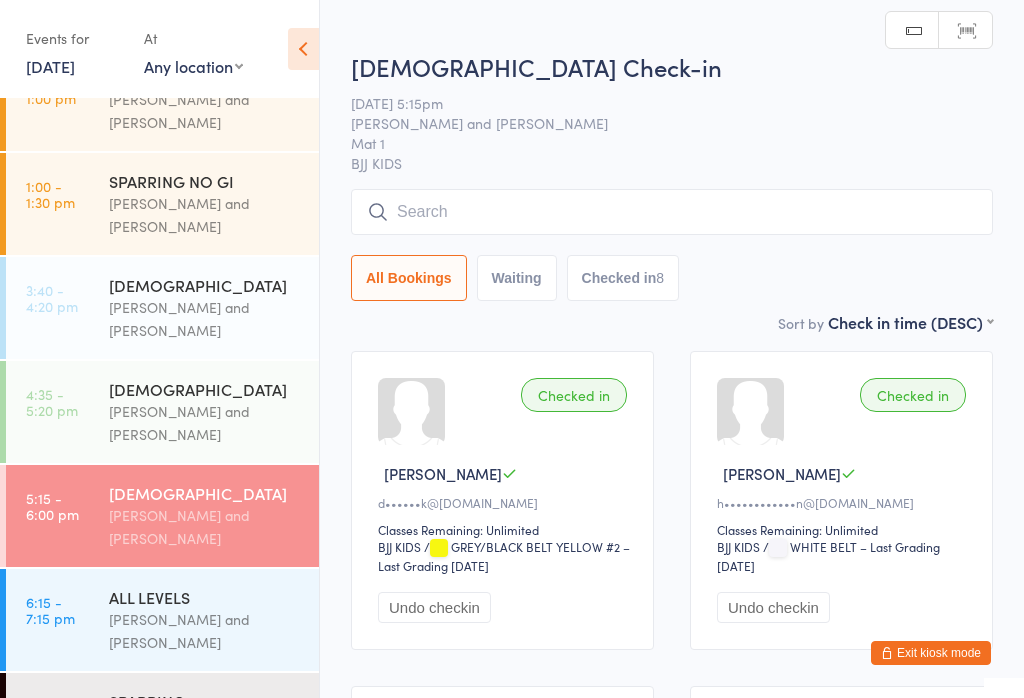click at bounding box center [672, 212] 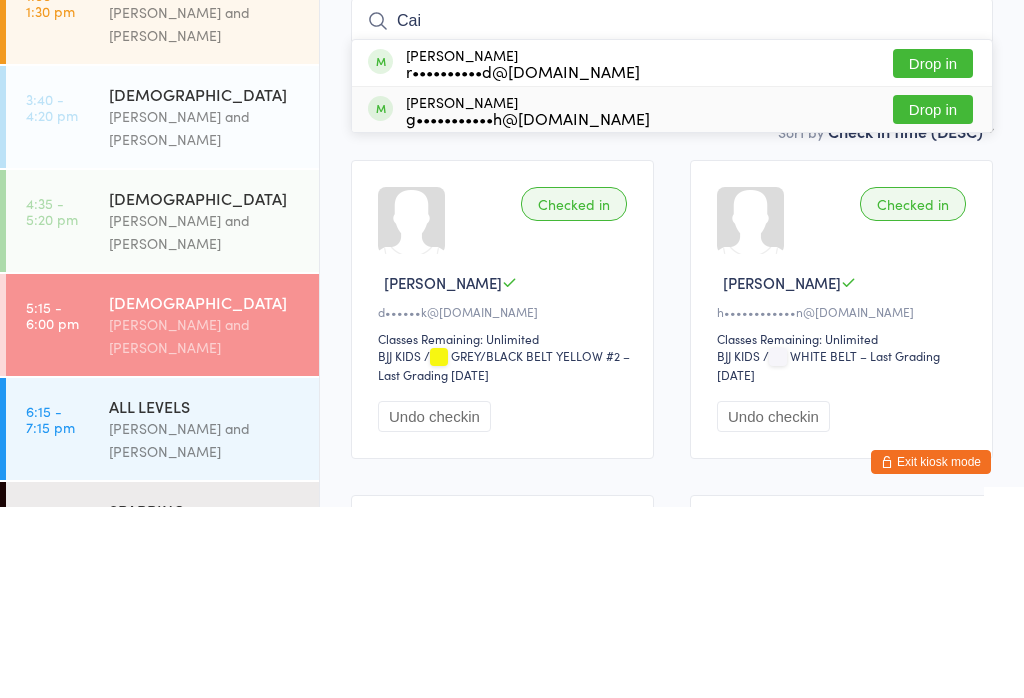 type on "Cai" 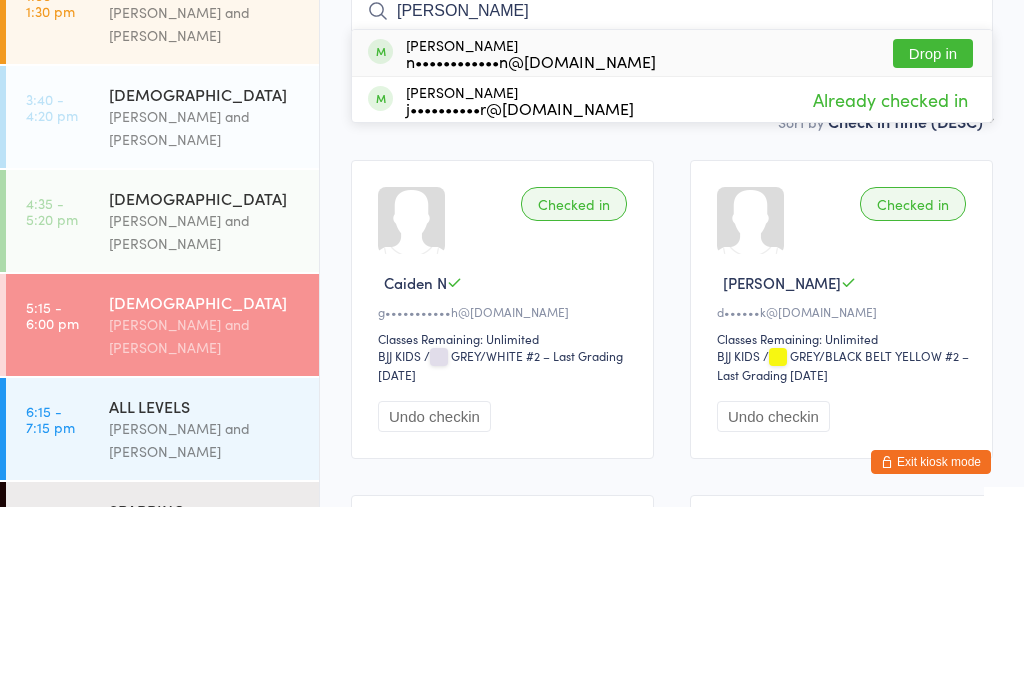 type on "[PERSON_NAME]" 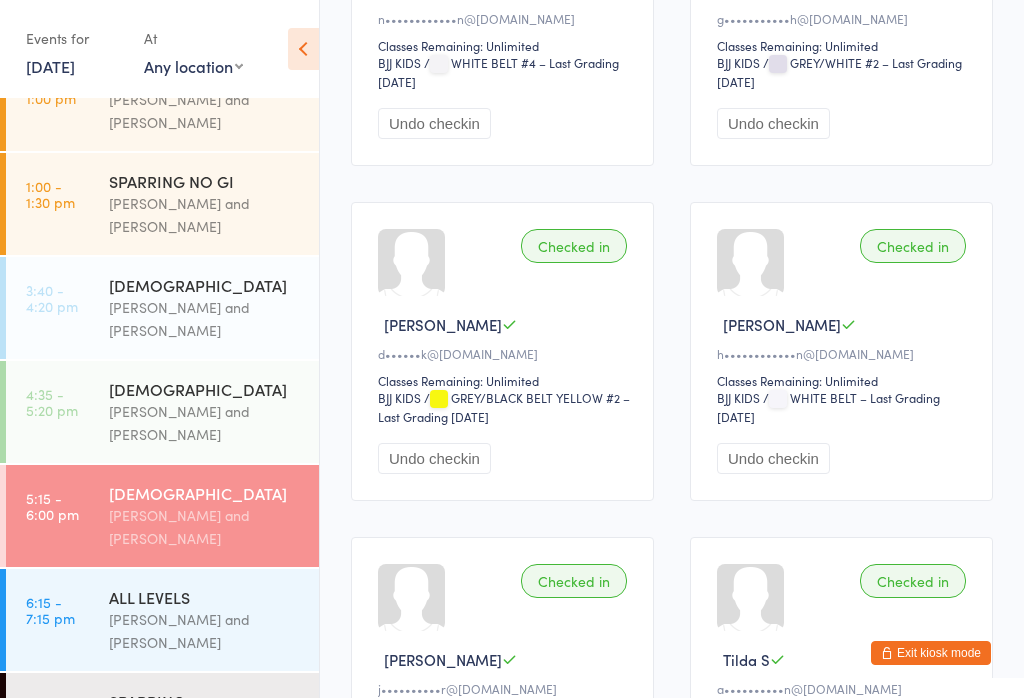 scroll, scrollTop: 0, scrollLeft: 0, axis: both 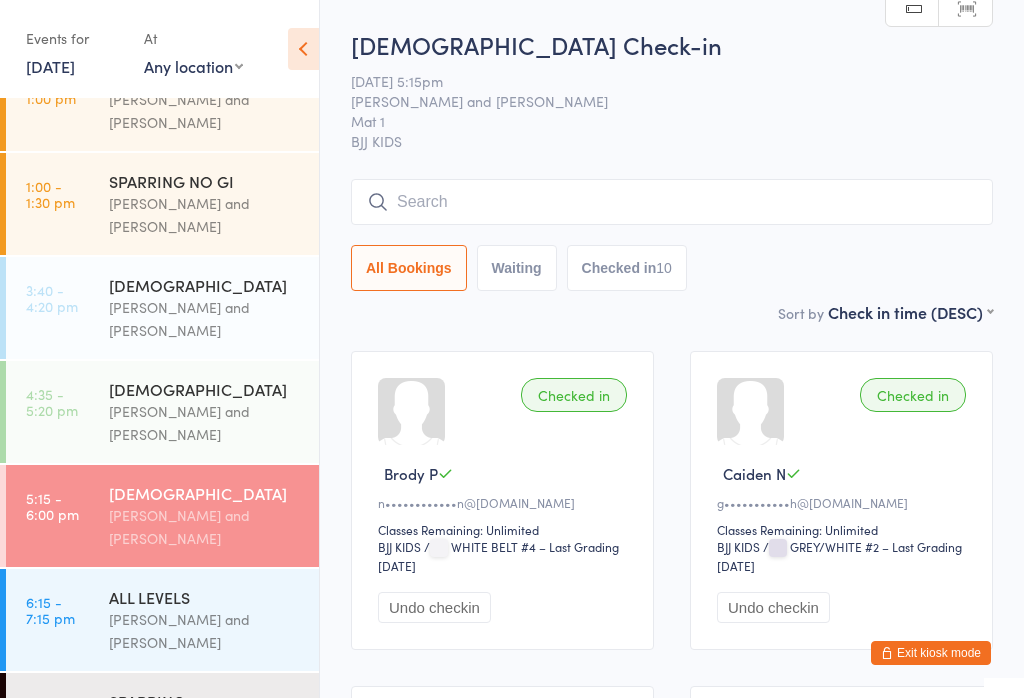 click at bounding box center (672, 202) 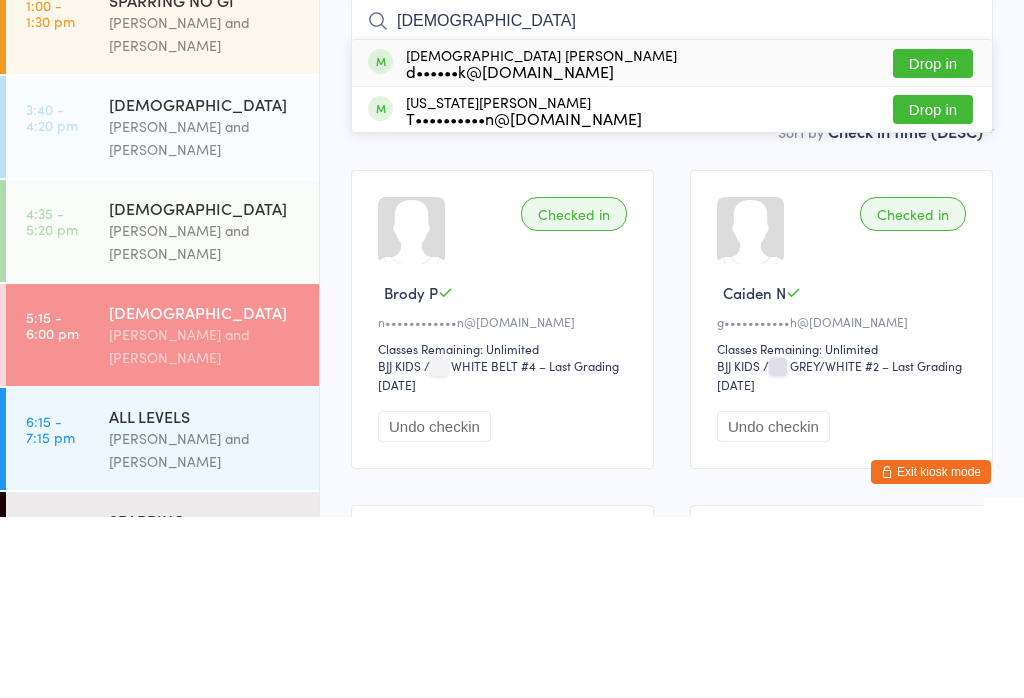 type on "[DEMOGRAPHIC_DATA]" 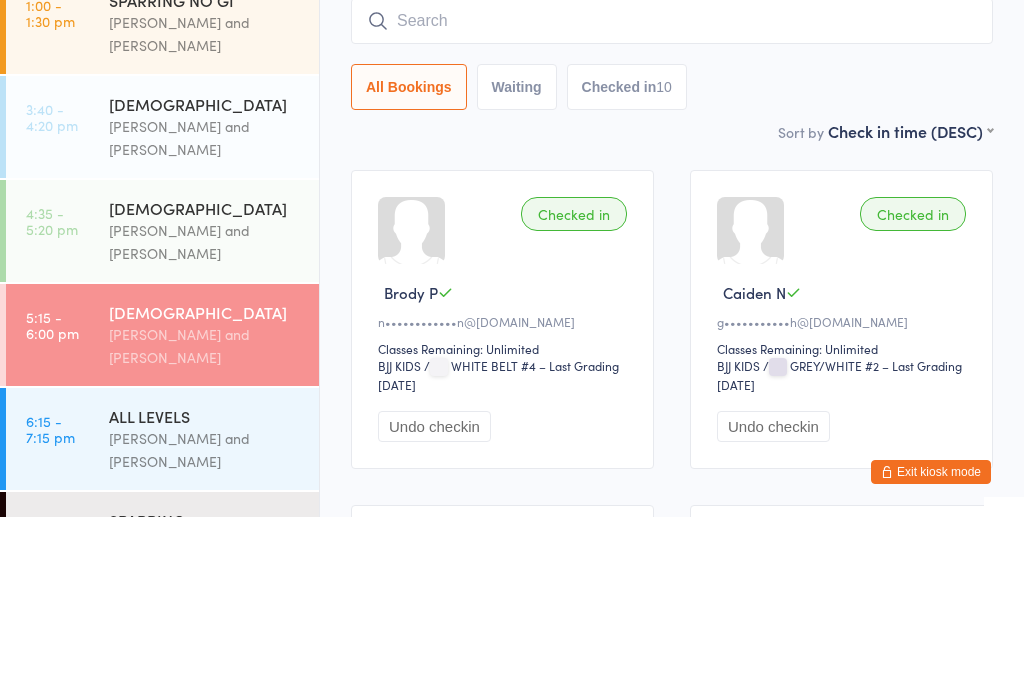scroll, scrollTop: 181, scrollLeft: 0, axis: vertical 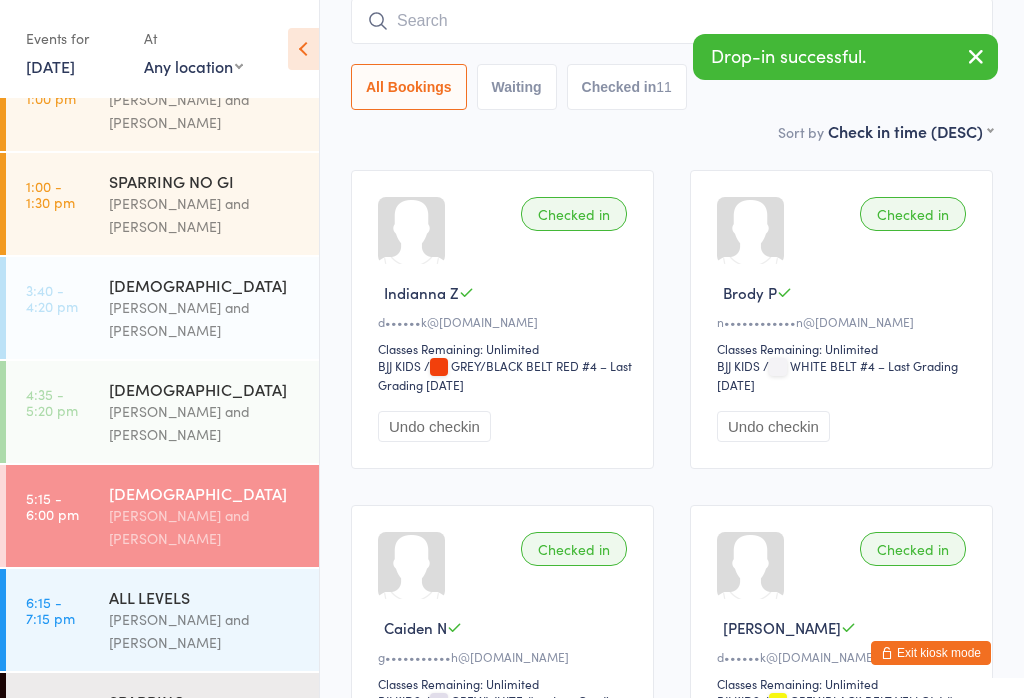 click on "[PERSON_NAME] and [PERSON_NAME]" at bounding box center [205, 423] 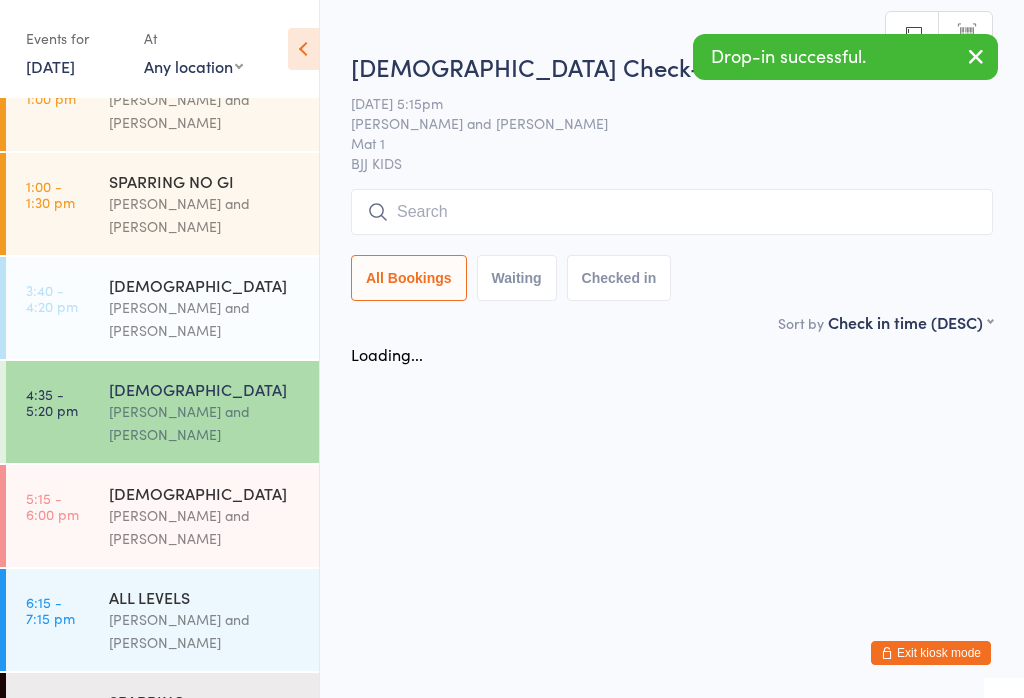 scroll, scrollTop: 0, scrollLeft: 0, axis: both 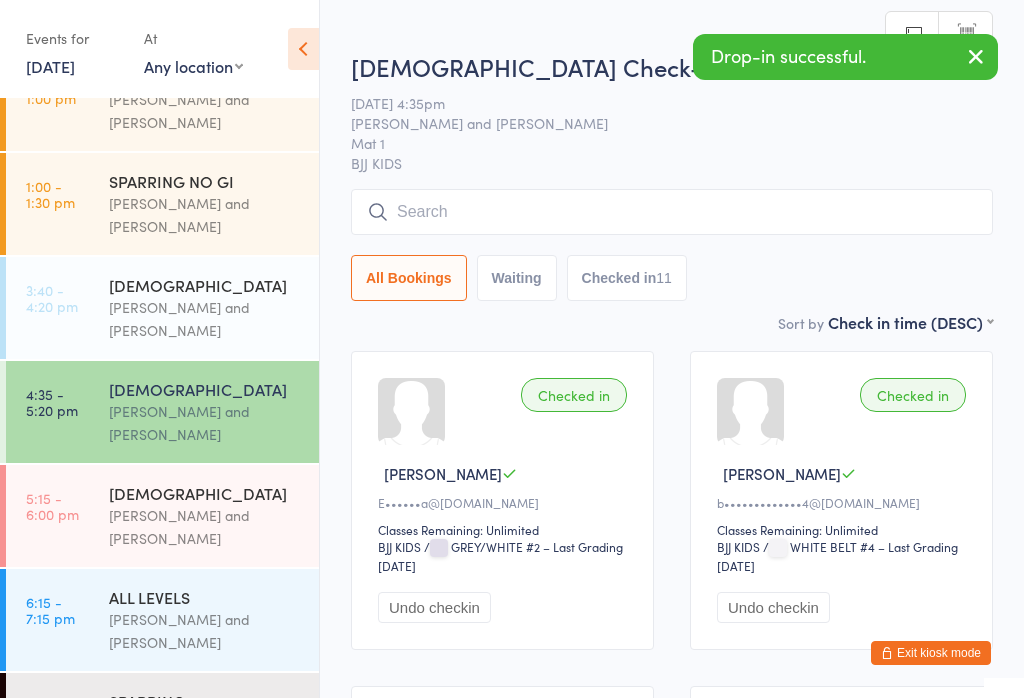click at bounding box center [672, 212] 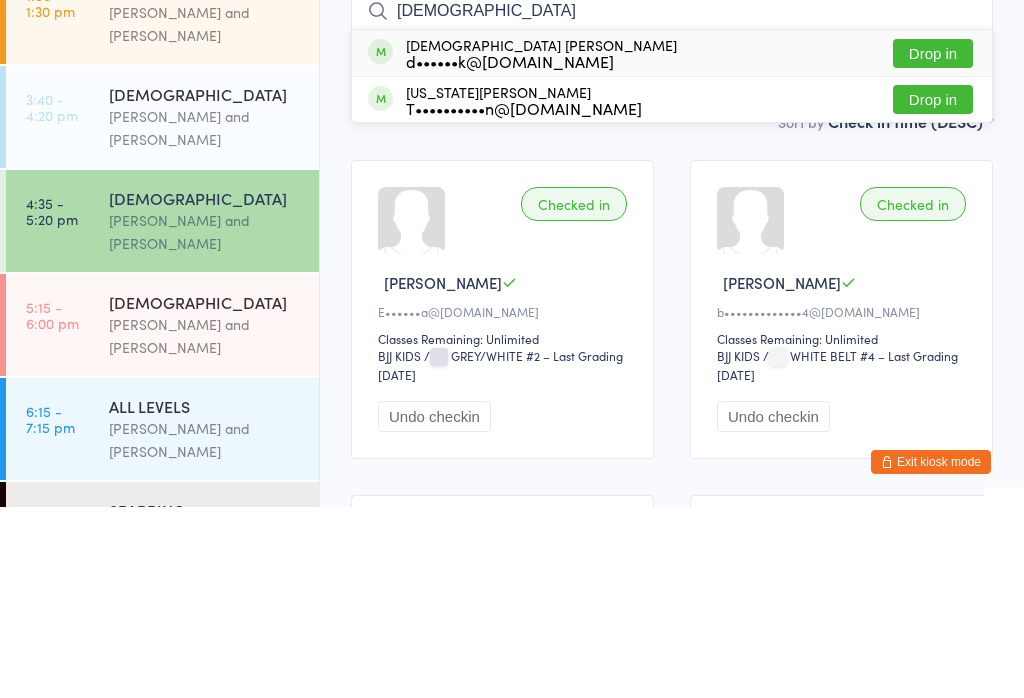 type on "[DEMOGRAPHIC_DATA]" 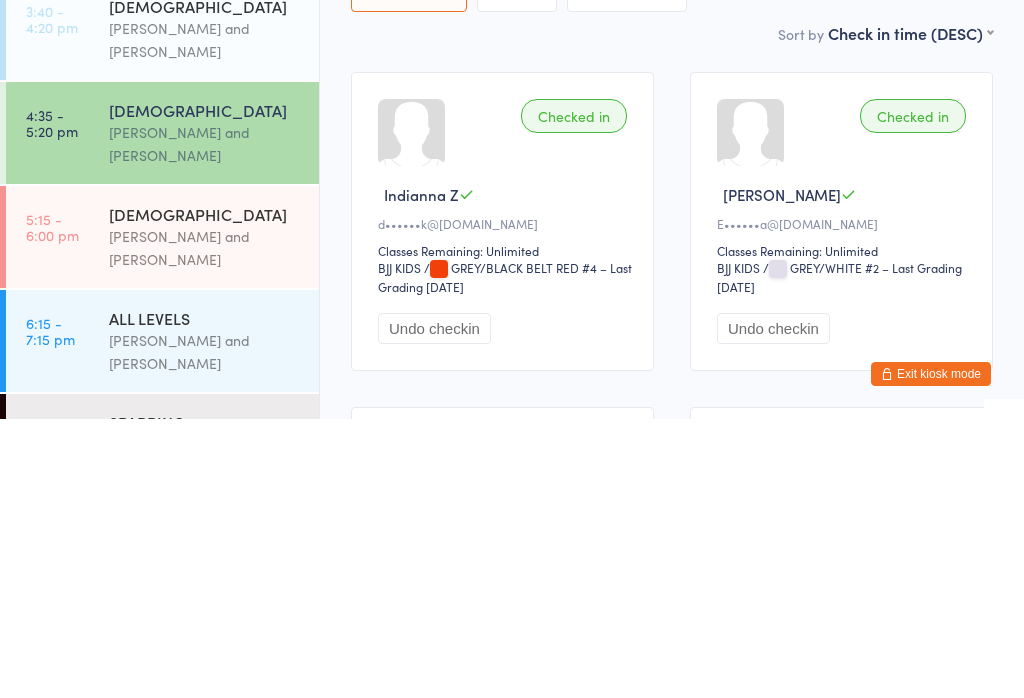 click on "[PERSON_NAME] and [PERSON_NAME]" at bounding box center [205, 527] 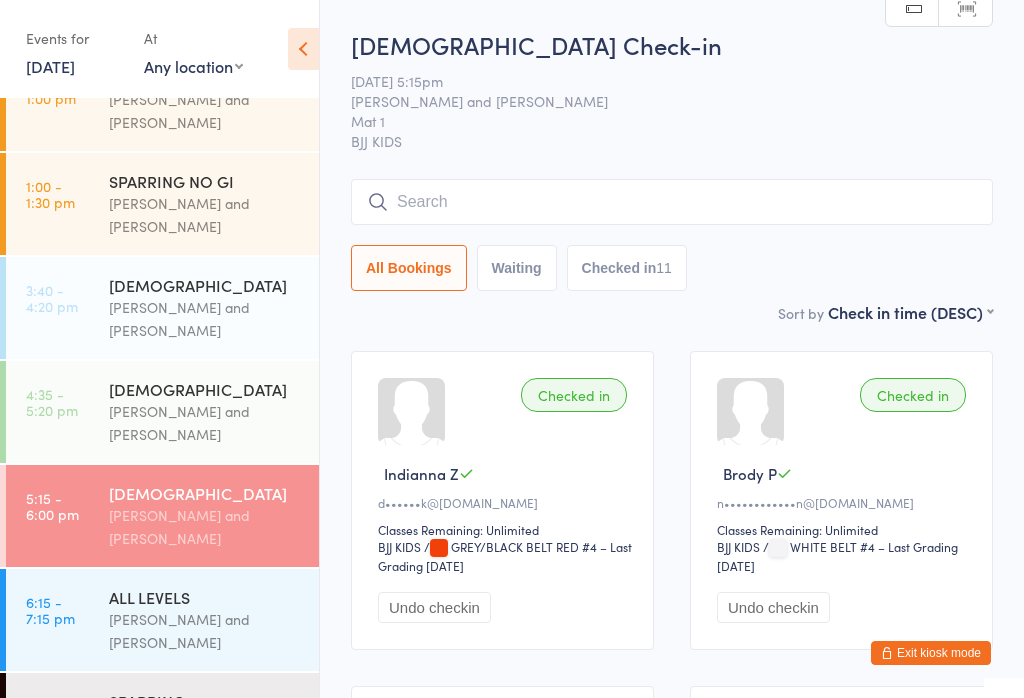 click on "[PERSON_NAME] and [PERSON_NAME]" at bounding box center (205, 423) 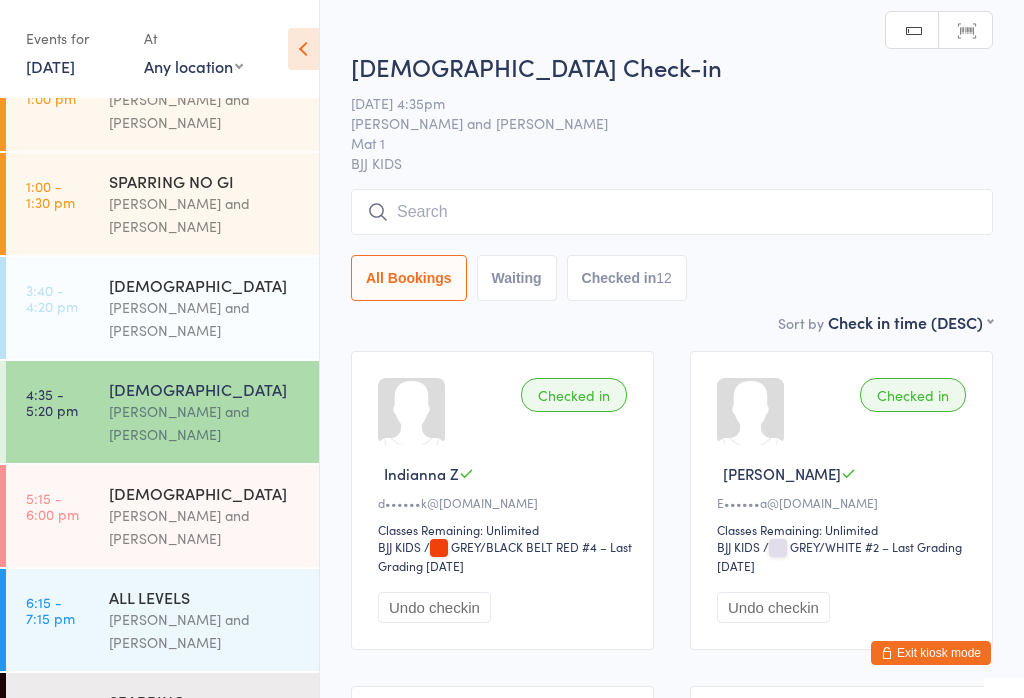 click on "[DEMOGRAPHIC_DATA]" at bounding box center [205, 493] 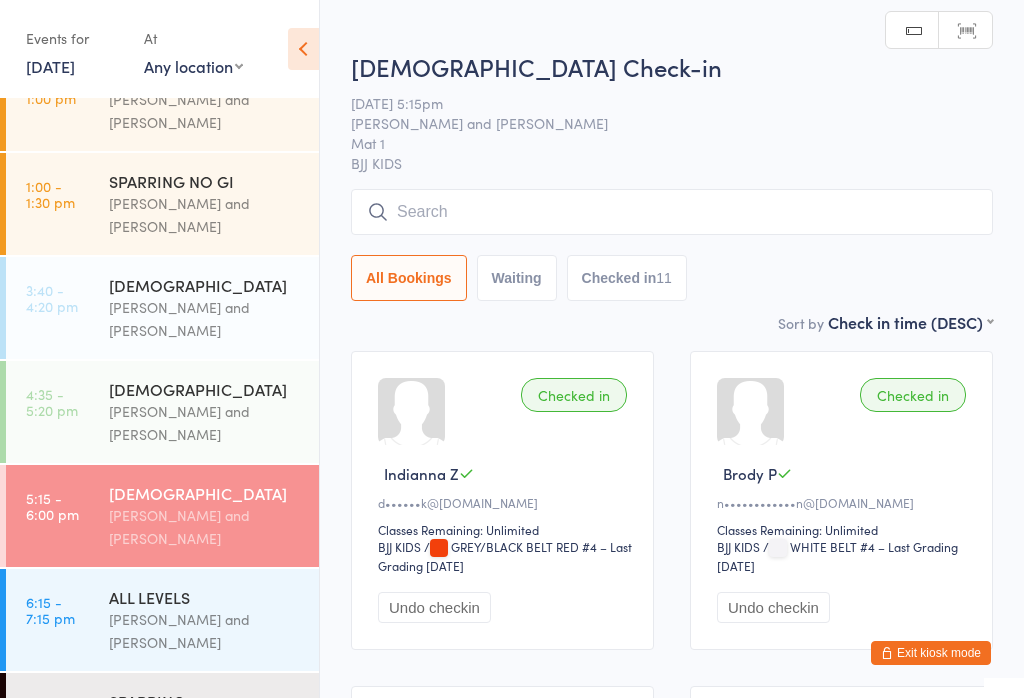 click on "[PERSON_NAME] and [PERSON_NAME]" at bounding box center (205, 423) 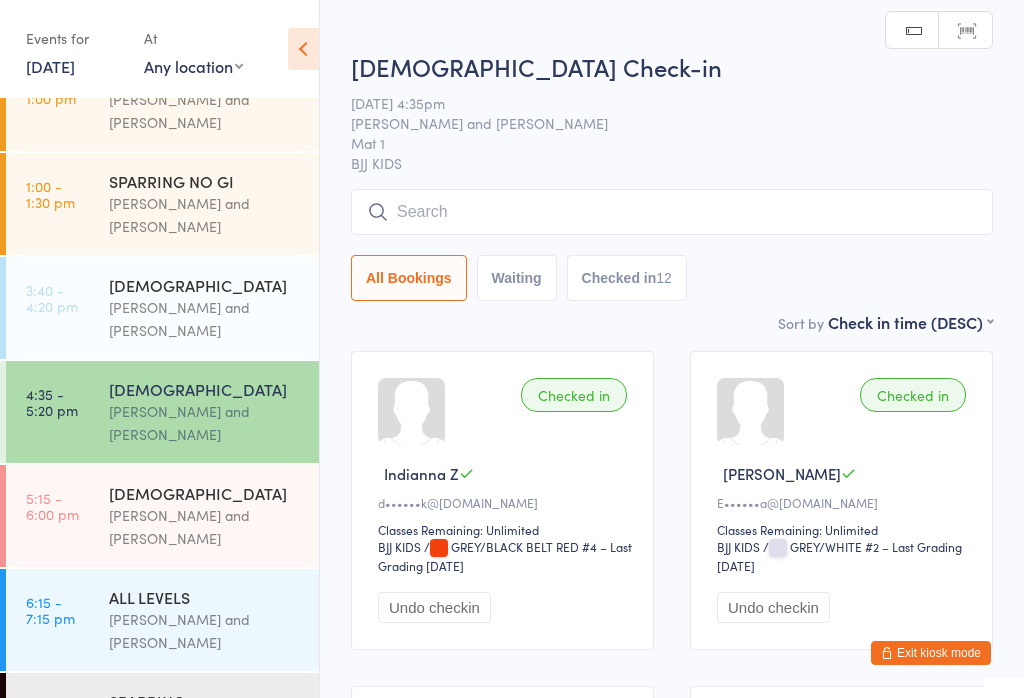 click on "[PERSON_NAME] and [PERSON_NAME]" at bounding box center [205, 423] 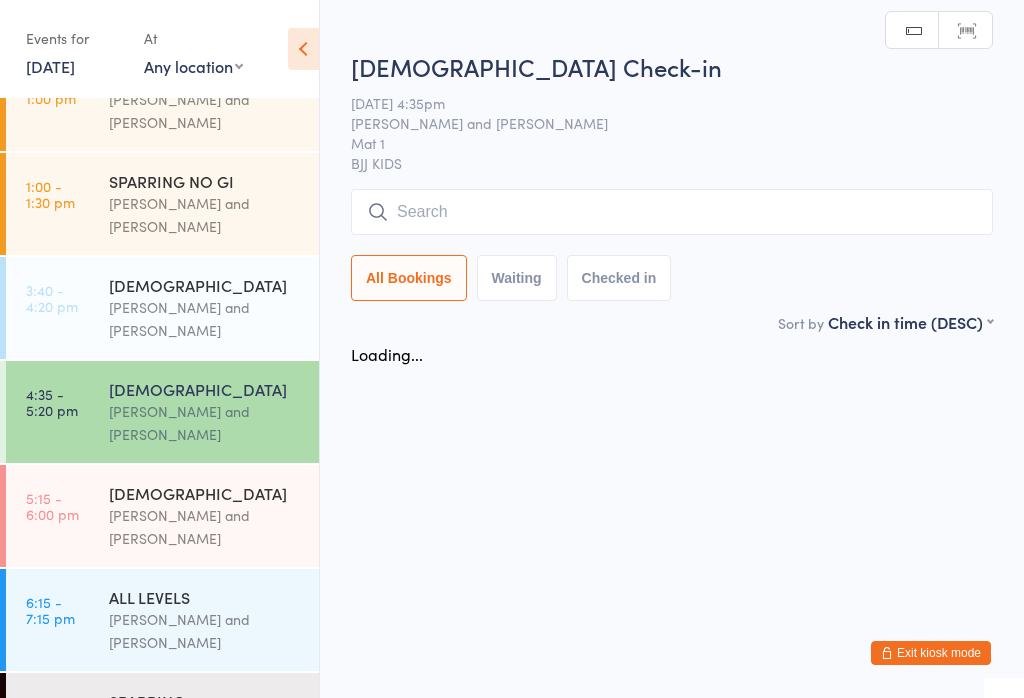 scroll, scrollTop: 242, scrollLeft: 0, axis: vertical 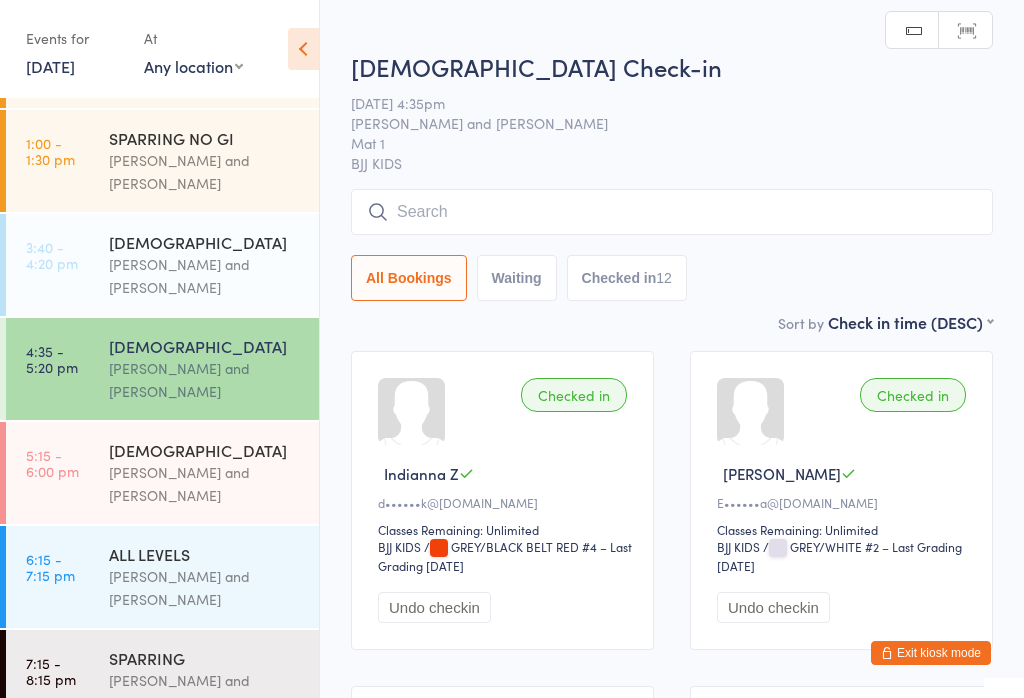 click on "[PERSON_NAME] and [PERSON_NAME]" at bounding box center [205, 484] 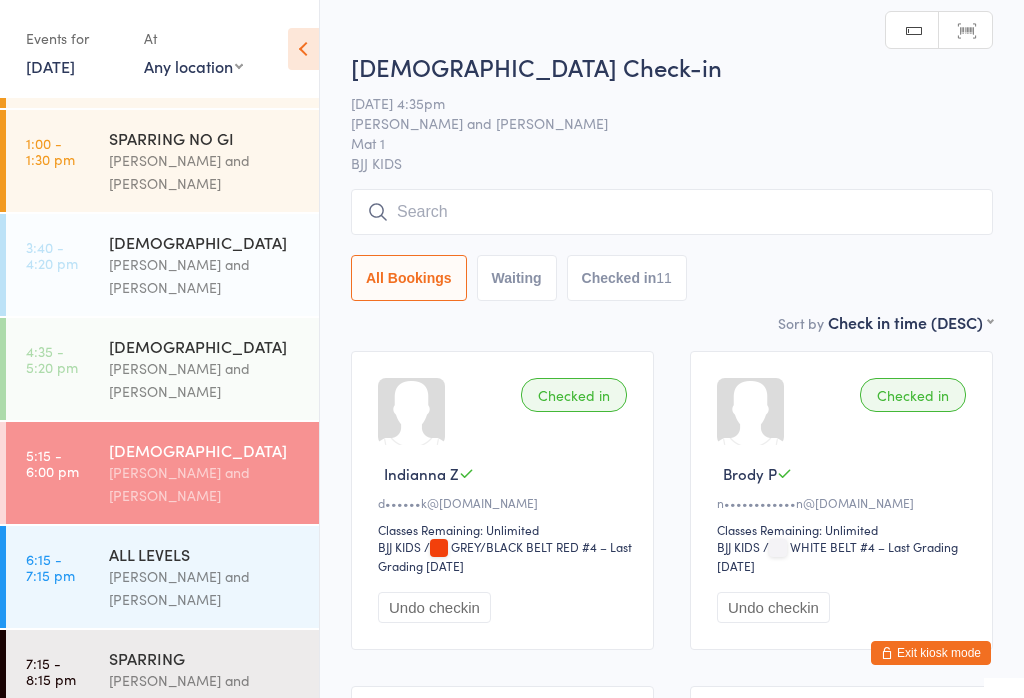 click on "[DEMOGRAPHIC_DATA]" at bounding box center [205, 450] 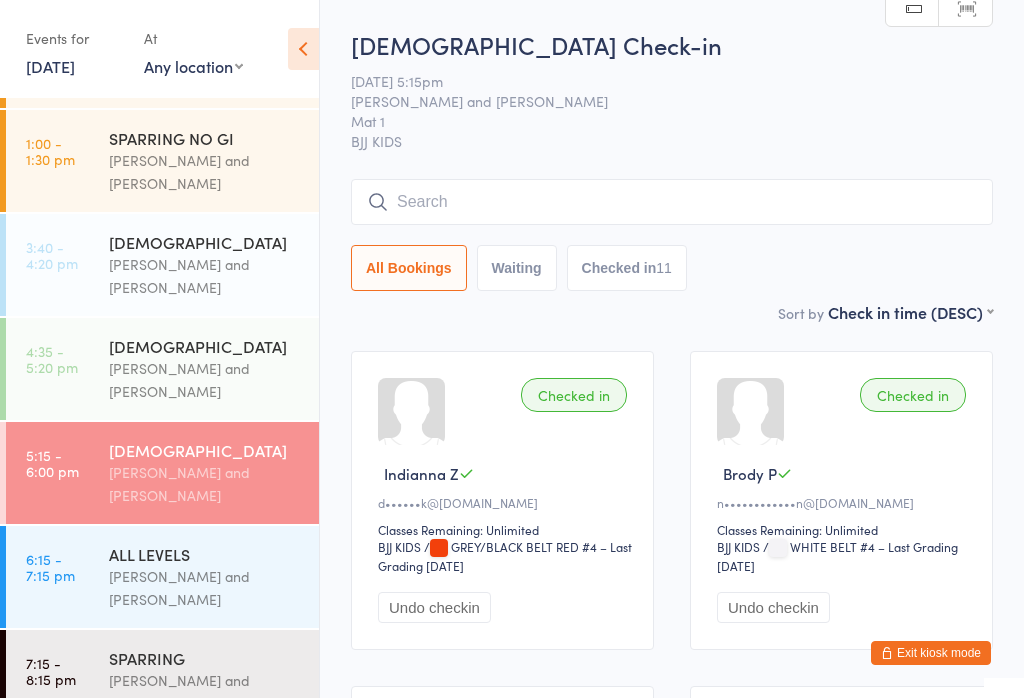 click on "[PERSON_NAME] and [PERSON_NAME]" at bounding box center (205, 380) 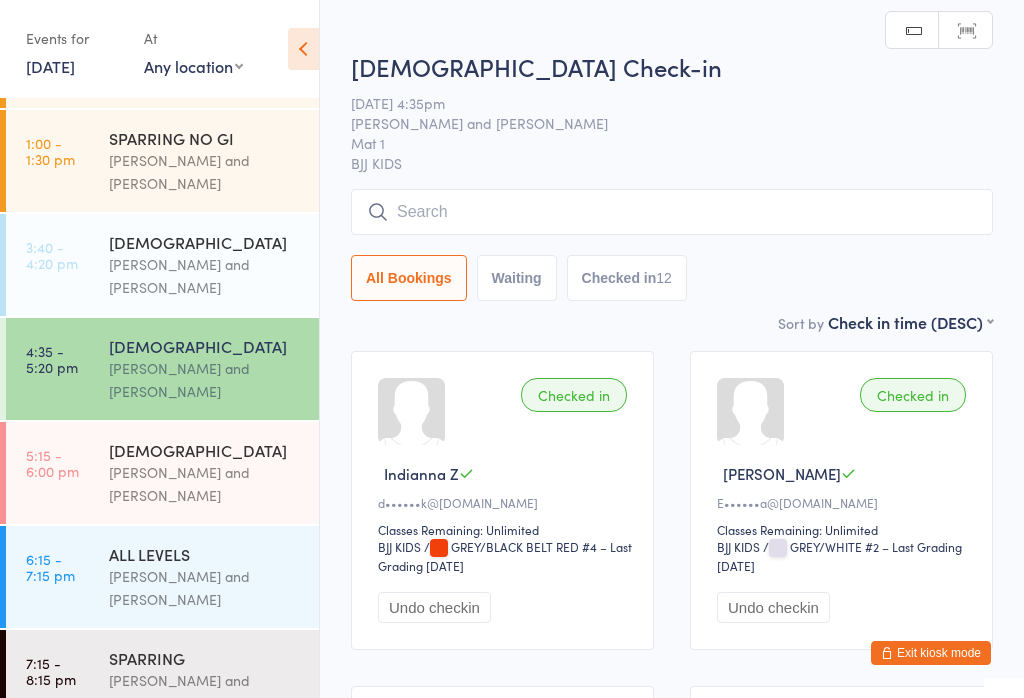 click on "[DEMOGRAPHIC_DATA]" at bounding box center (205, 450) 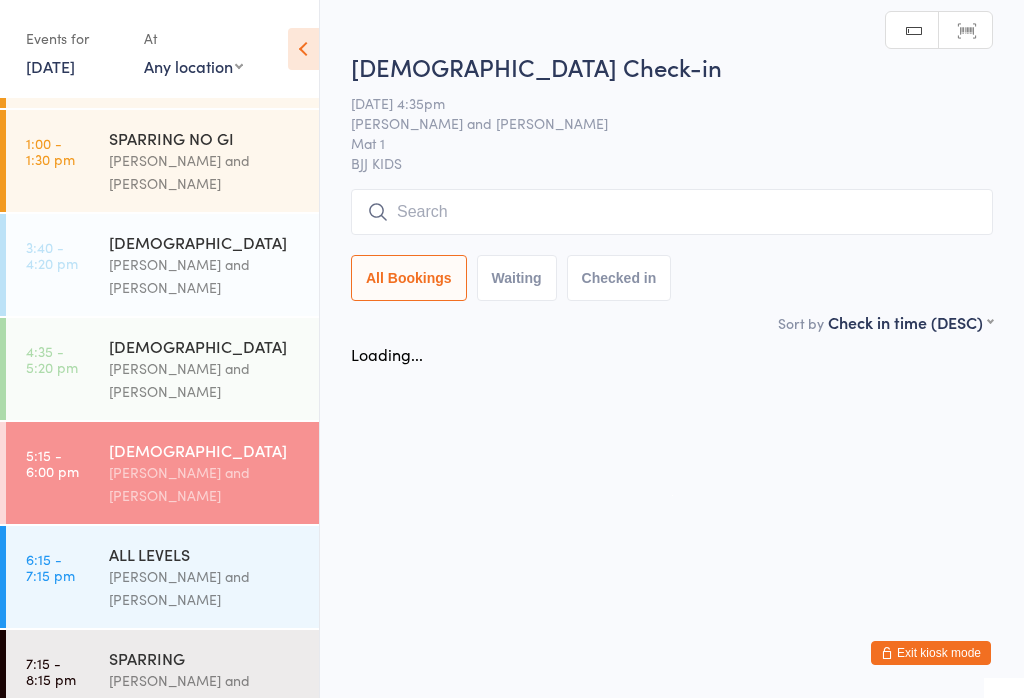 click on "5:15 - 6:00 pm [DEMOGRAPHIC_DATA] [PERSON_NAME] and [PERSON_NAME]" at bounding box center (162, 473) 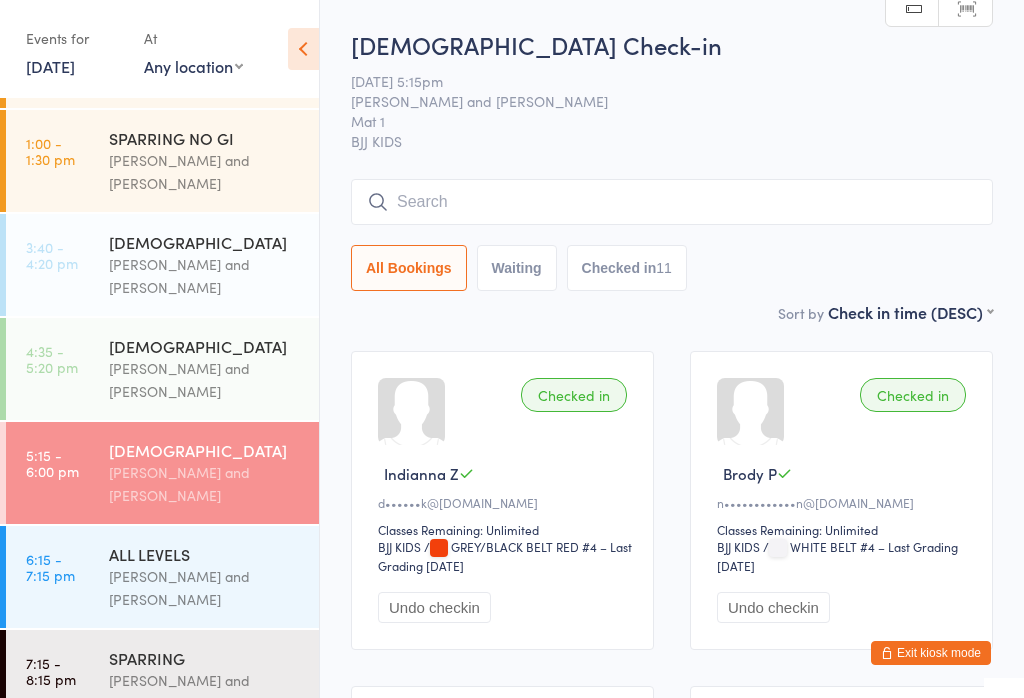 click on "[DEMOGRAPHIC_DATA] Check-in [DATE] 5:15pm  [PERSON_NAME] and [PERSON_NAME]  Mat 1  BJJ KIDS  Manual search Scanner input All Bookings Waiting  Checked in  11" at bounding box center [672, 164] 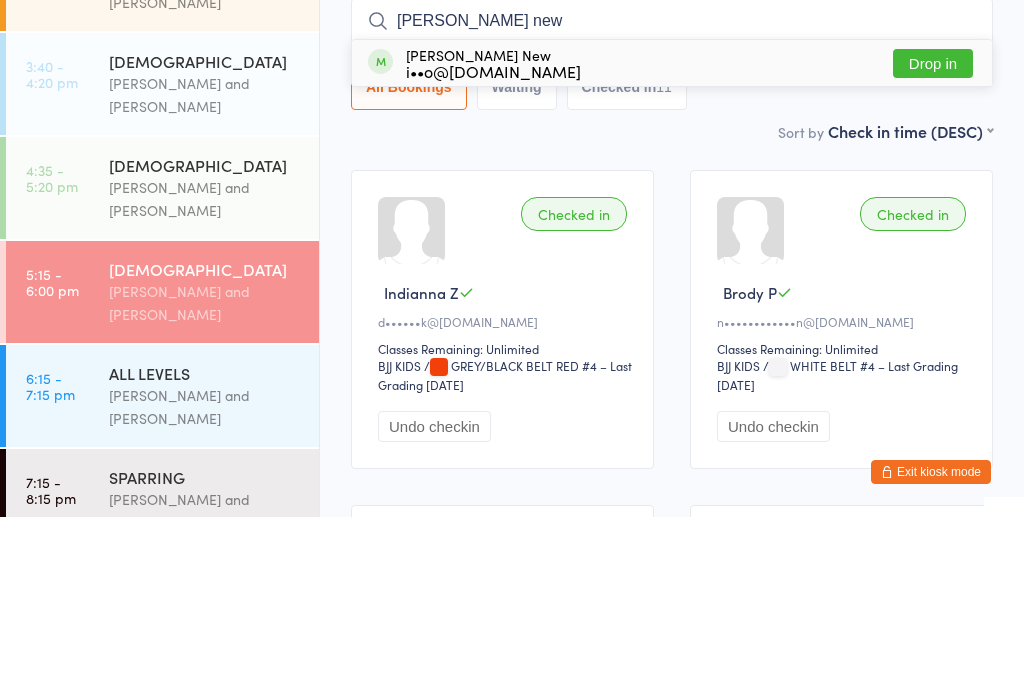 type on "[PERSON_NAME] new" 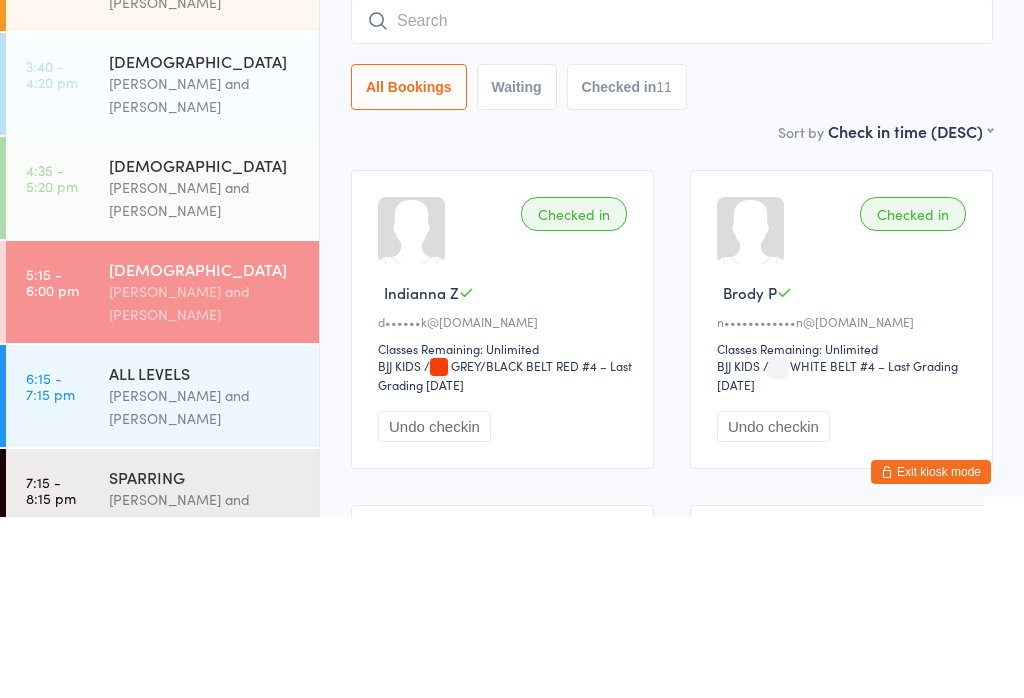 scroll, scrollTop: 181, scrollLeft: 0, axis: vertical 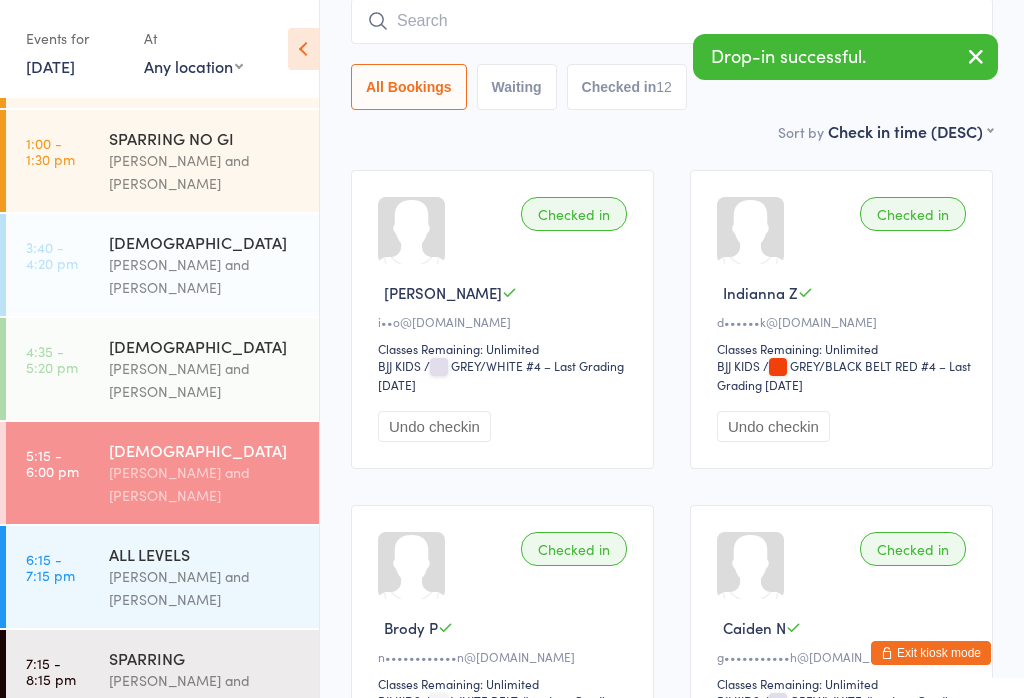 click at bounding box center [672, 21] 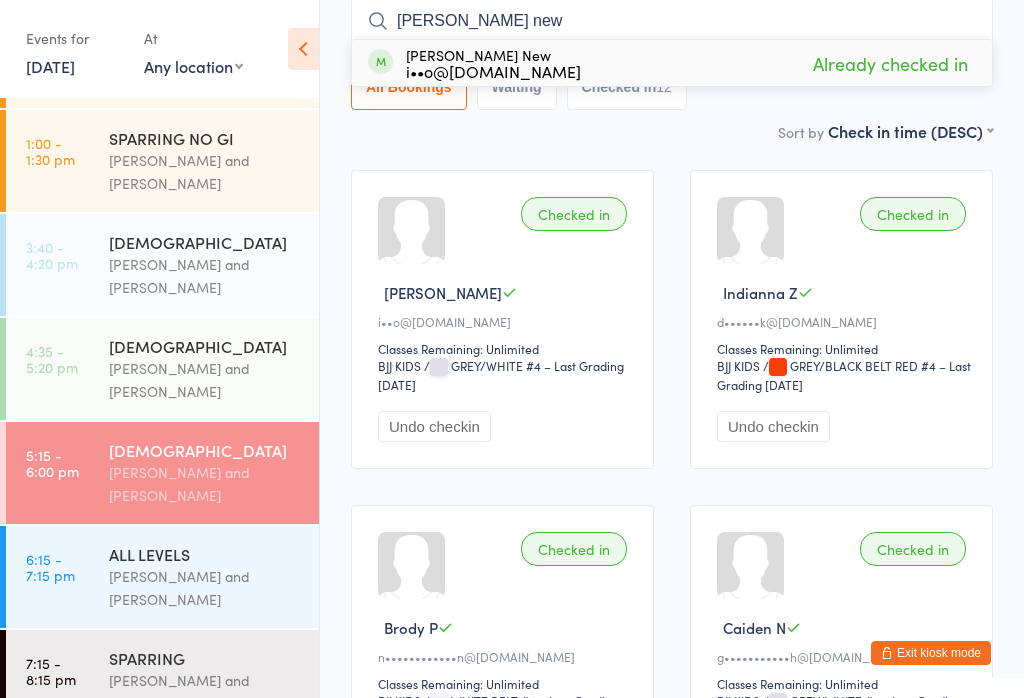 scroll, scrollTop: 240, scrollLeft: 0, axis: vertical 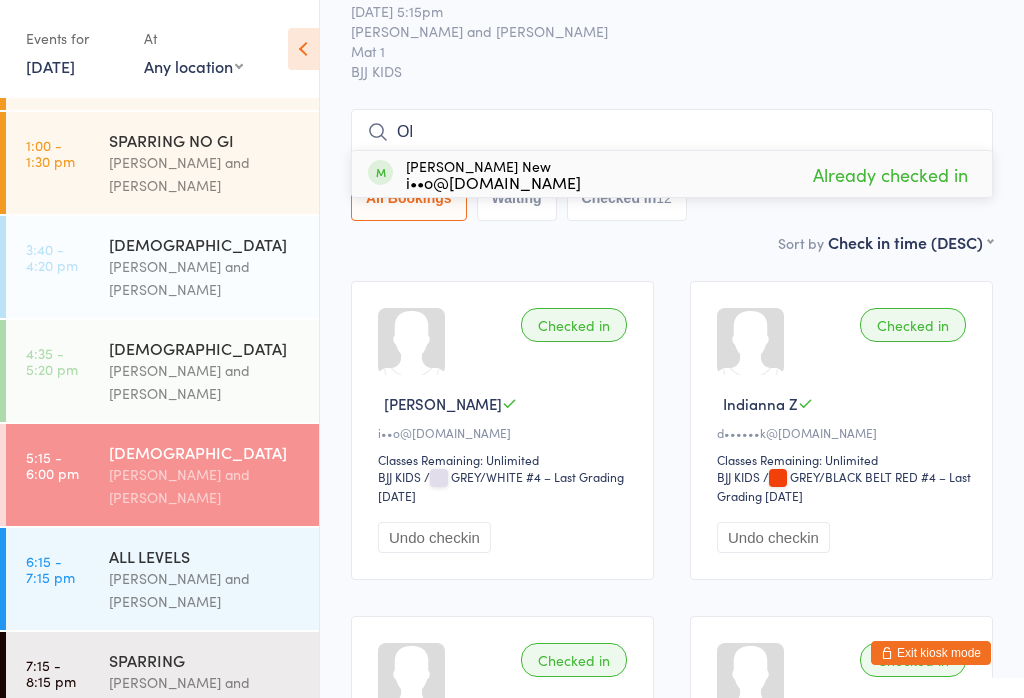type on "O" 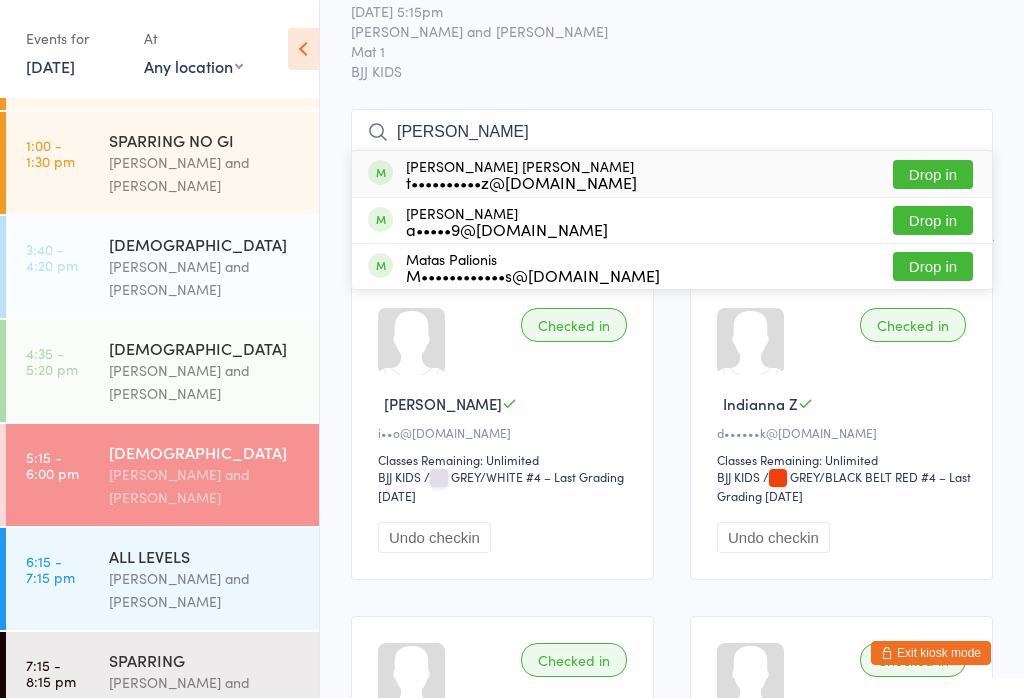 type on "[PERSON_NAME]" 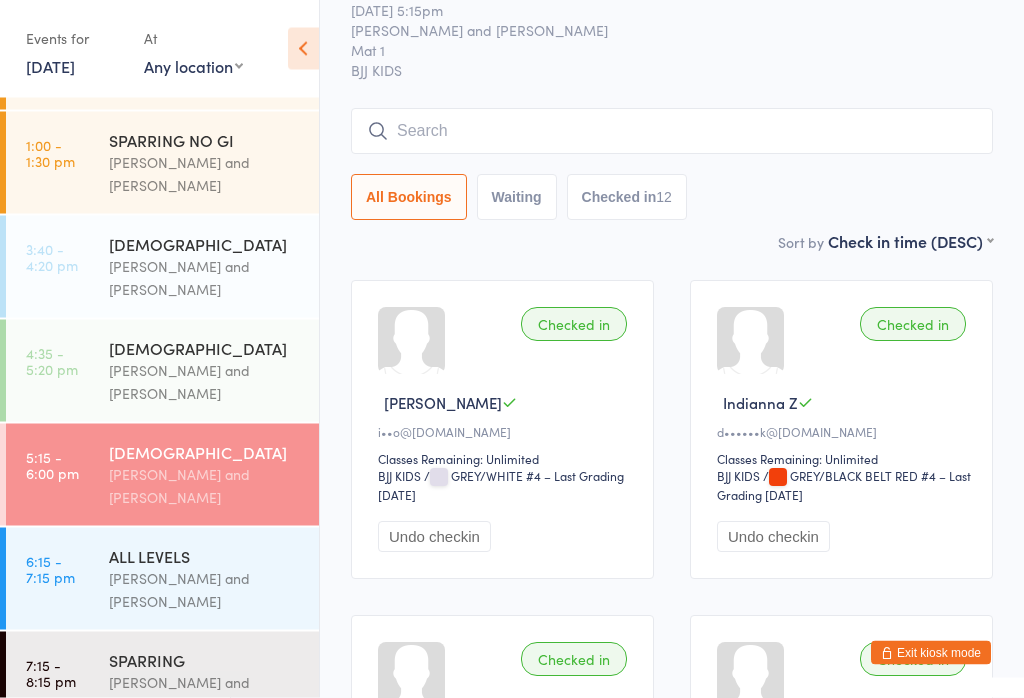scroll, scrollTop: 71, scrollLeft: 0, axis: vertical 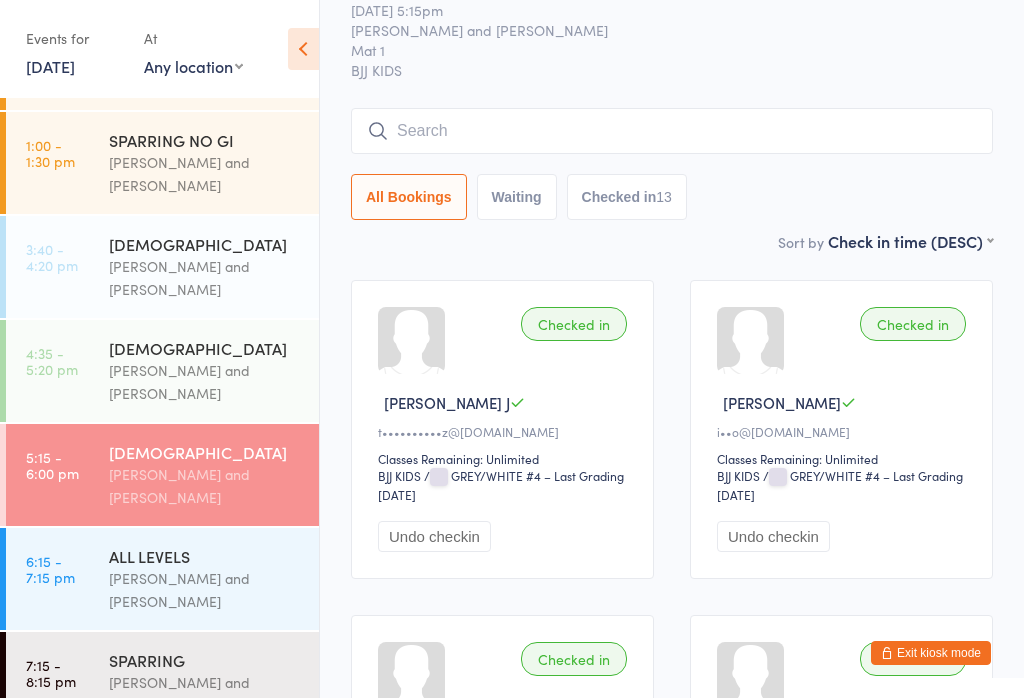 click at bounding box center (672, 131) 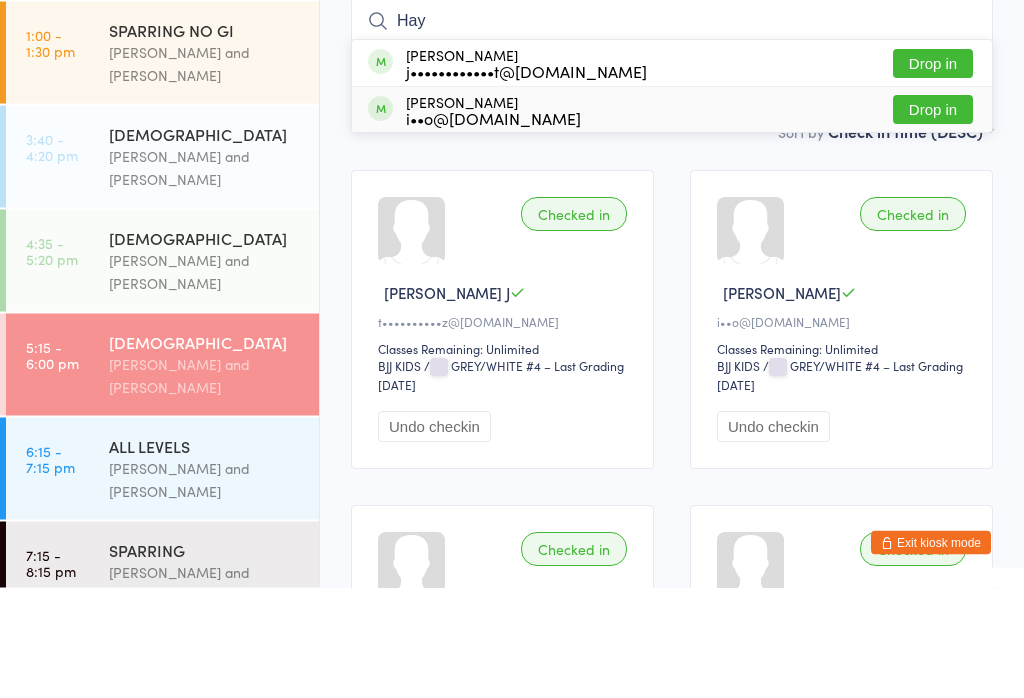 type on "Hay" 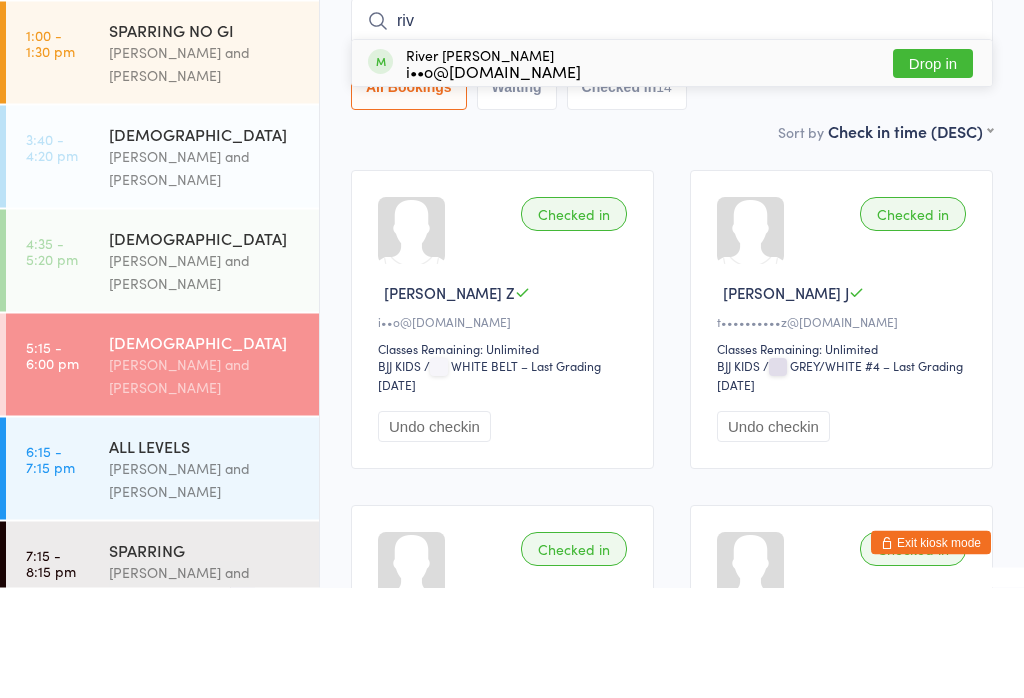 type on "riv" 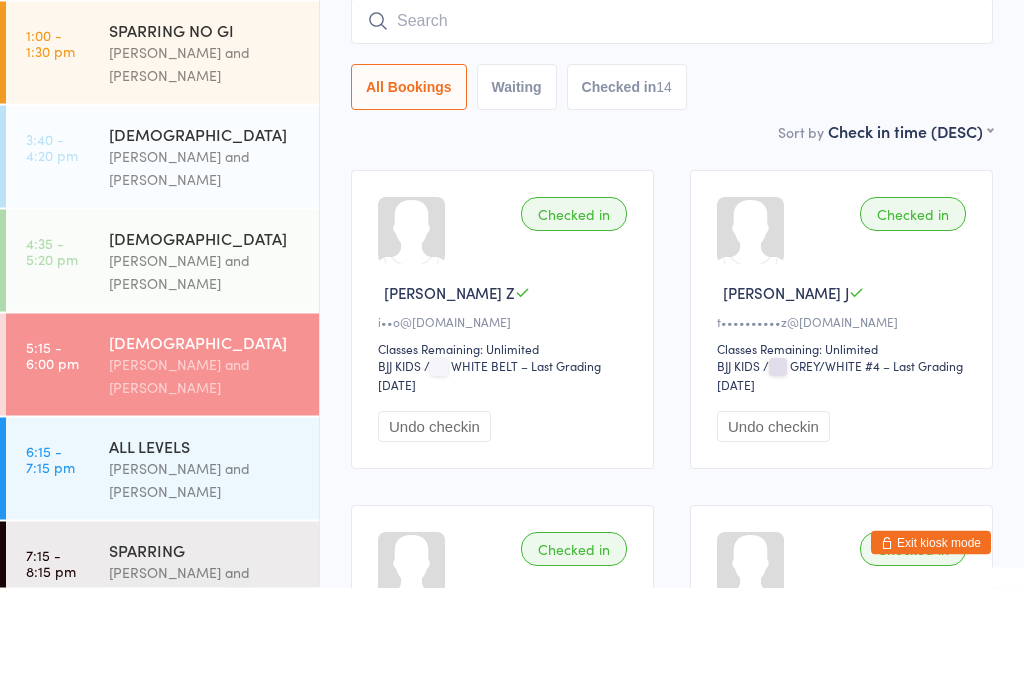 scroll, scrollTop: 181, scrollLeft: 0, axis: vertical 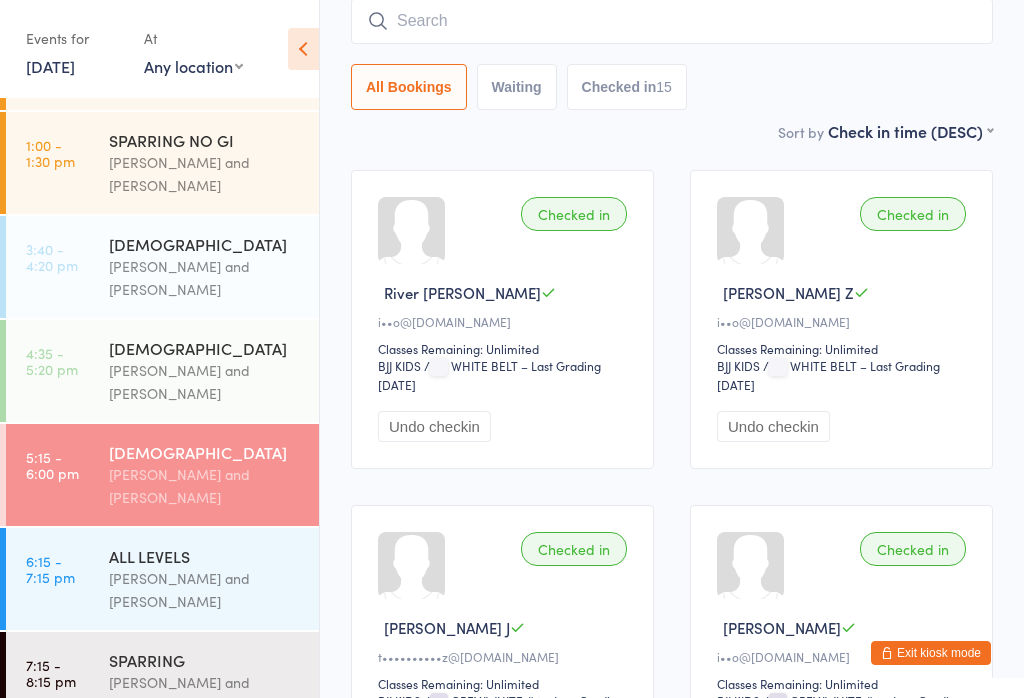click at bounding box center (672, 21) 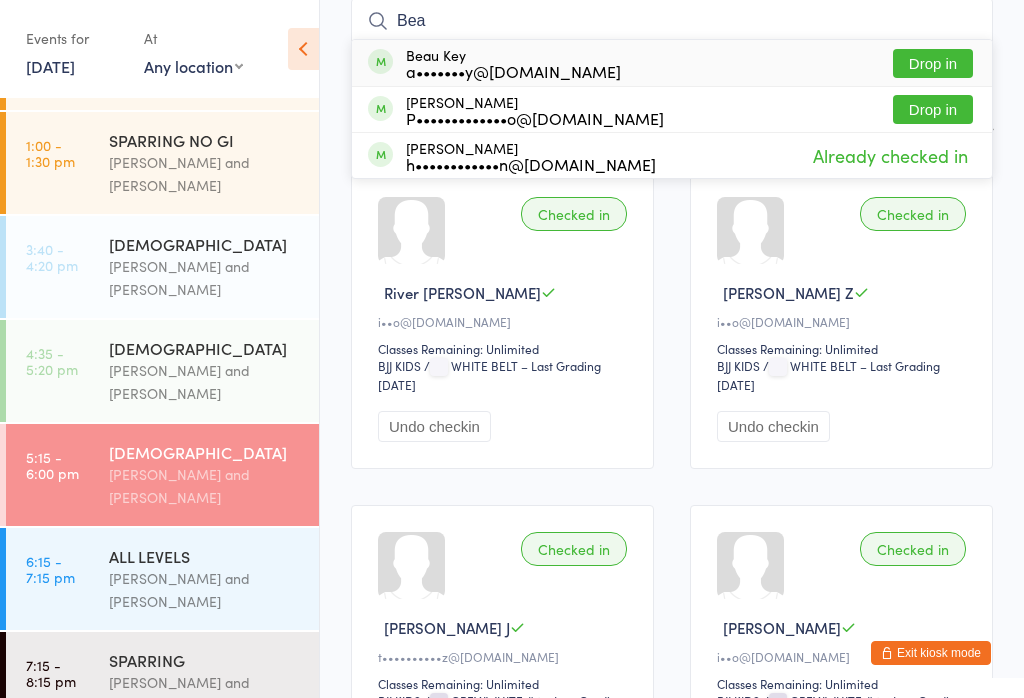 type on "Bea" 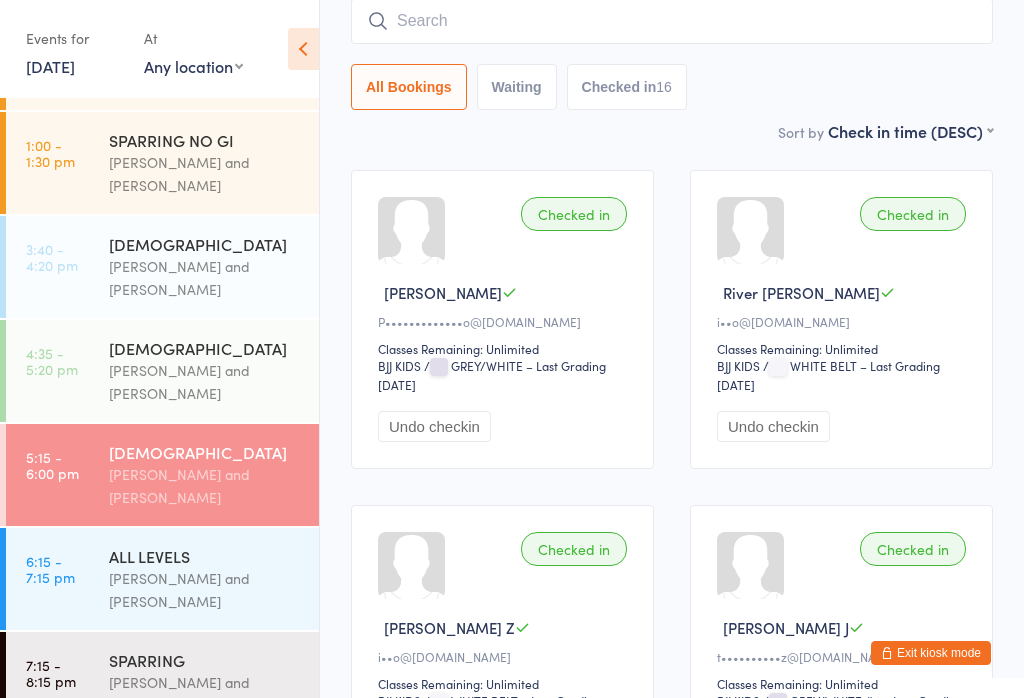 click at bounding box center [672, 21] 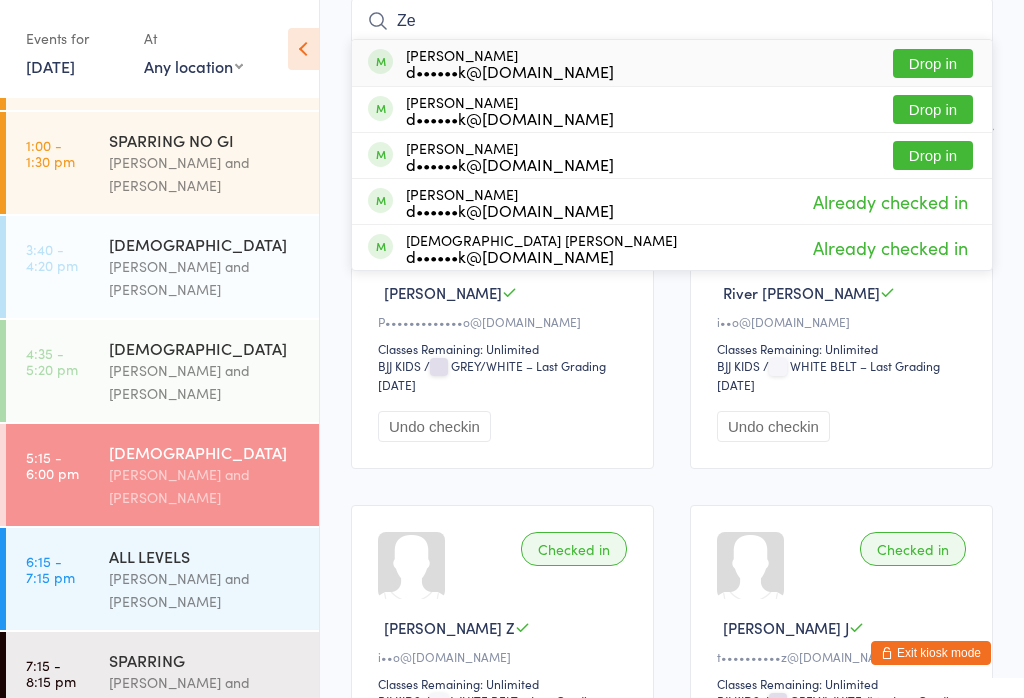 type on "Z" 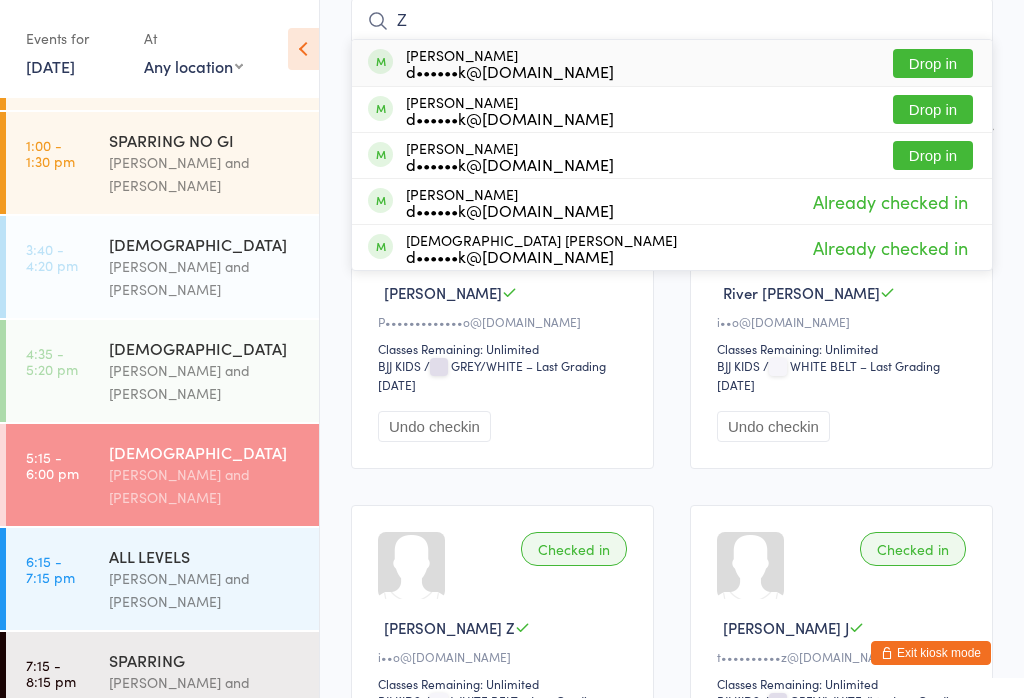 type 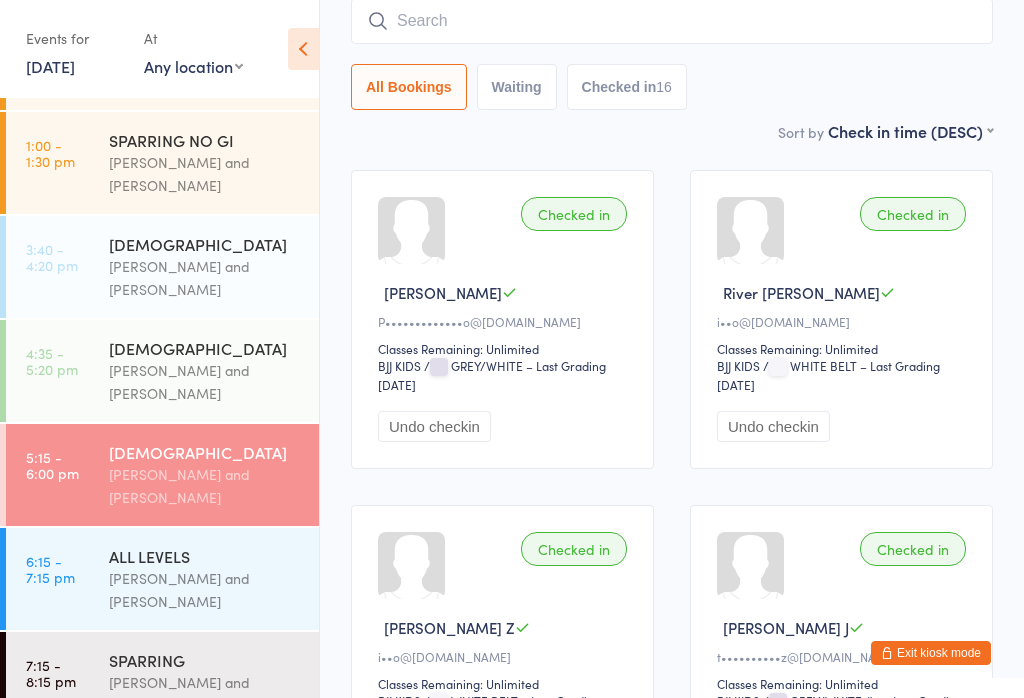 click on "[PERSON_NAME] and [PERSON_NAME]" at bounding box center [205, 590] 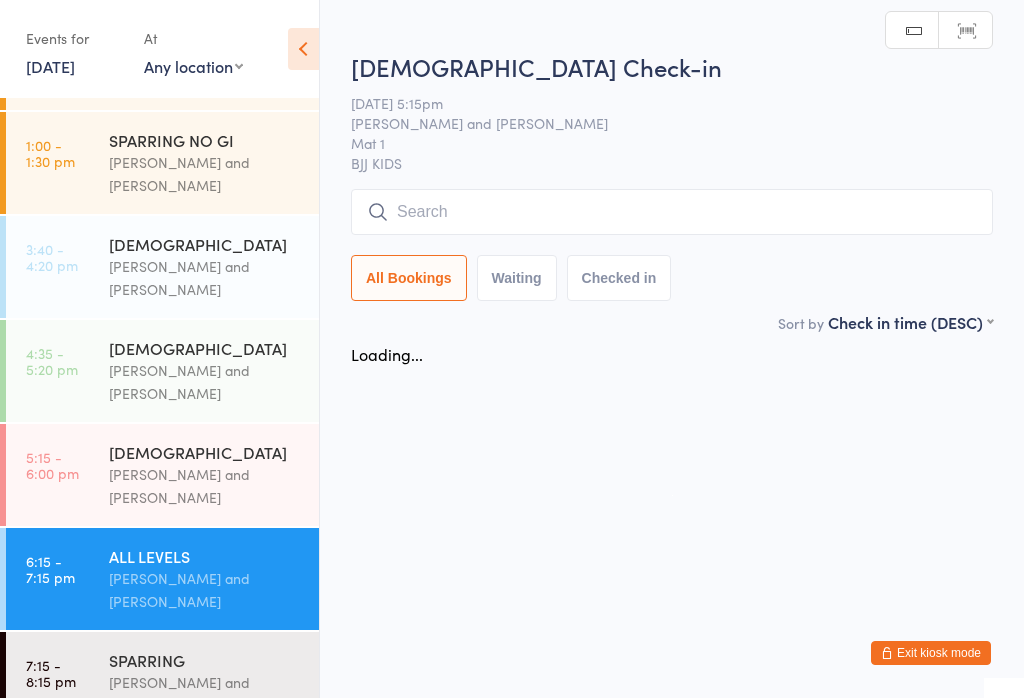 scroll, scrollTop: 0, scrollLeft: 0, axis: both 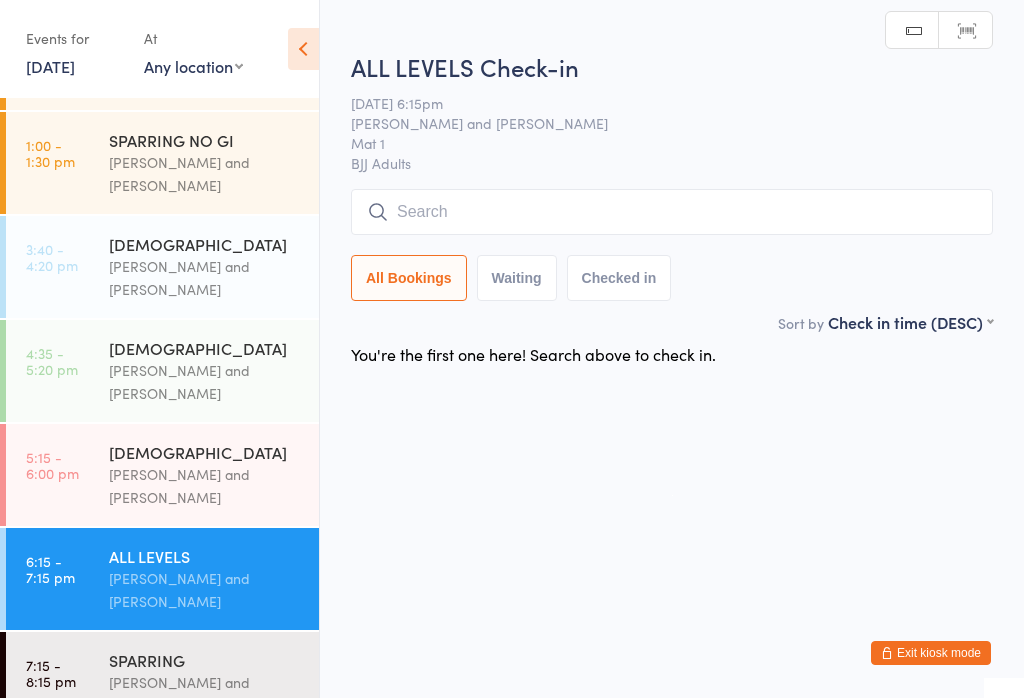 click at bounding box center [672, 212] 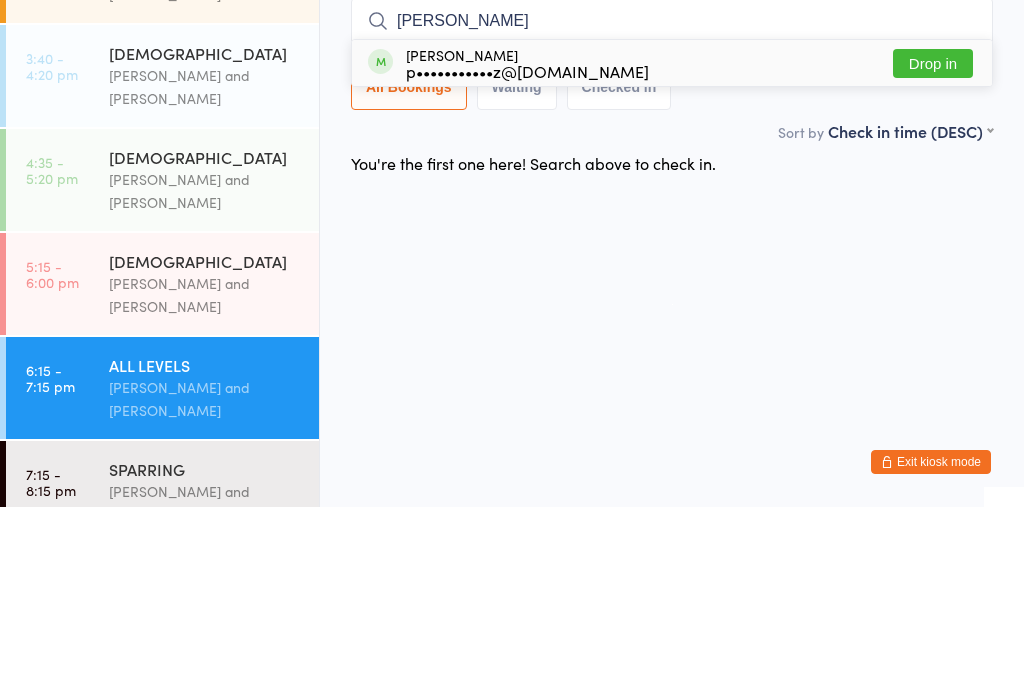 type on "[PERSON_NAME]" 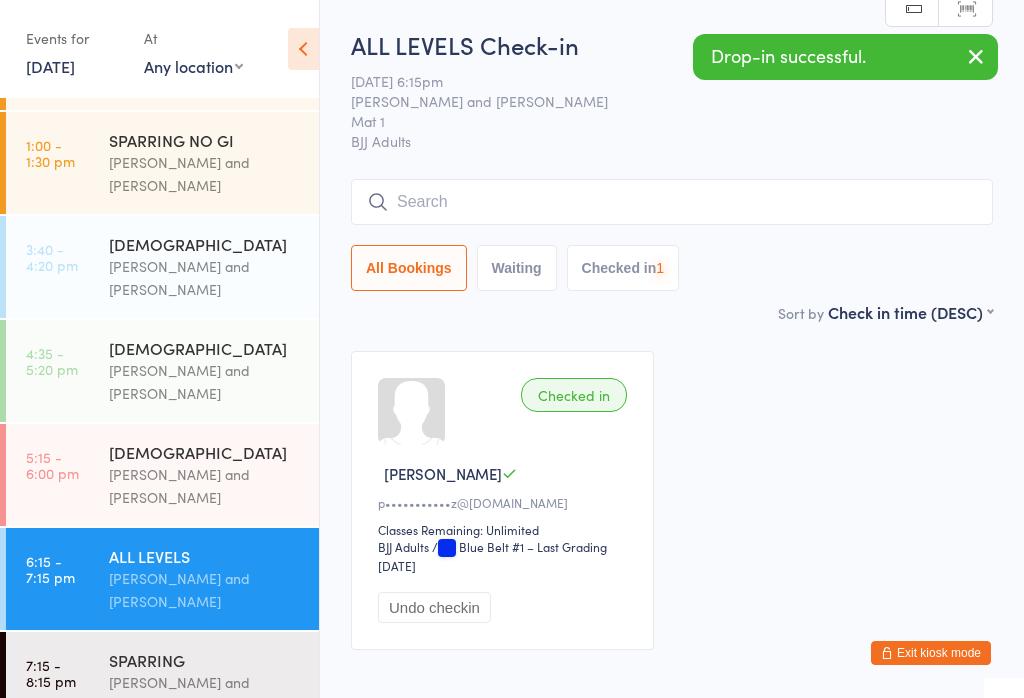 click at bounding box center (672, 202) 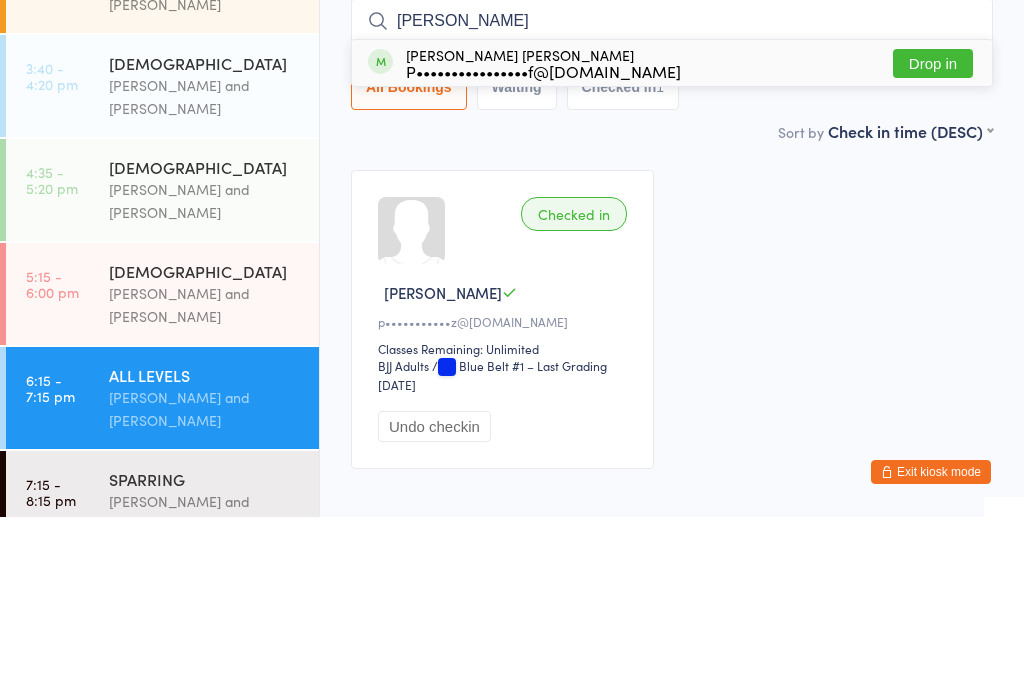 type on "[PERSON_NAME]" 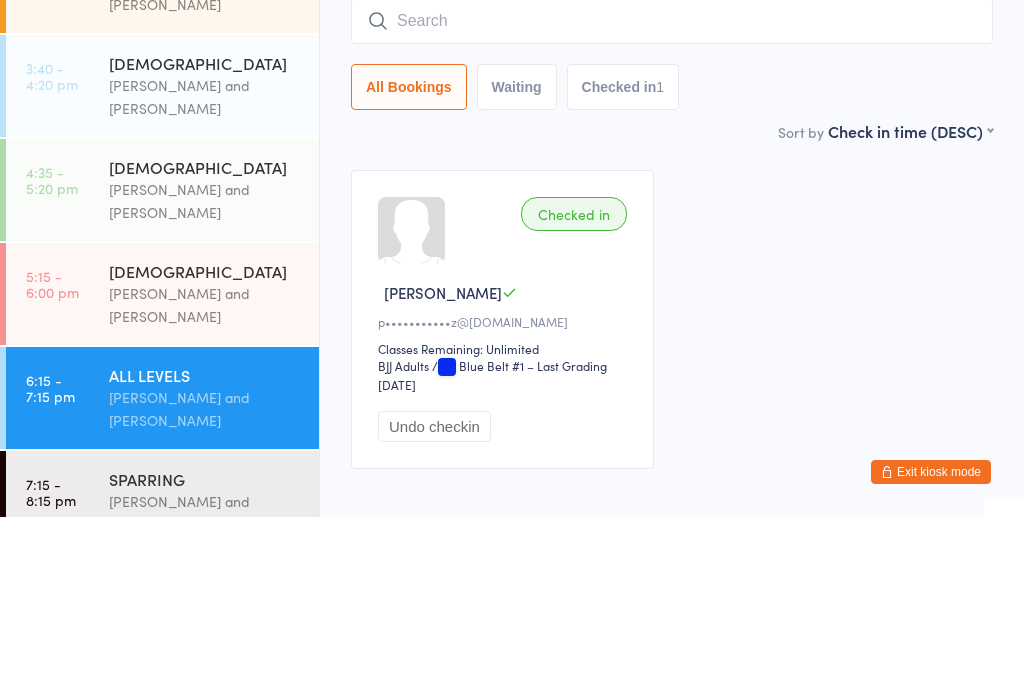 scroll, scrollTop: 117, scrollLeft: 0, axis: vertical 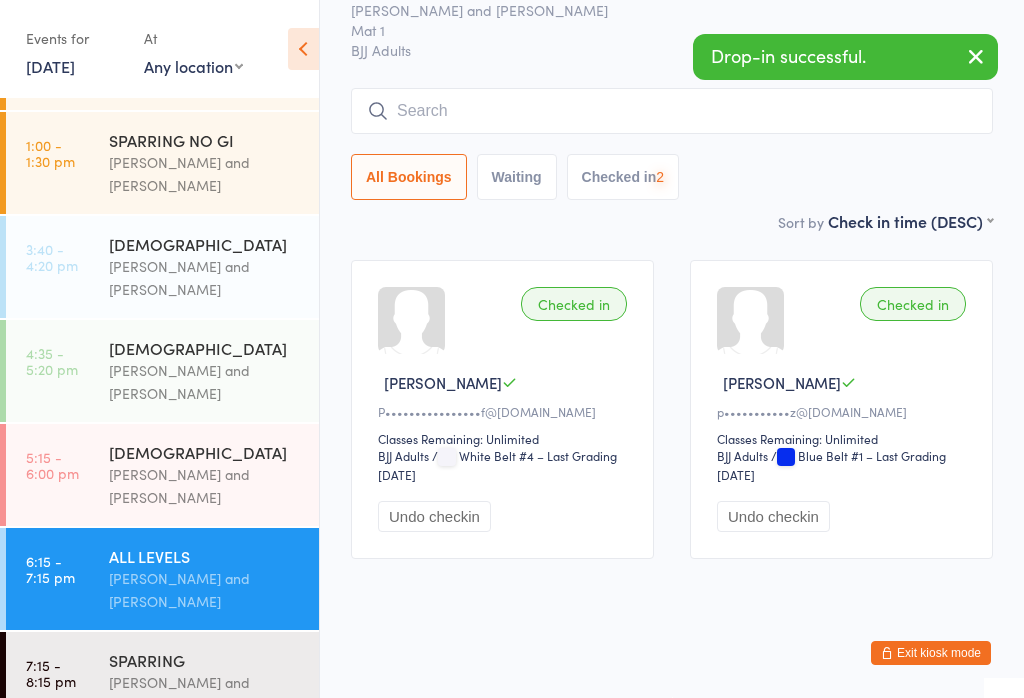 click at bounding box center [672, 111] 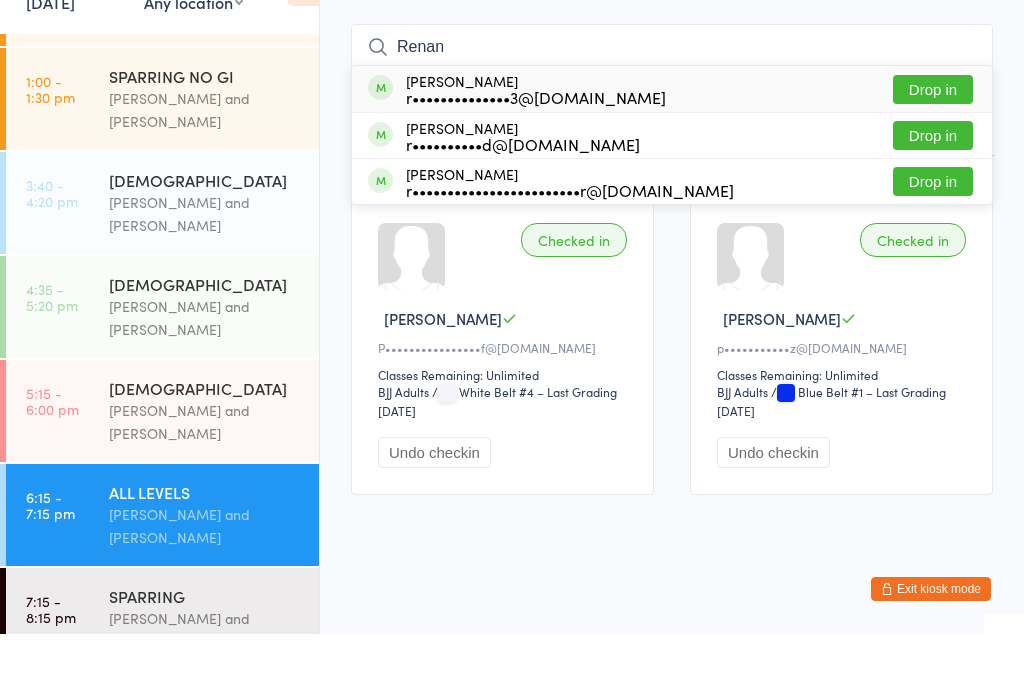type on "Renan" 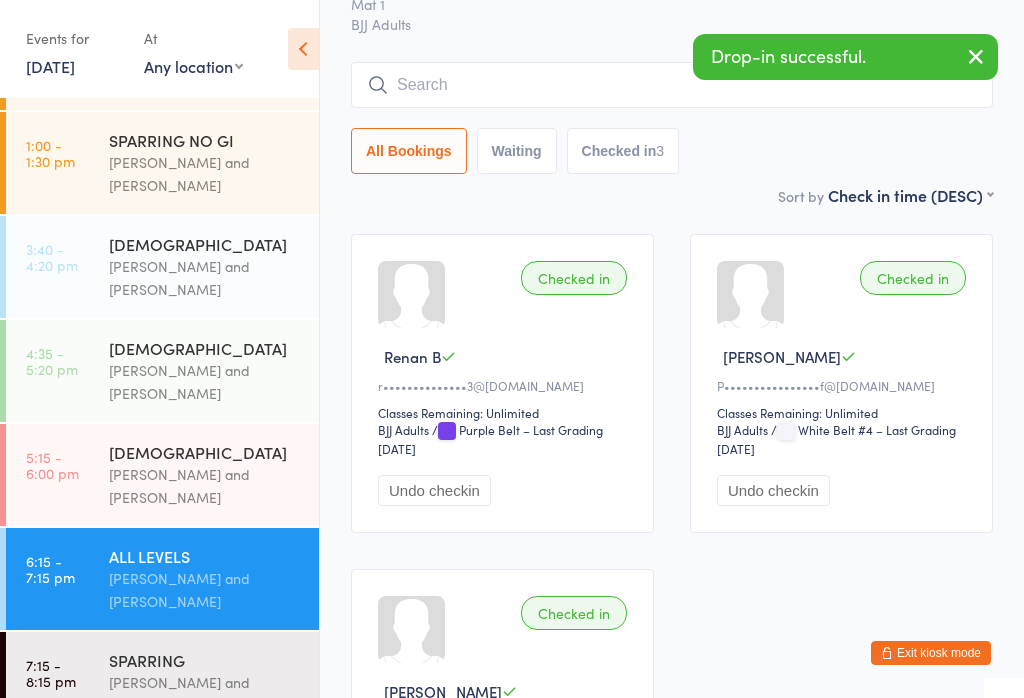 click on "SPARRING [PERSON_NAME] and [PERSON_NAME]" at bounding box center [214, 683] 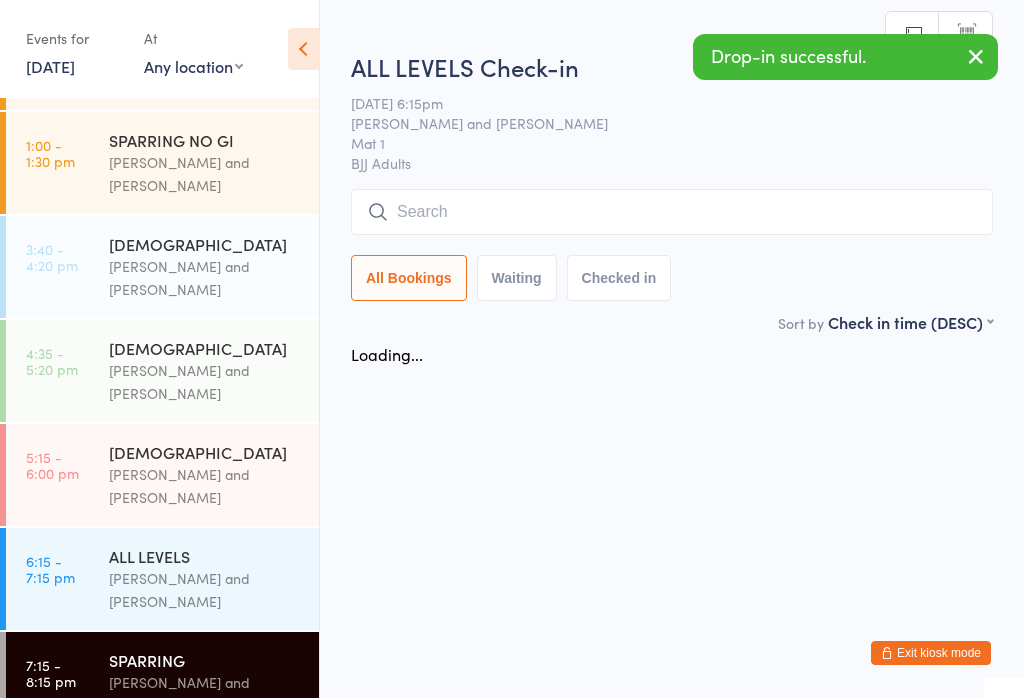 scroll, scrollTop: 0, scrollLeft: 0, axis: both 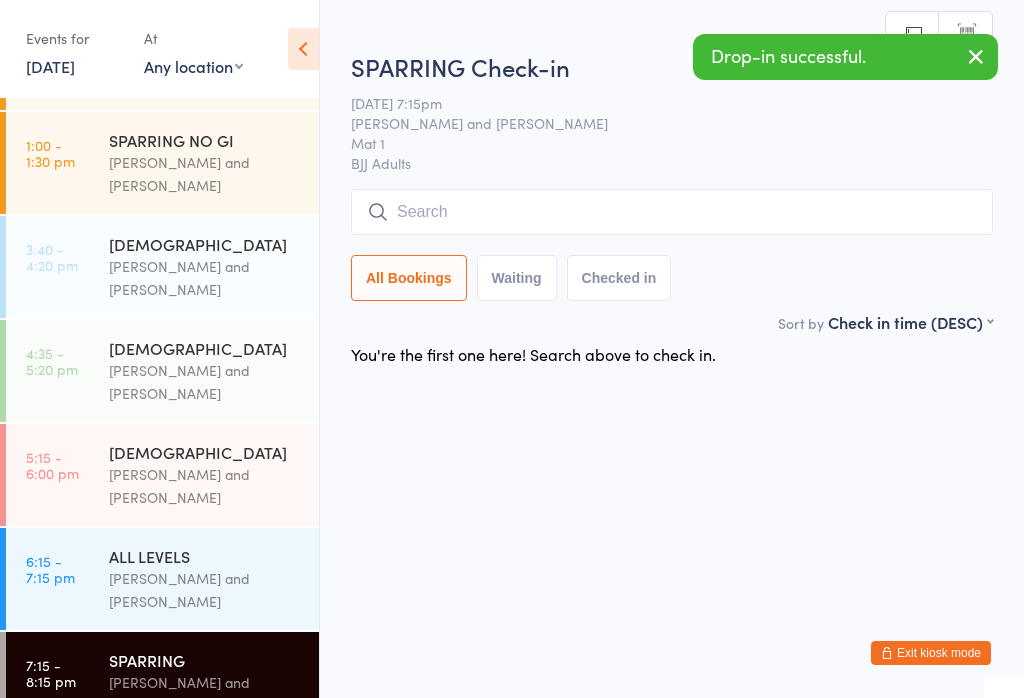 click at bounding box center (672, 212) 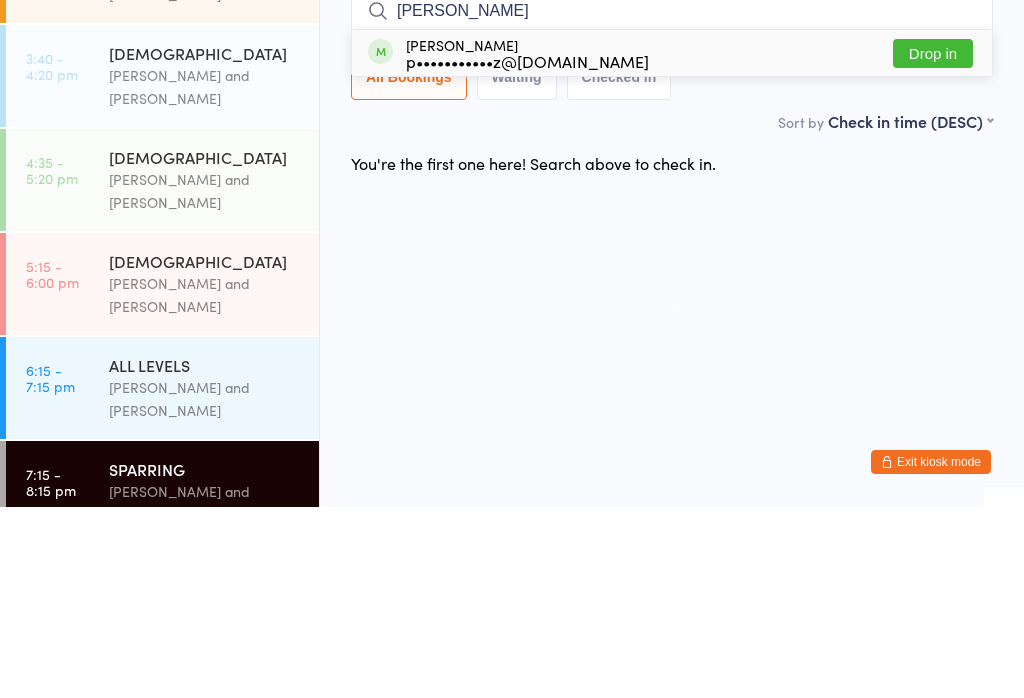 type on "[PERSON_NAME]" 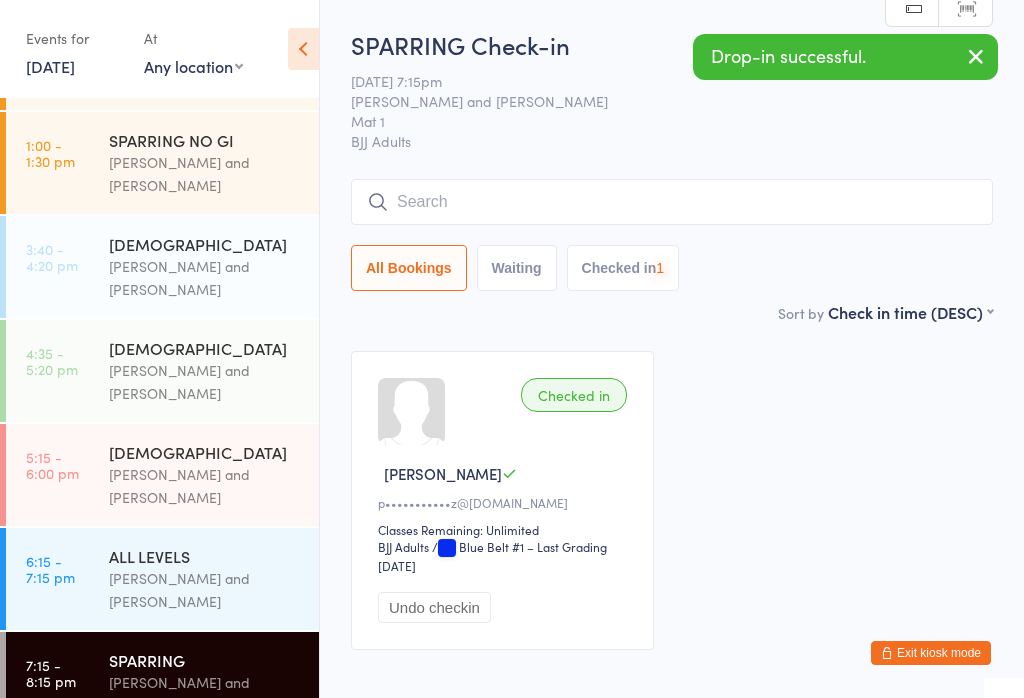 click at bounding box center (672, 202) 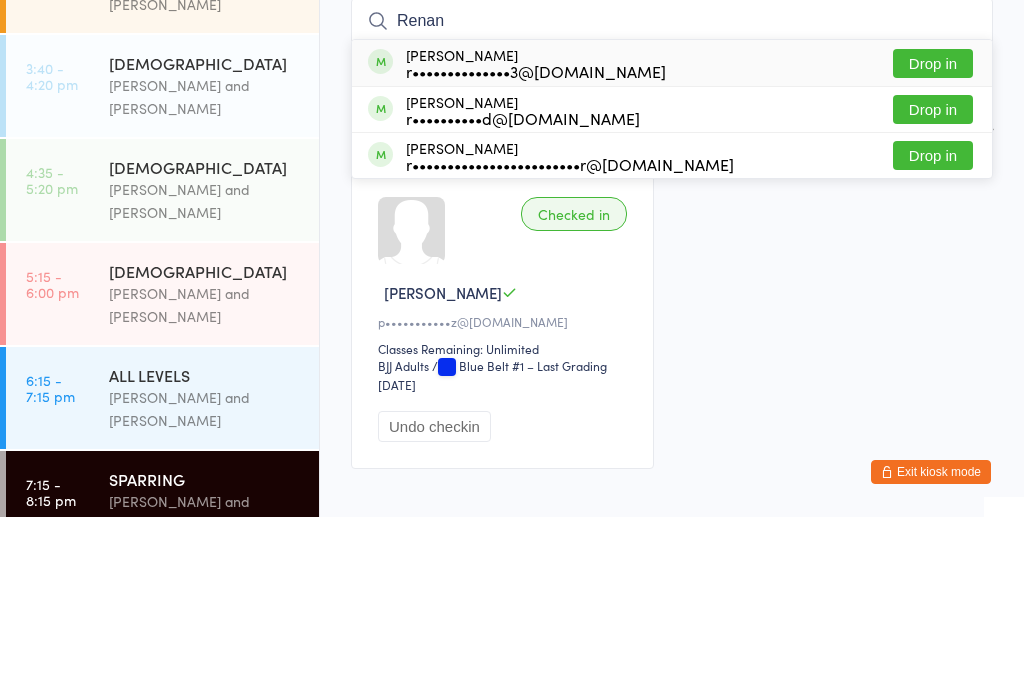 type on "Renan" 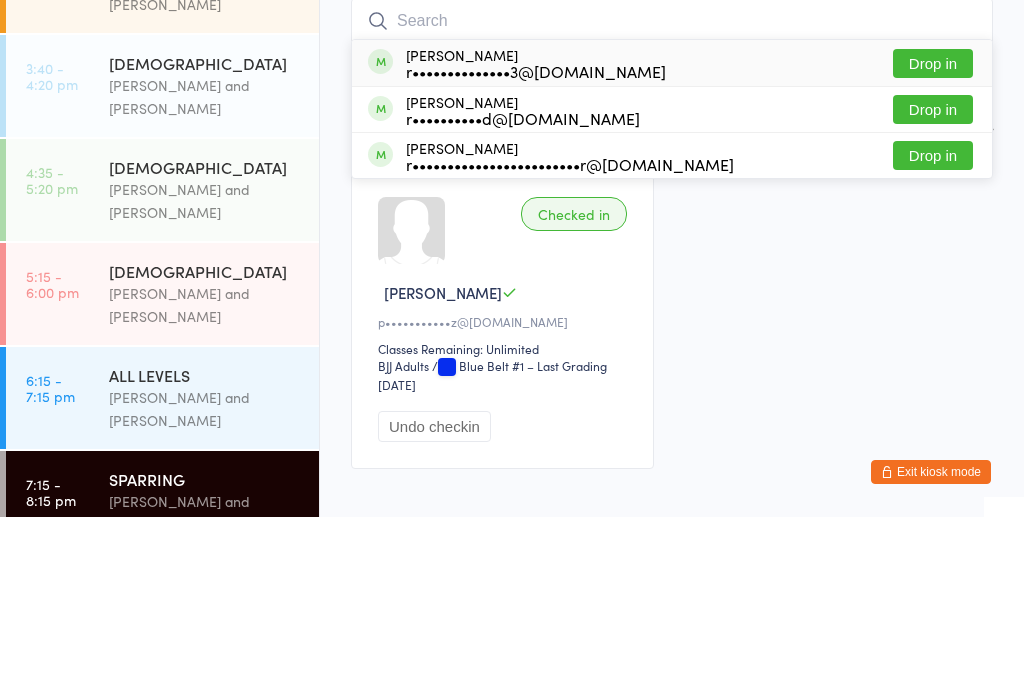 scroll, scrollTop: 117, scrollLeft: 0, axis: vertical 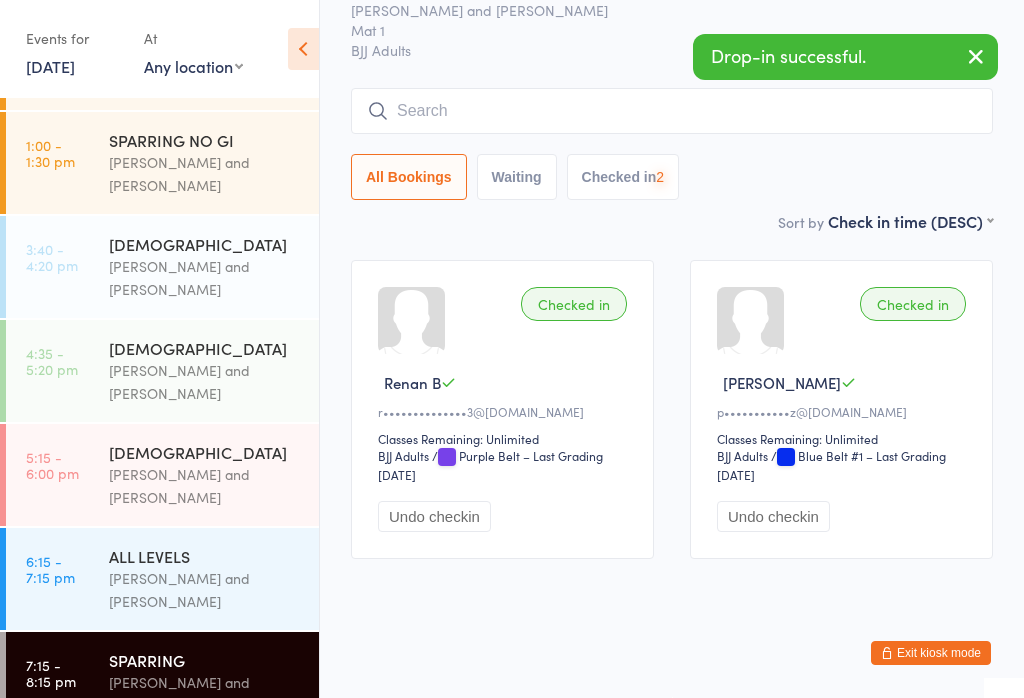 click at bounding box center [672, 111] 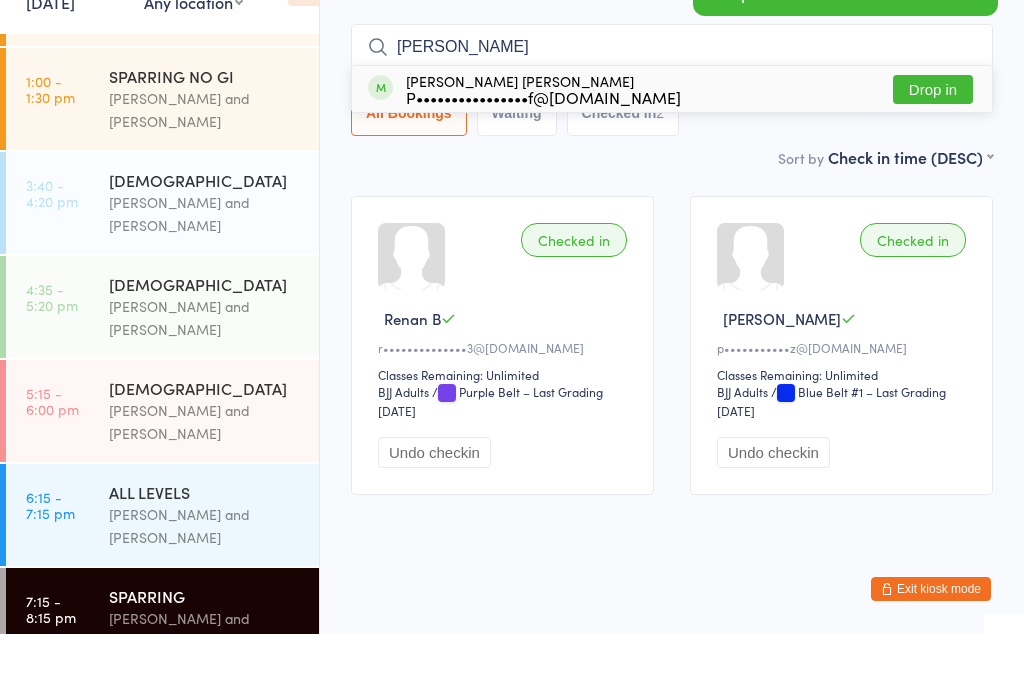 type on "[PERSON_NAME]" 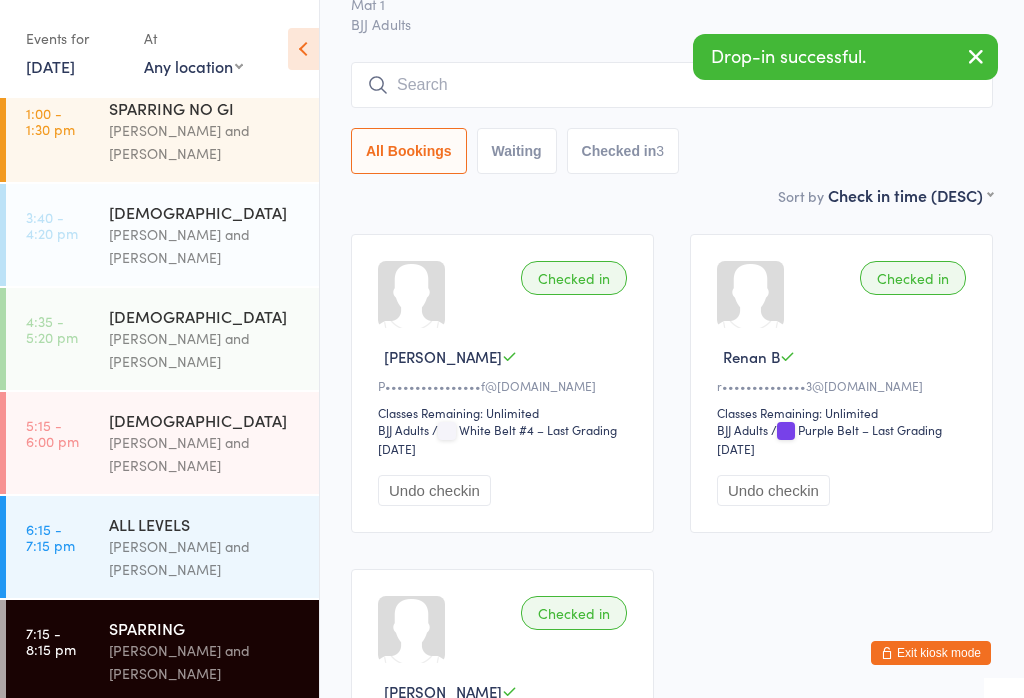 scroll, scrollTop: 271, scrollLeft: 0, axis: vertical 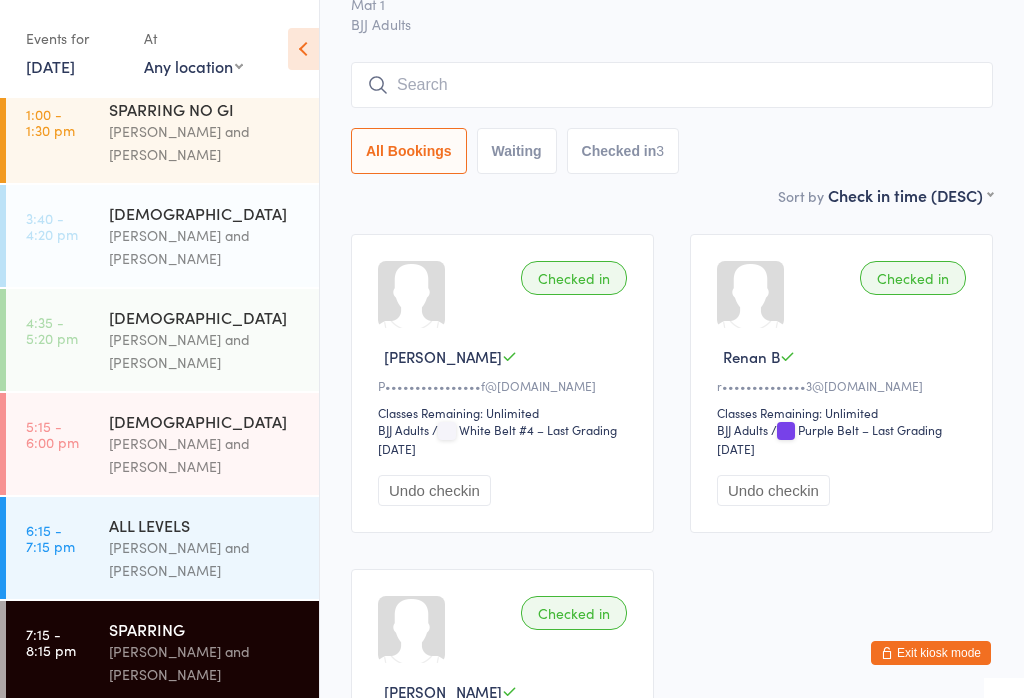 click at bounding box center [672, 85] 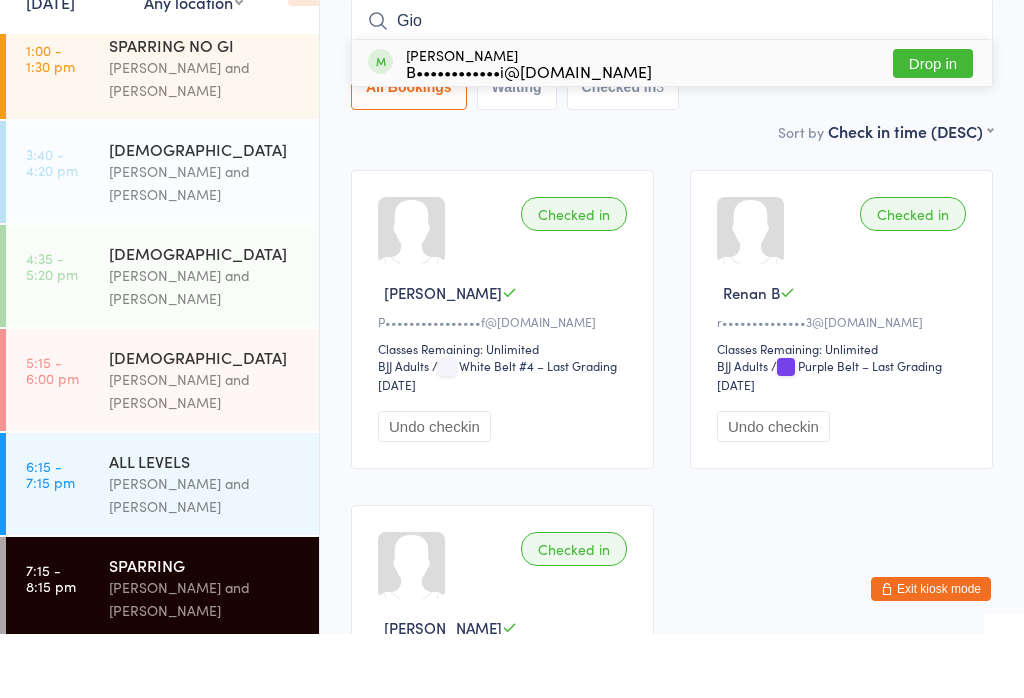 type on "Gio" 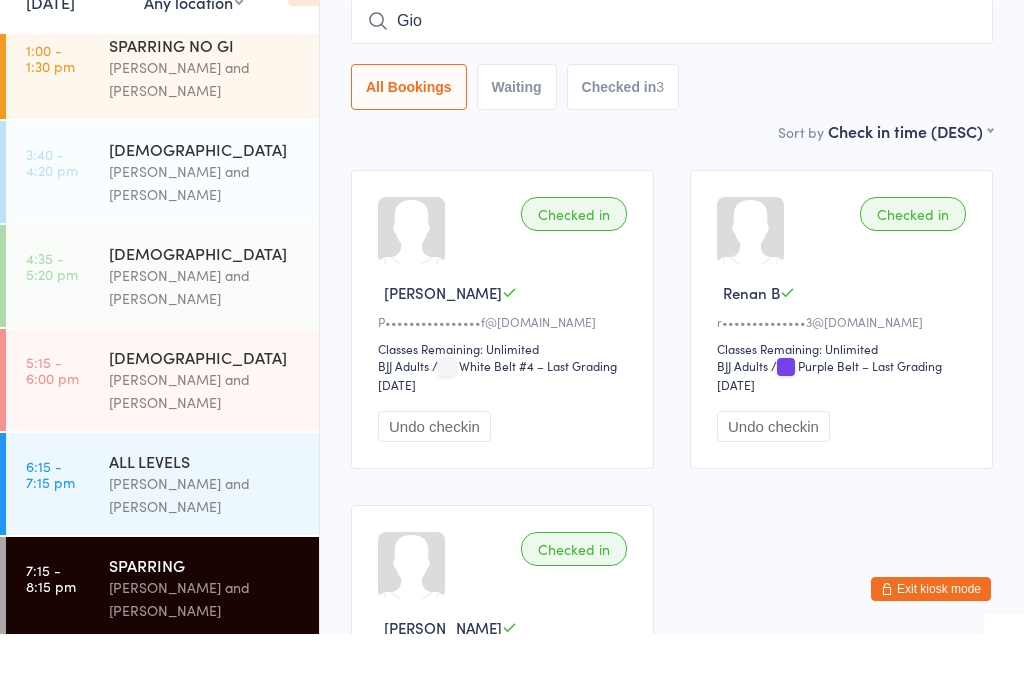 type 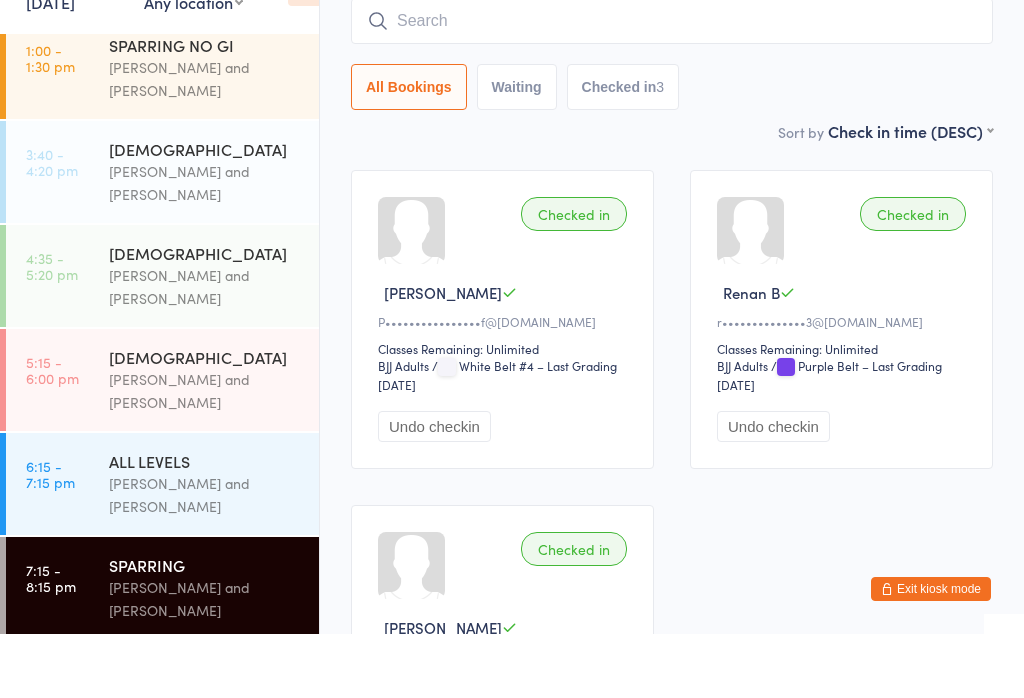 scroll, scrollTop: 181, scrollLeft: 0, axis: vertical 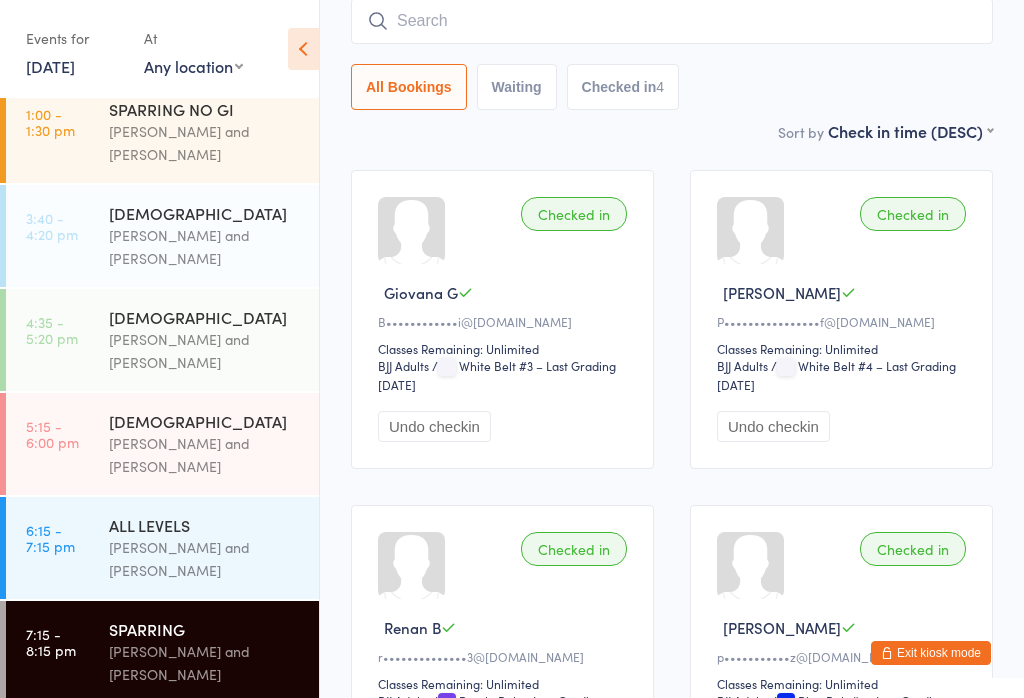 click on "[PERSON_NAME] and [PERSON_NAME]" at bounding box center [205, 559] 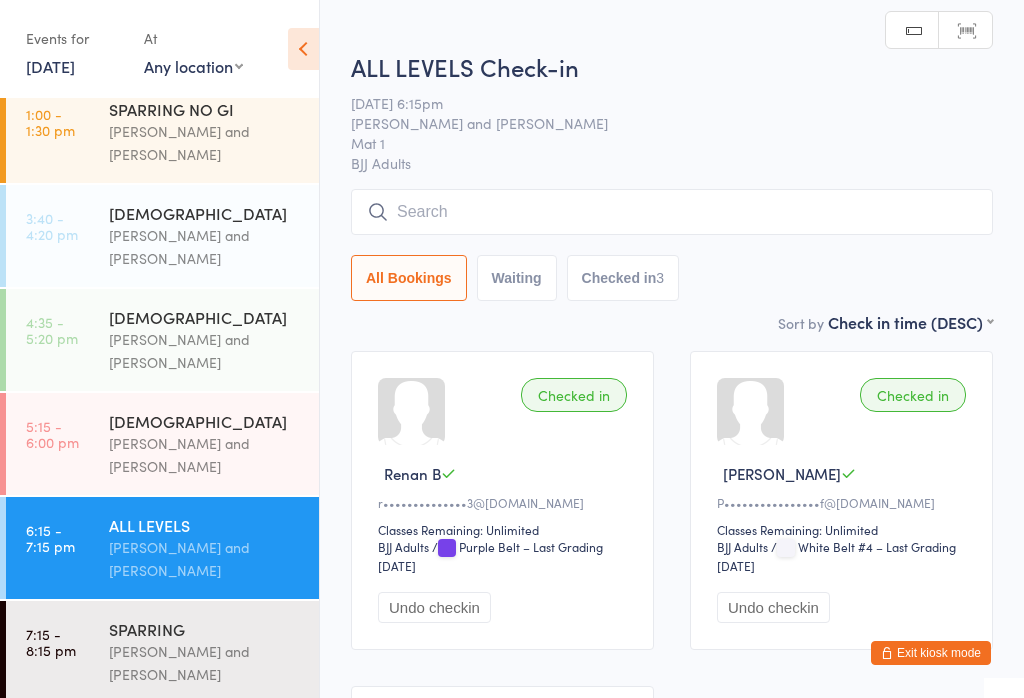 click at bounding box center [672, 212] 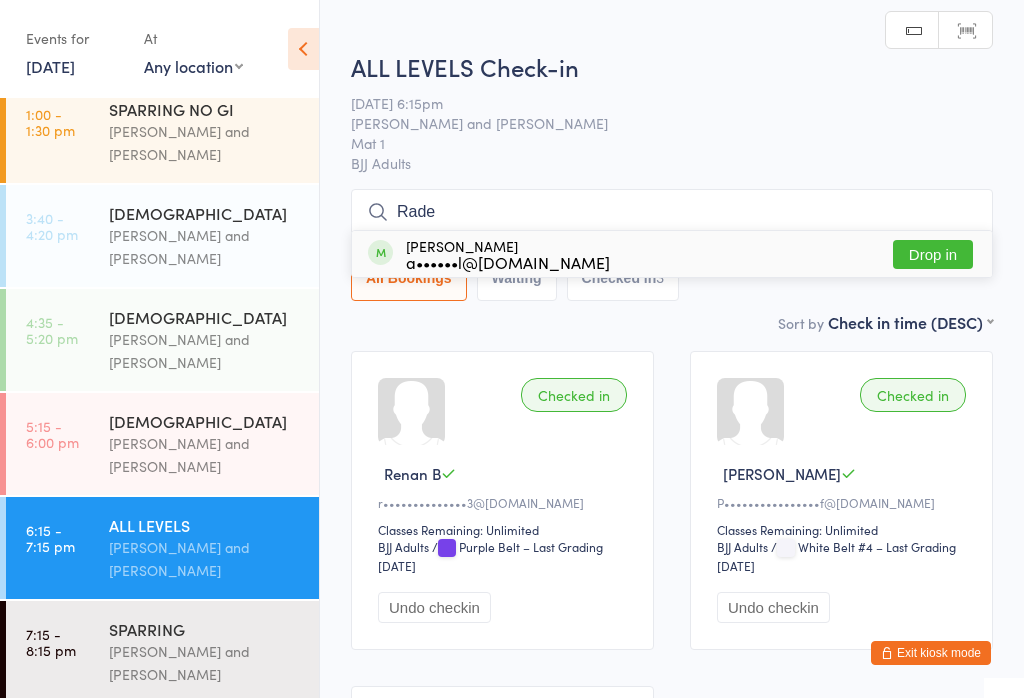 type on "Rade" 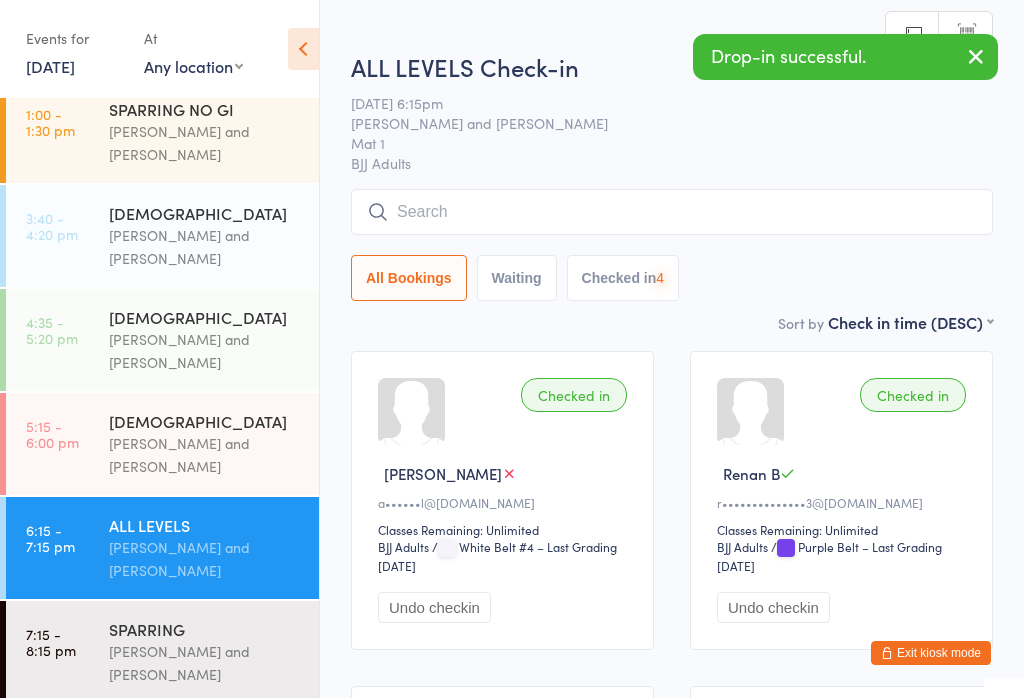 click on "BJJ Adults" at bounding box center [672, 163] 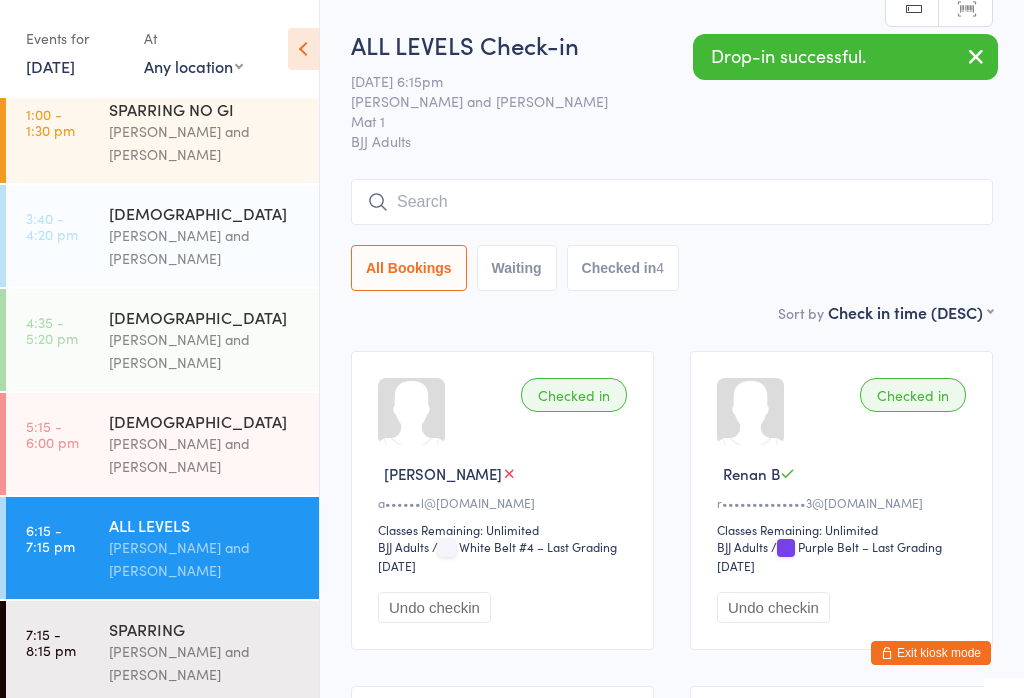 click on "[PERSON_NAME] and [PERSON_NAME]" at bounding box center [205, 663] 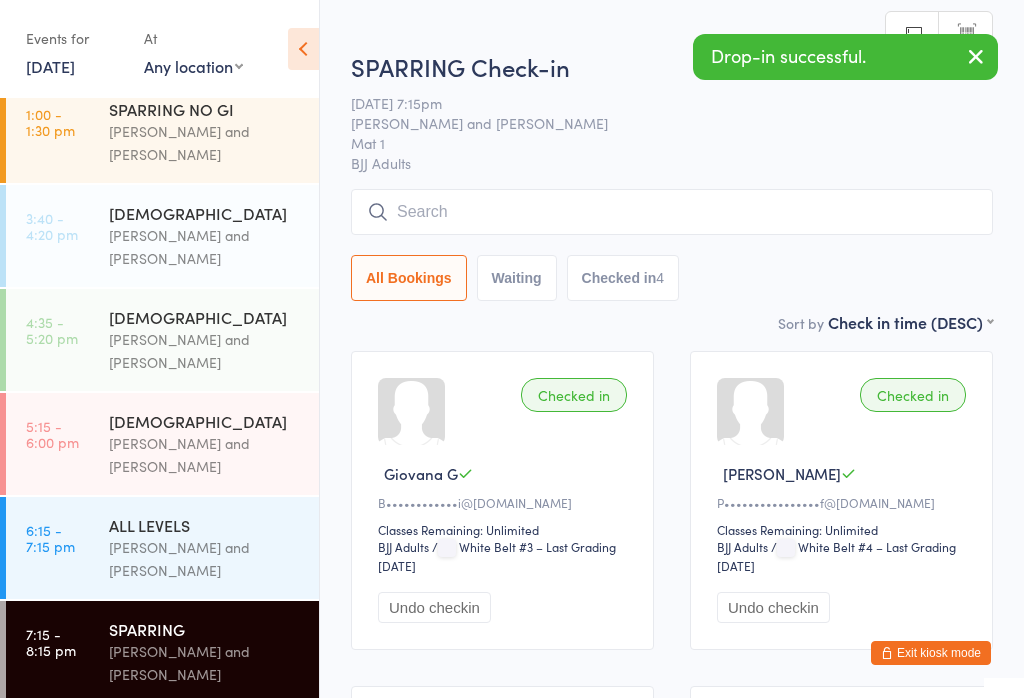 click at bounding box center (672, 212) 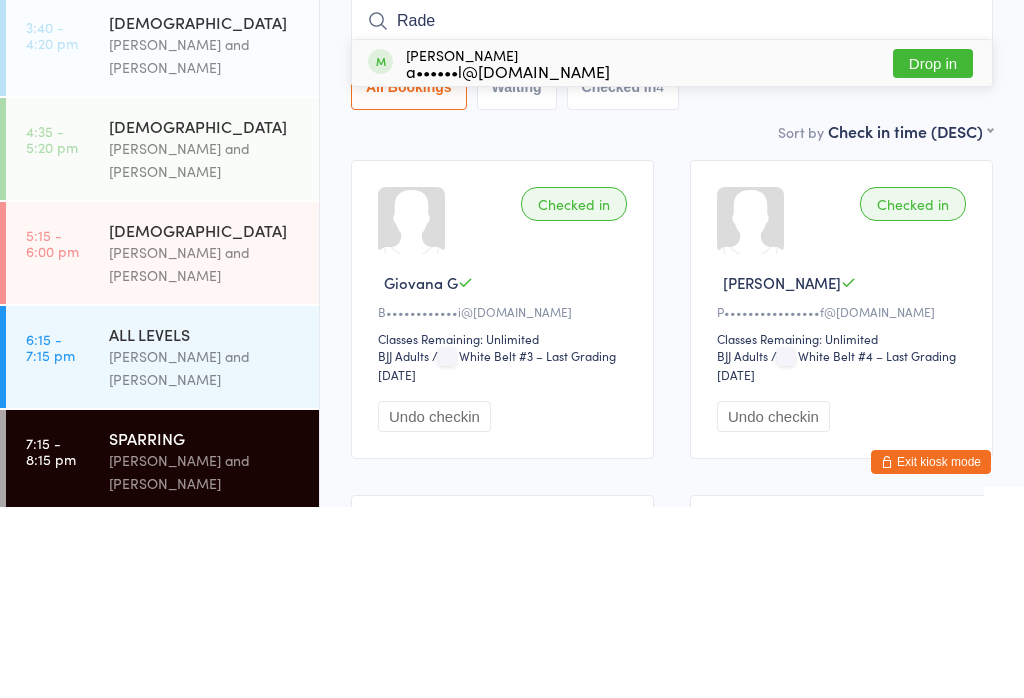 type on "Rade" 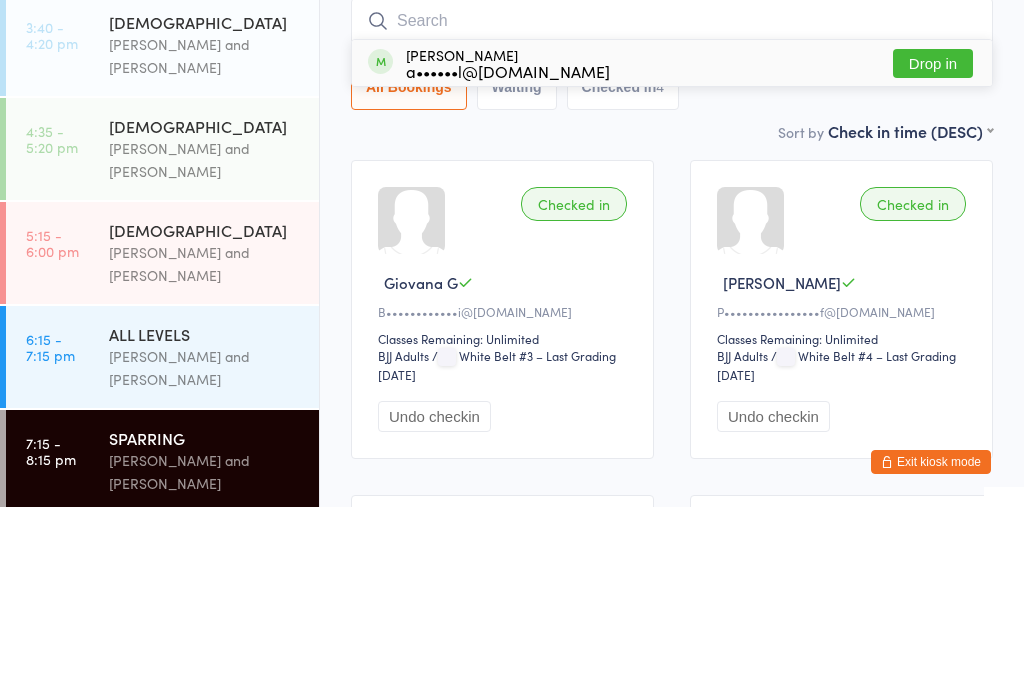 scroll, scrollTop: 191, scrollLeft: 0, axis: vertical 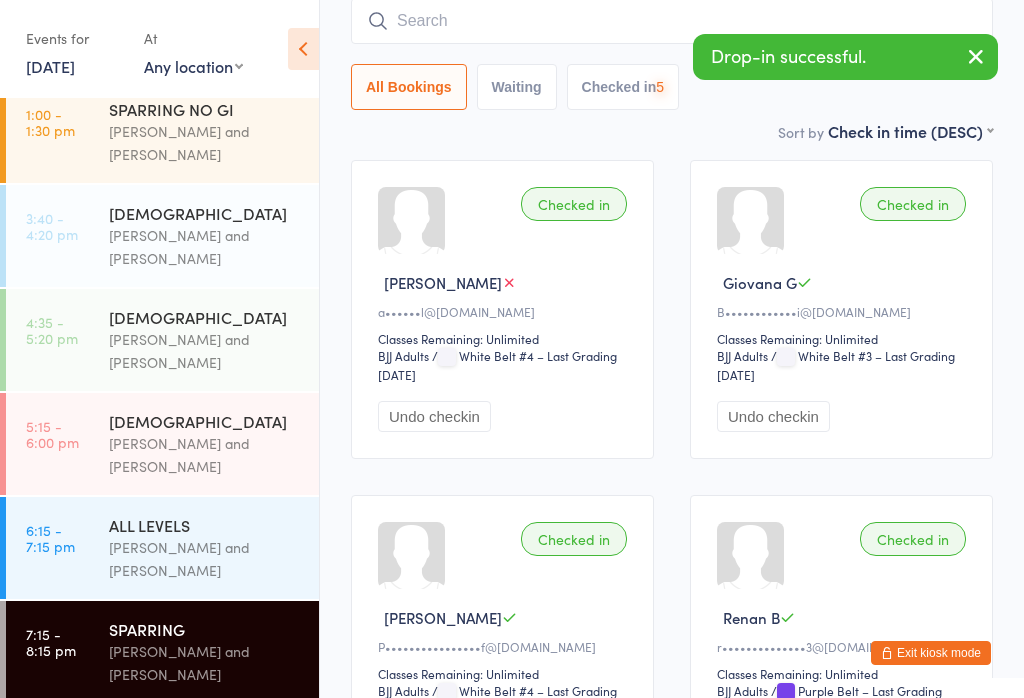 click on "ALL LEVELS" at bounding box center (205, 525) 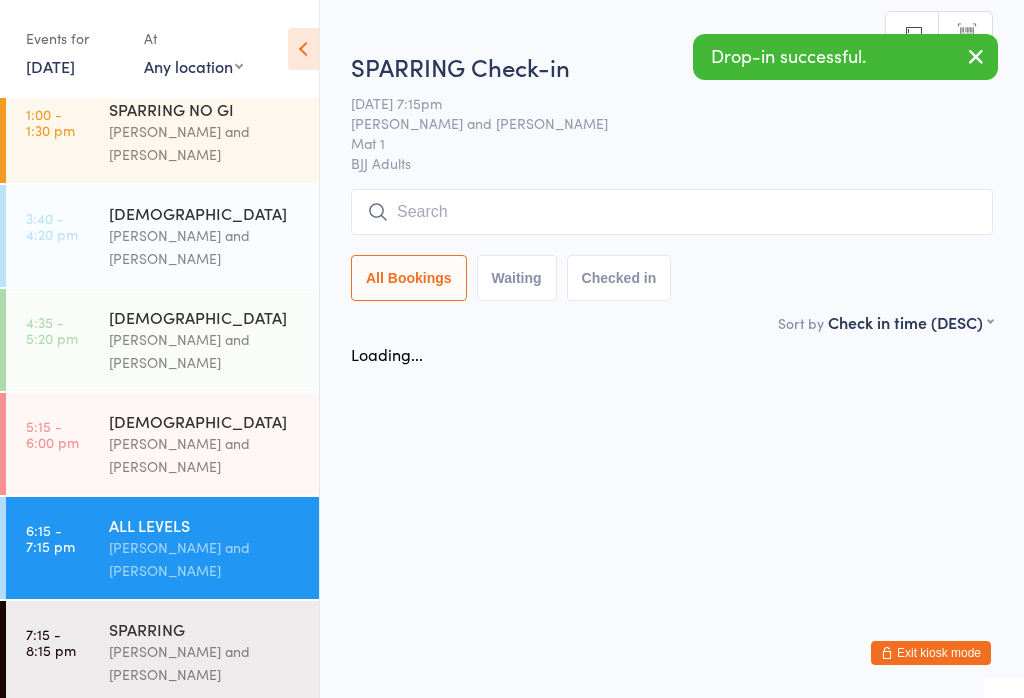 scroll, scrollTop: 0, scrollLeft: 0, axis: both 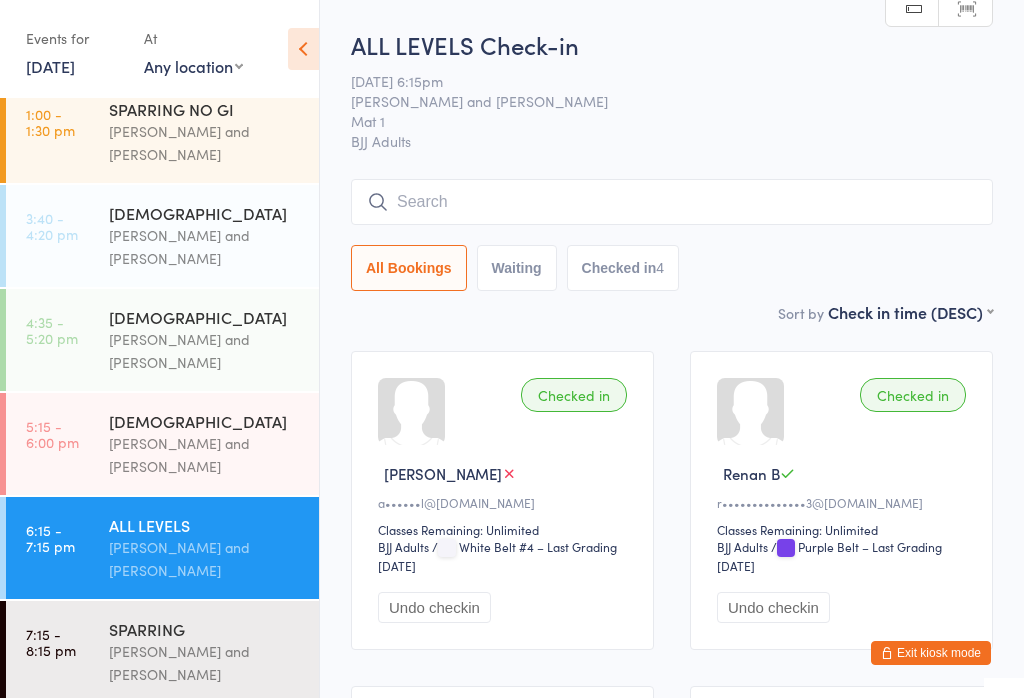 click at bounding box center [672, 202] 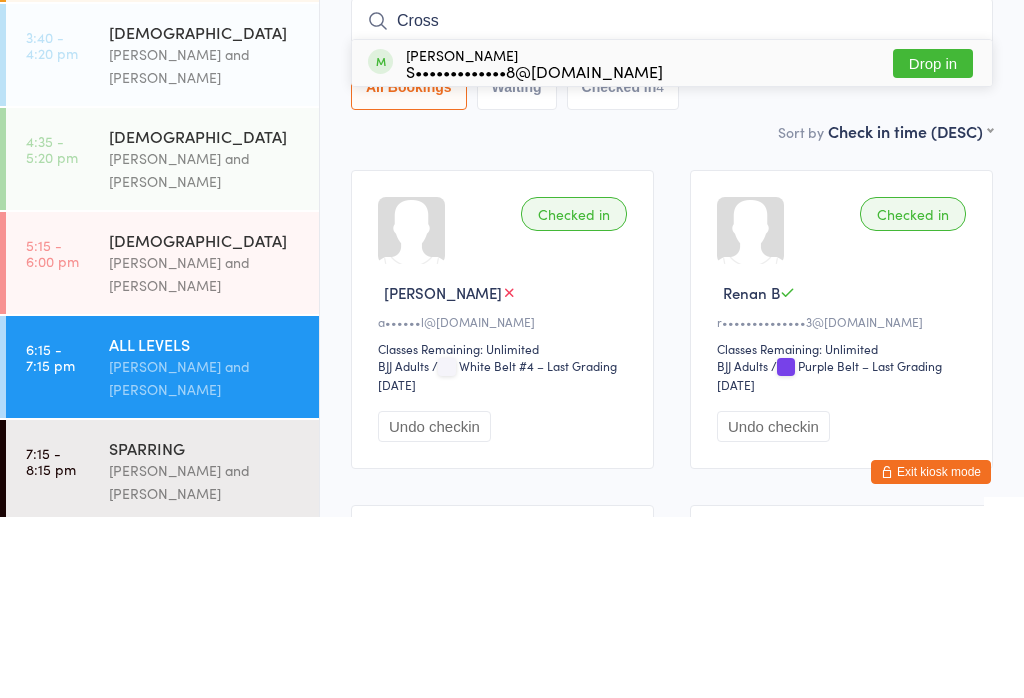 type on "Cross" 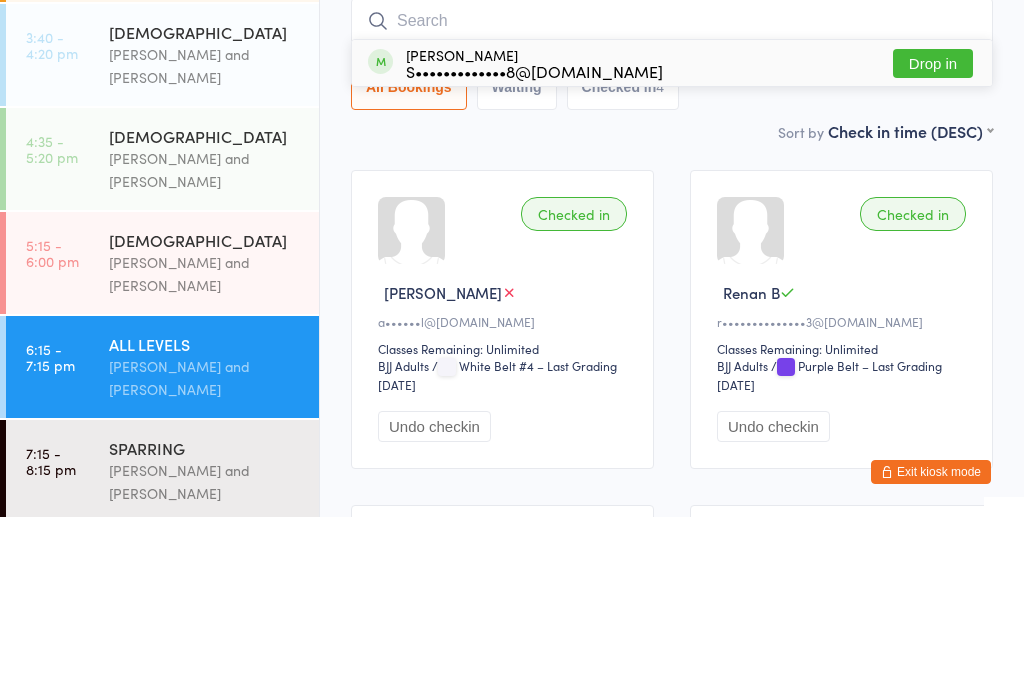 scroll, scrollTop: 181, scrollLeft: 0, axis: vertical 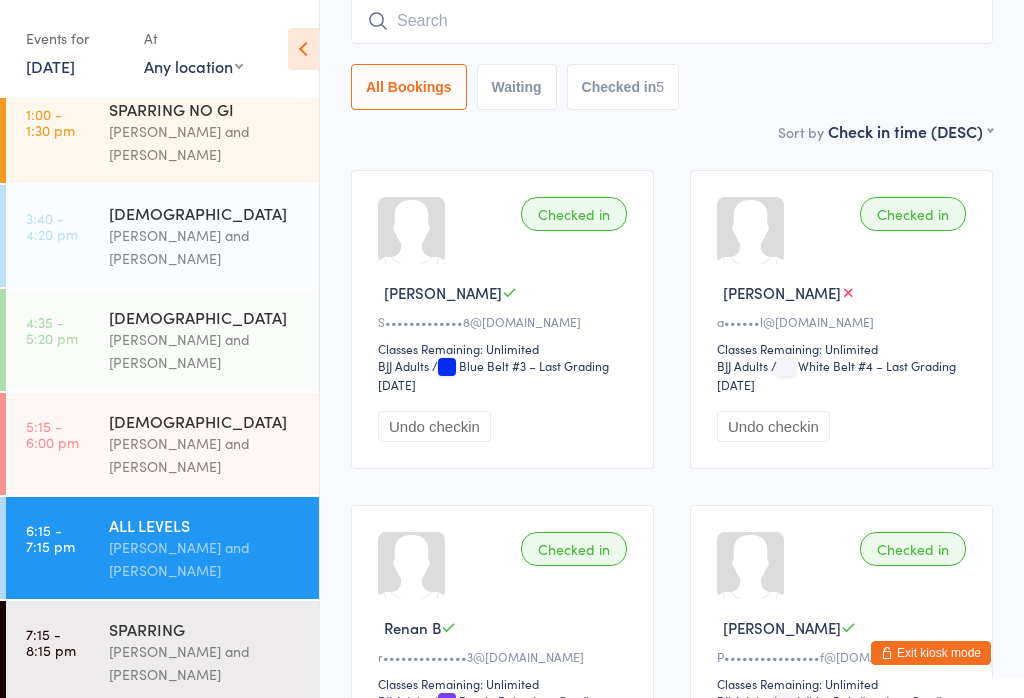 click at bounding box center [672, 21] 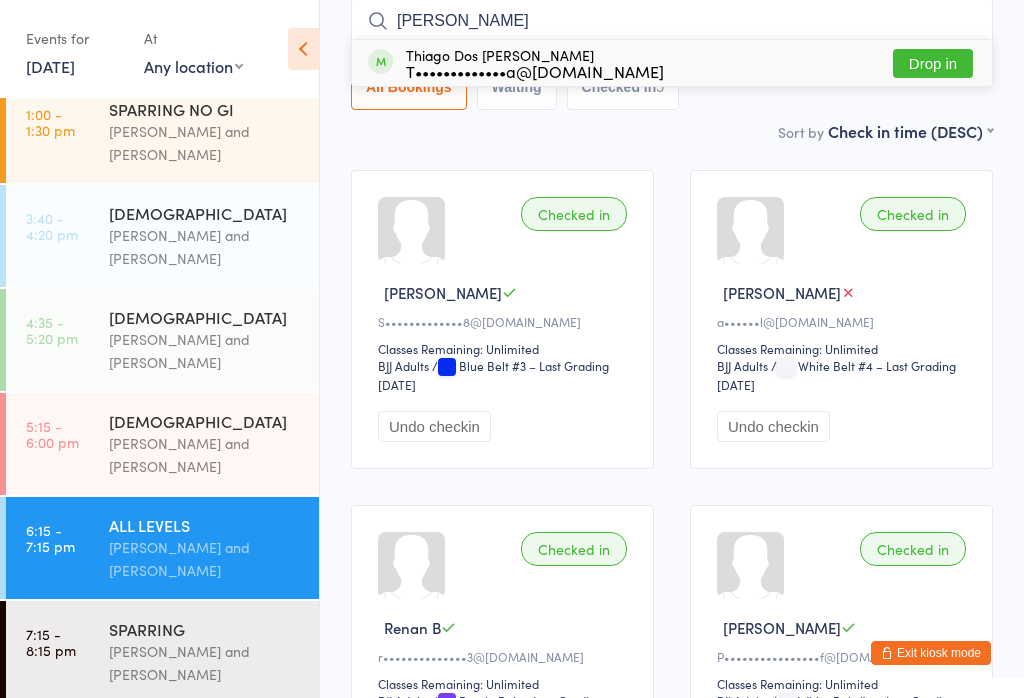 type on "[PERSON_NAME]" 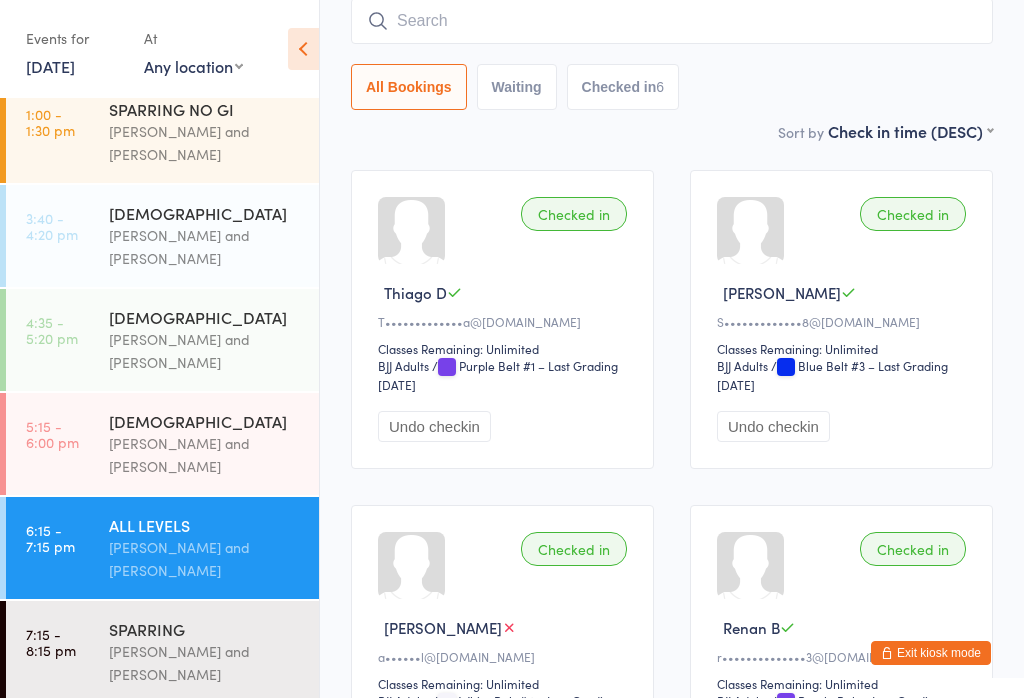 click at bounding box center (672, 21) 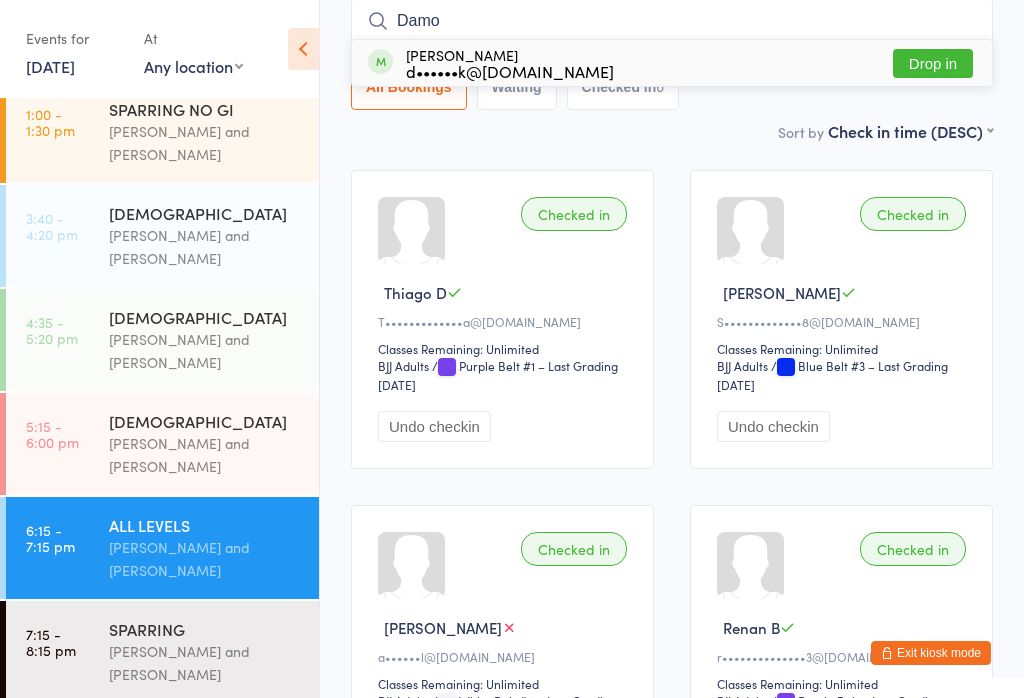 type on "Damo" 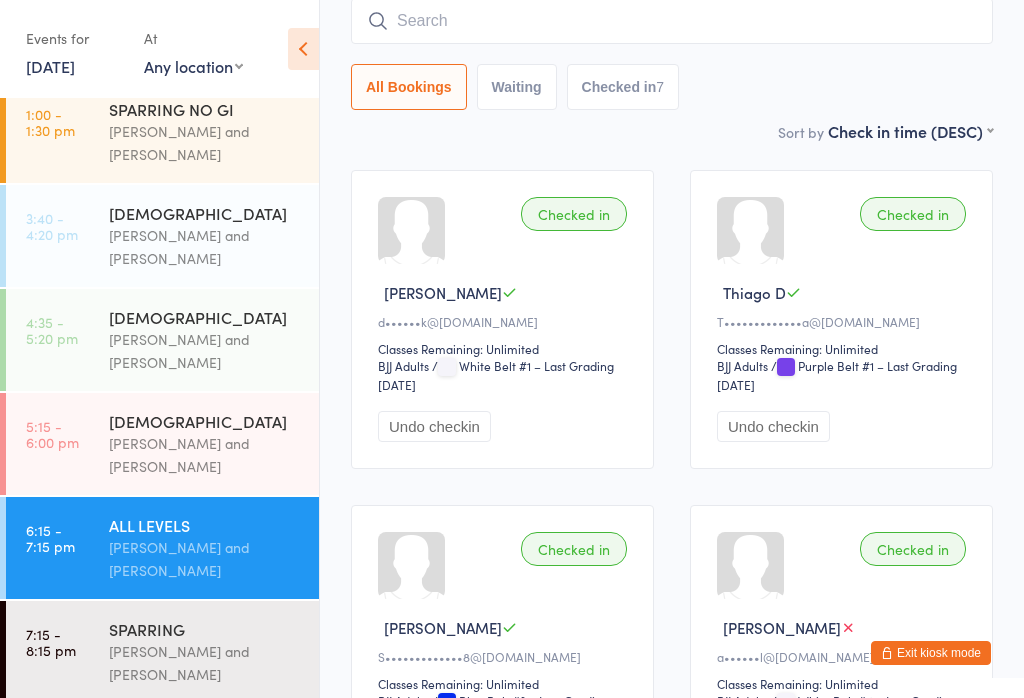 click at bounding box center [672, 21] 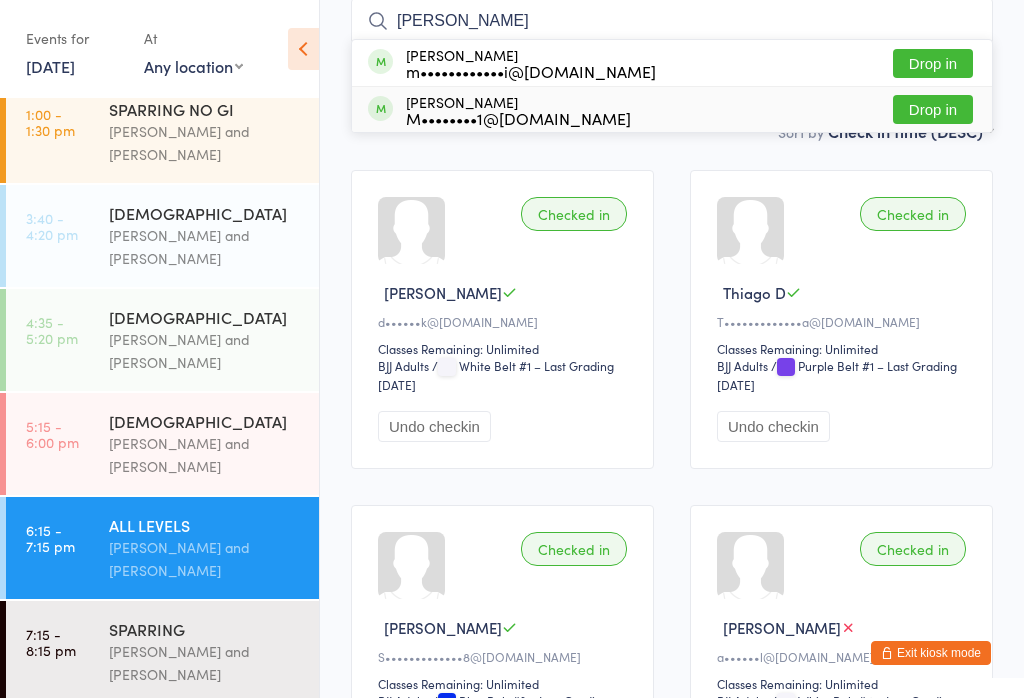 type on "[PERSON_NAME]" 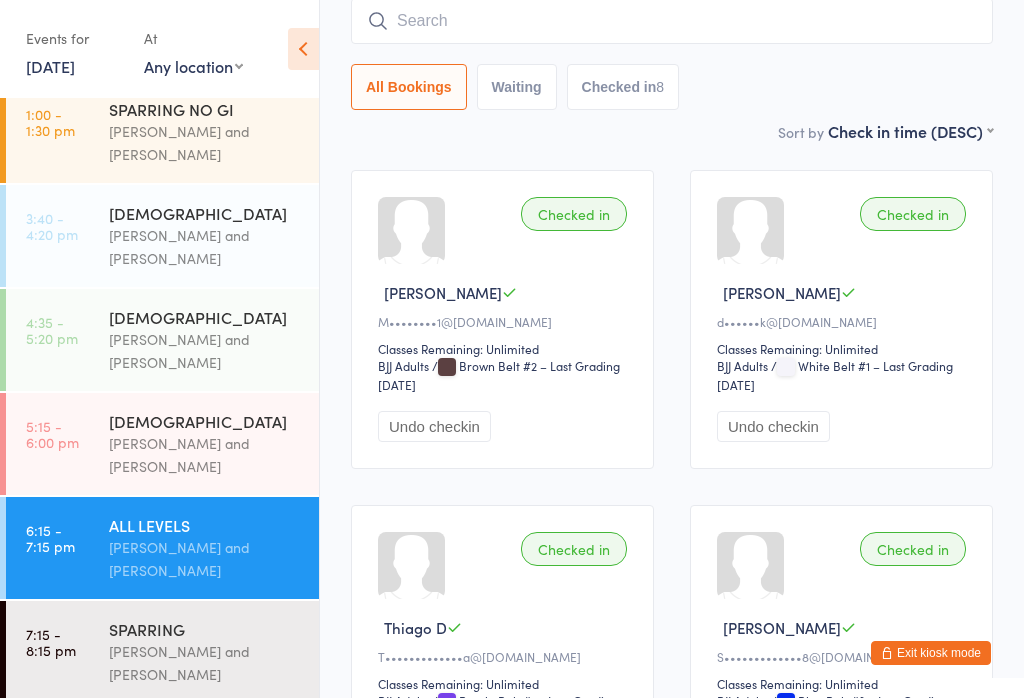 click at bounding box center [672, 21] 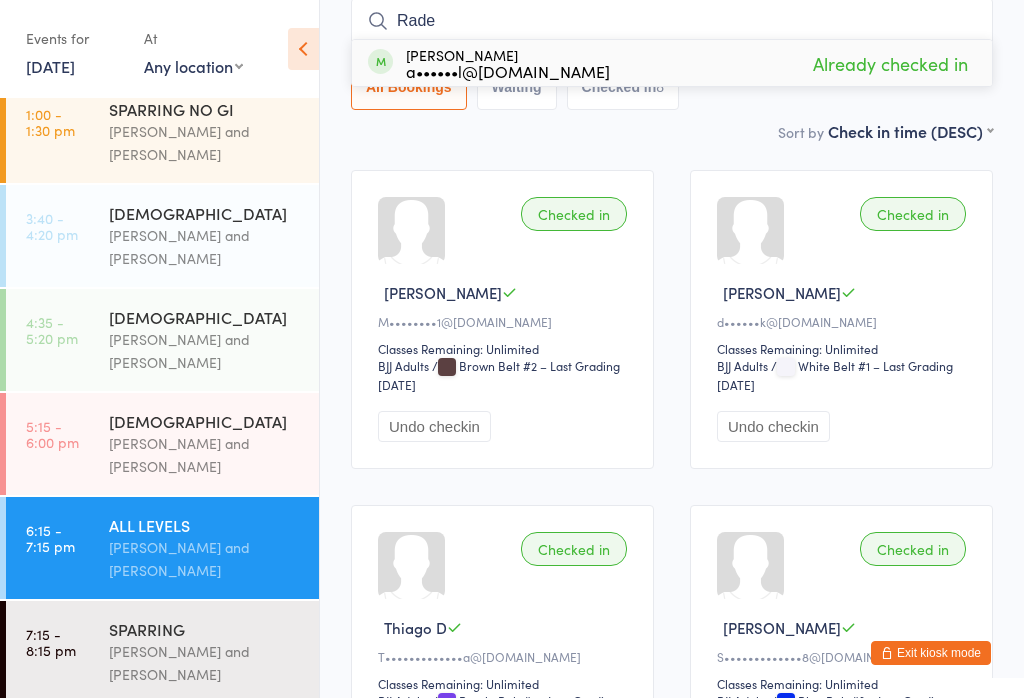 type on "Rade" 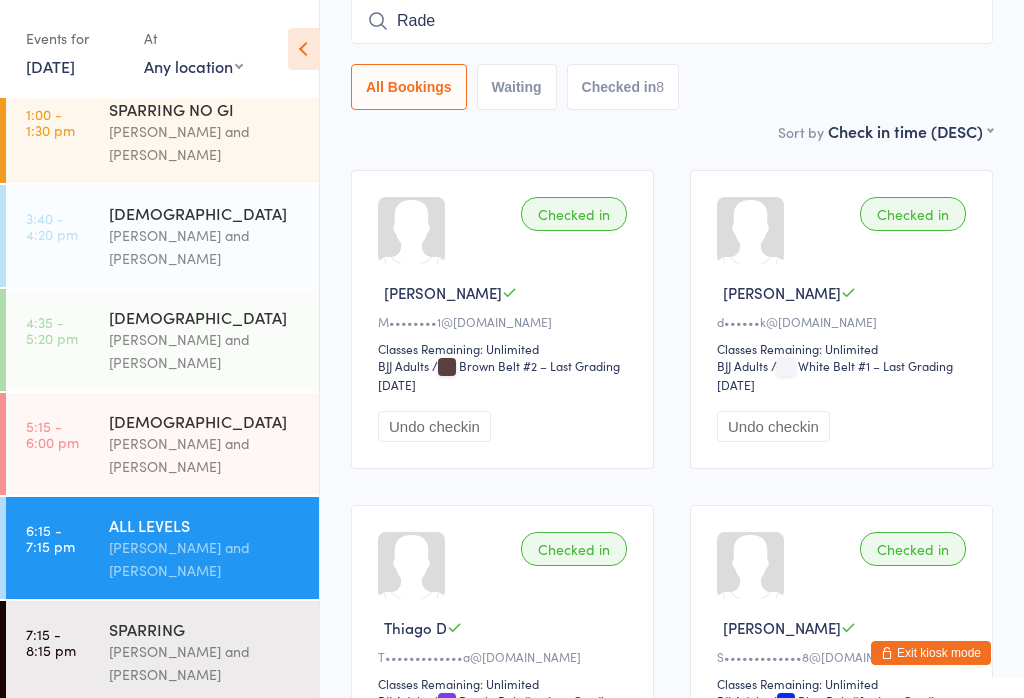 click on "[DEMOGRAPHIC_DATA] [PERSON_NAME] and [PERSON_NAME]" at bounding box center [214, 444] 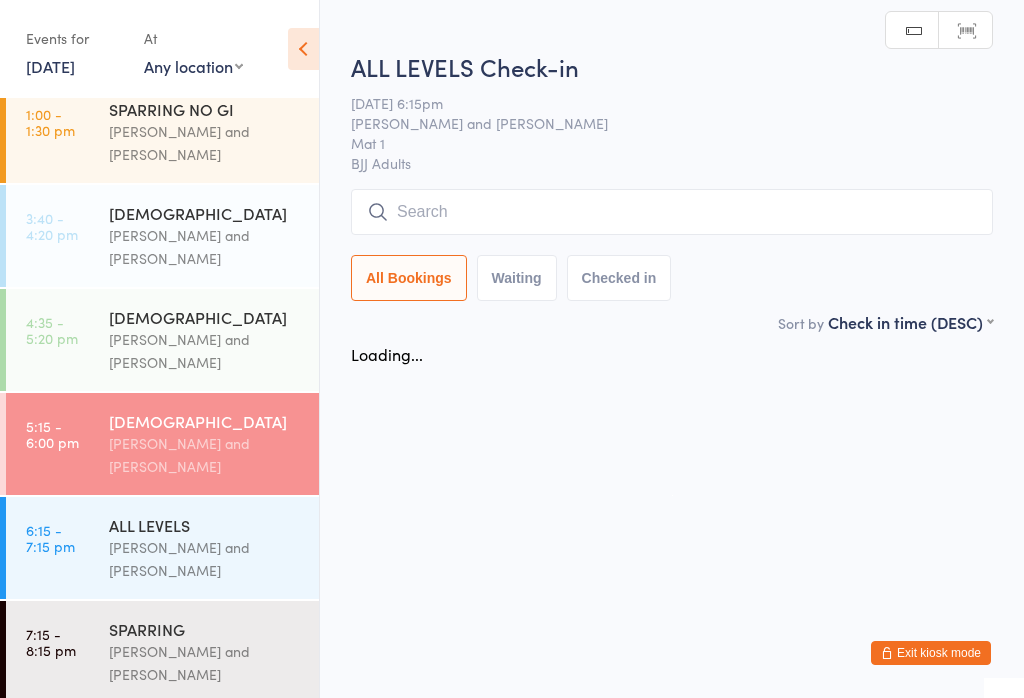 scroll, scrollTop: 0, scrollLeft: 0, axis: both 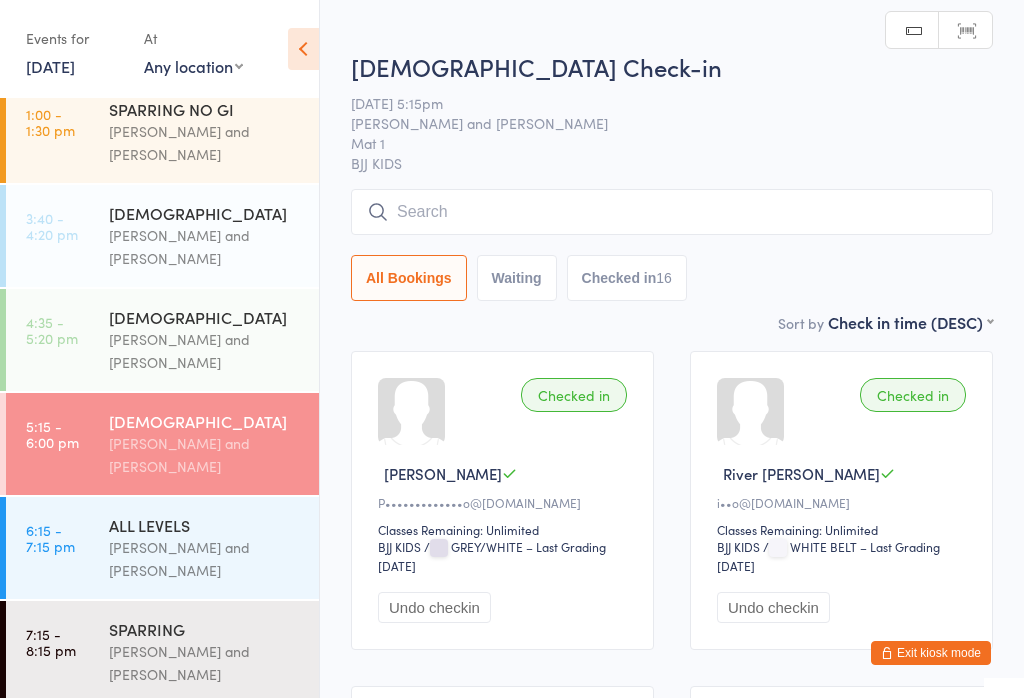 click at bounding box center (672, 212) 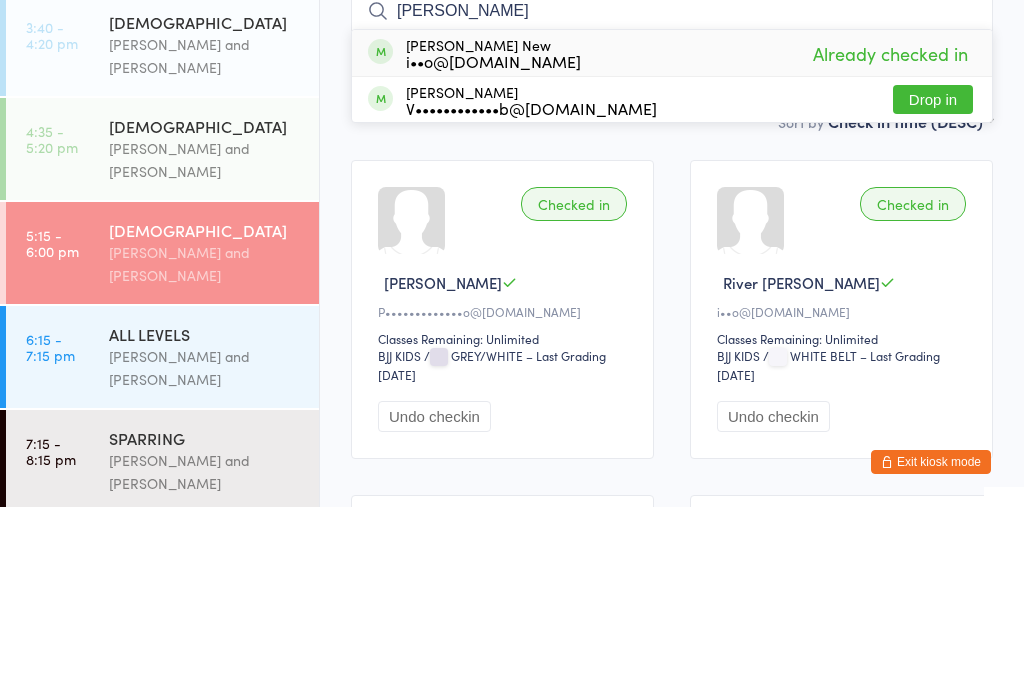 type on "[PERSON_NAME]" 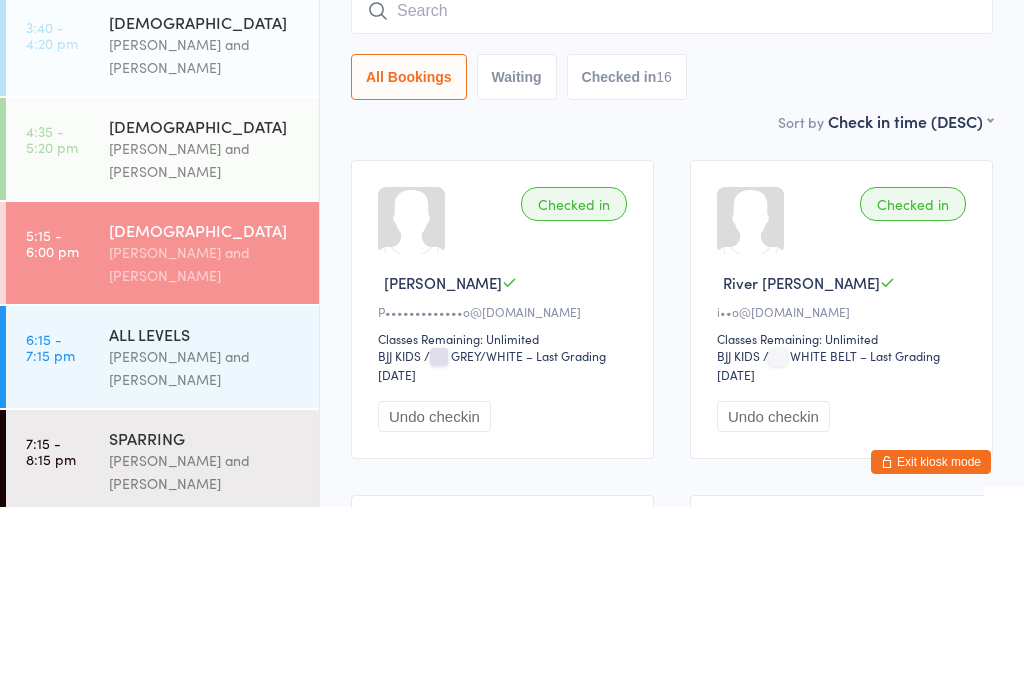 scroll, scrollTop: 191, scrollLeft: 0, axis: vertical 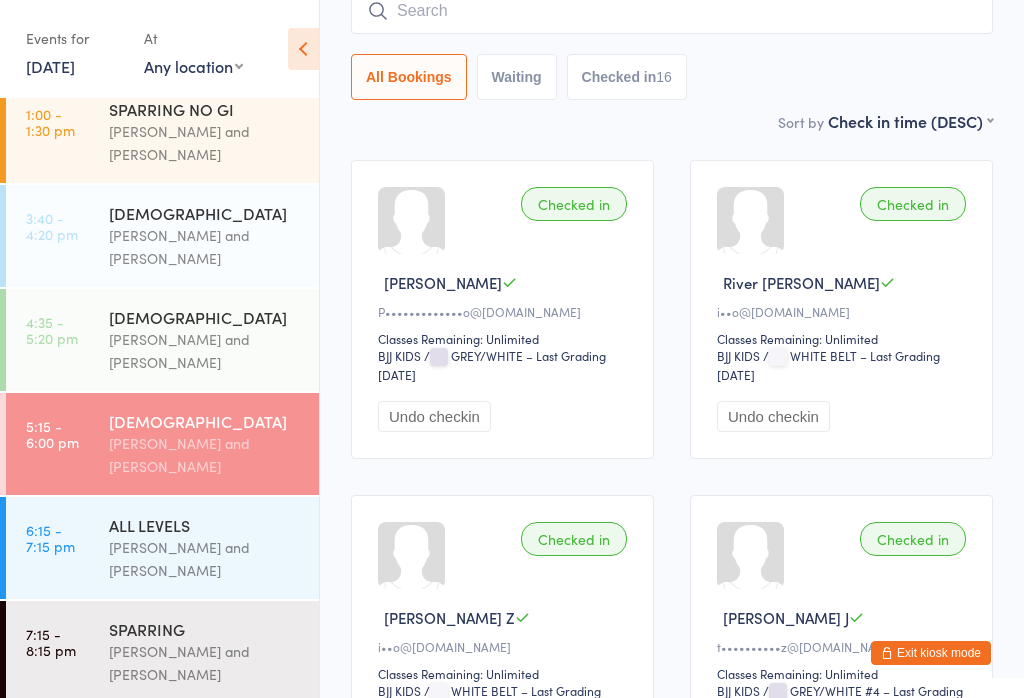 click at bounding box center [672, 11] 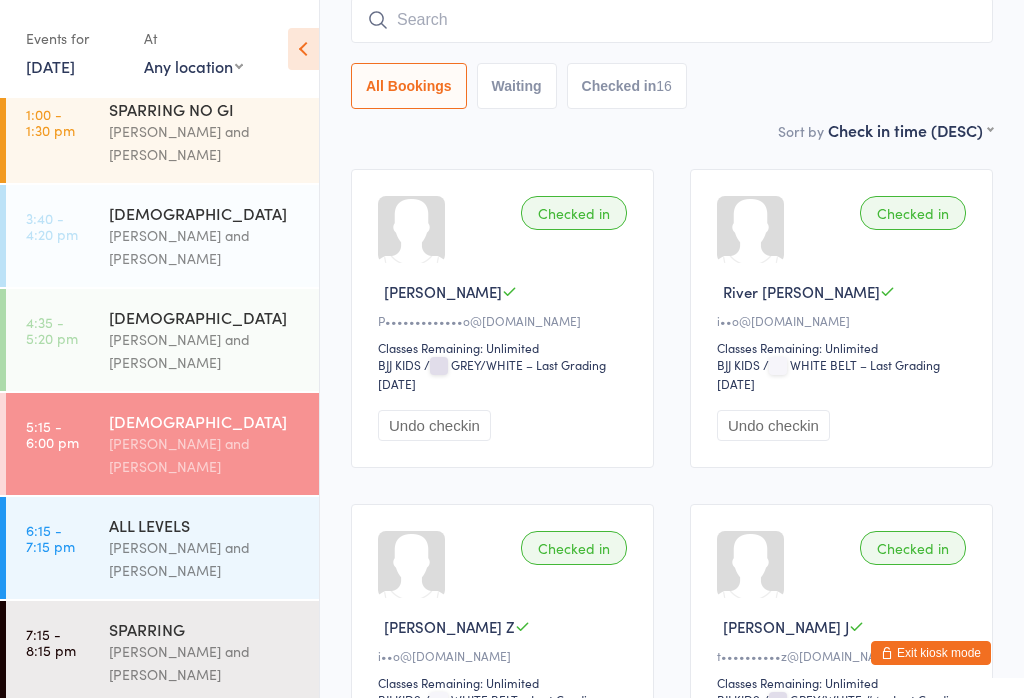 scroll, scrollTop: 181, scrollLeft: 0, axis: vertical 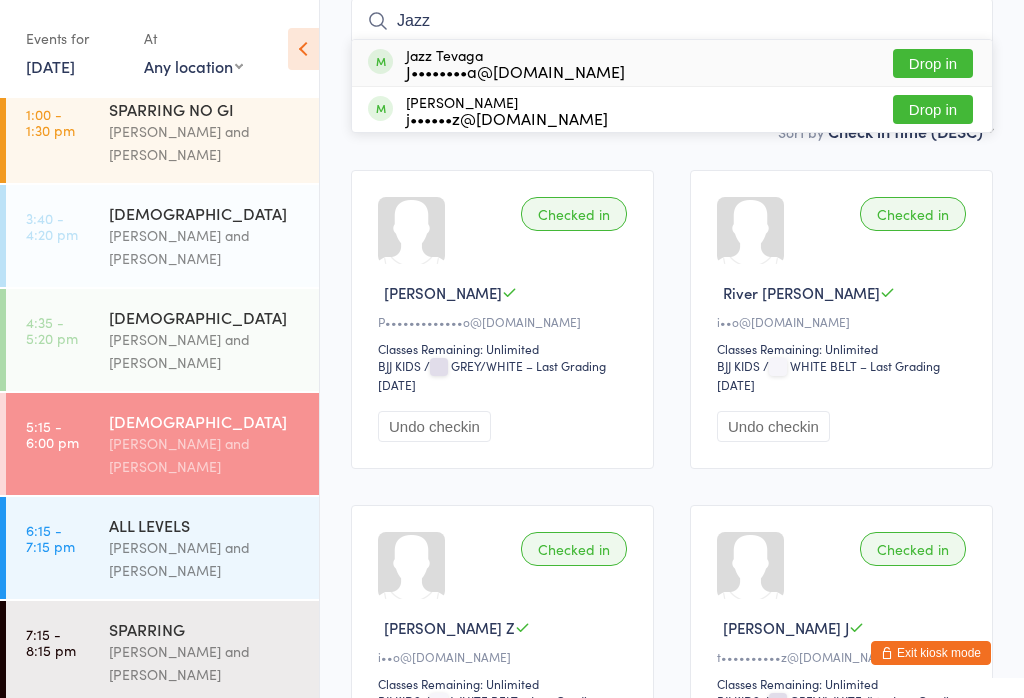 type on "Jazz" 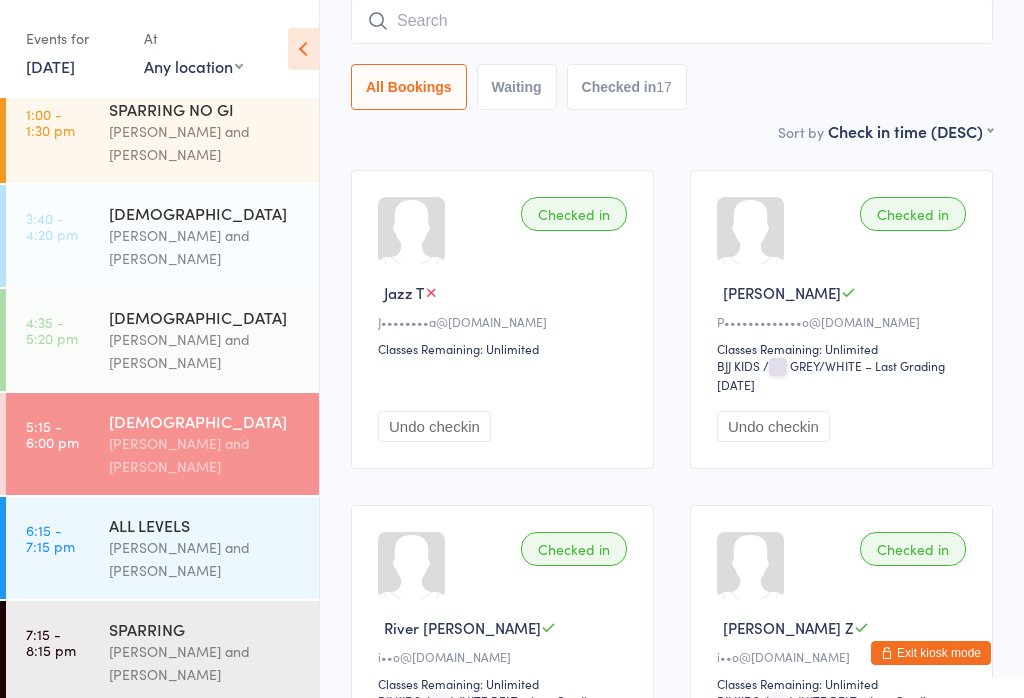 click at bounding box center [672, 21] 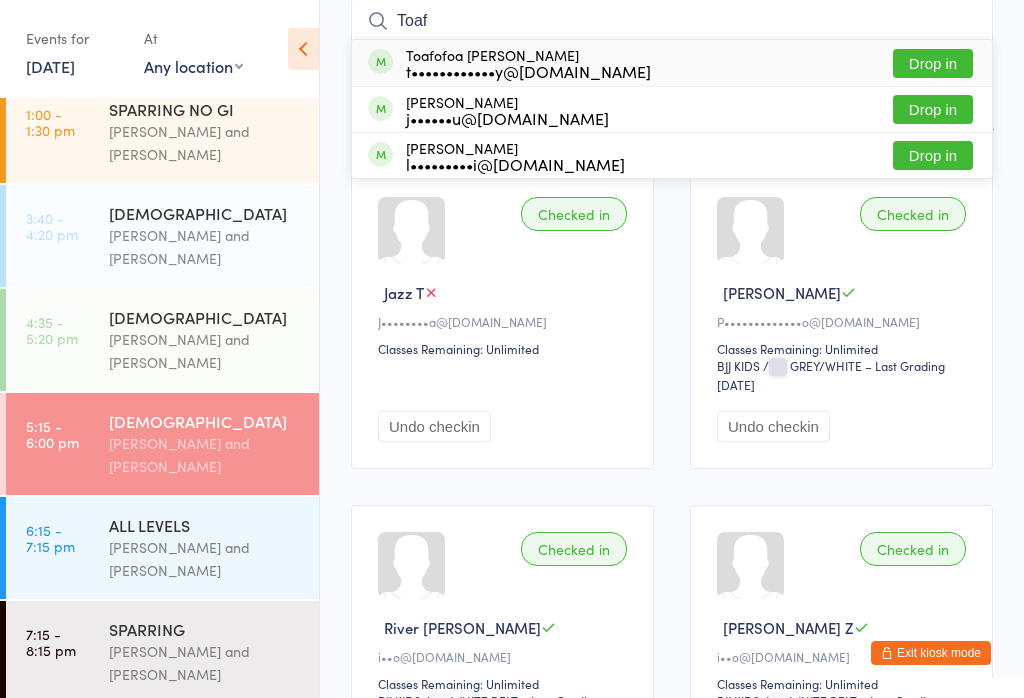 type on "Toaf" 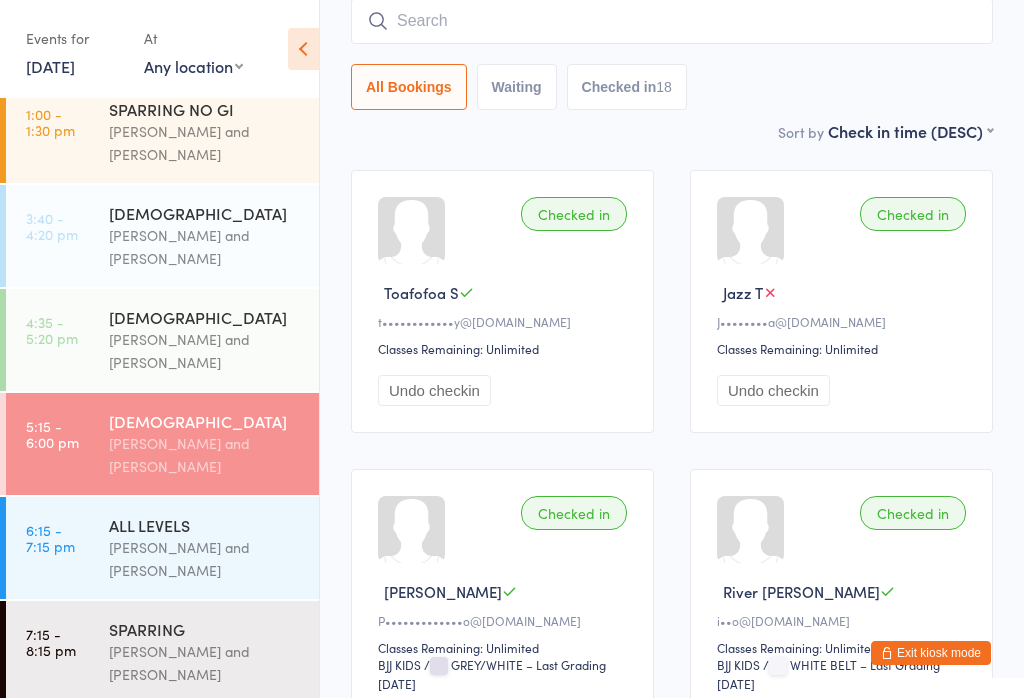click on "ALL LEVELS" at bounding box center [205, 525] 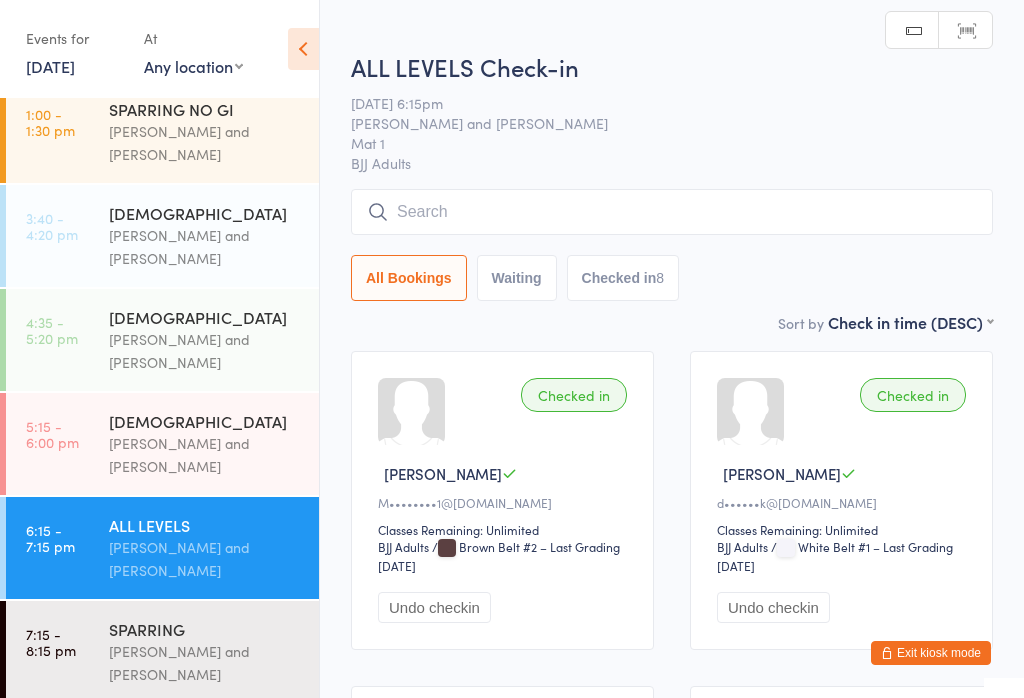 click on "[PERSON_NAME] and [PERSON_NAME]" at bounding box center (205, 455) 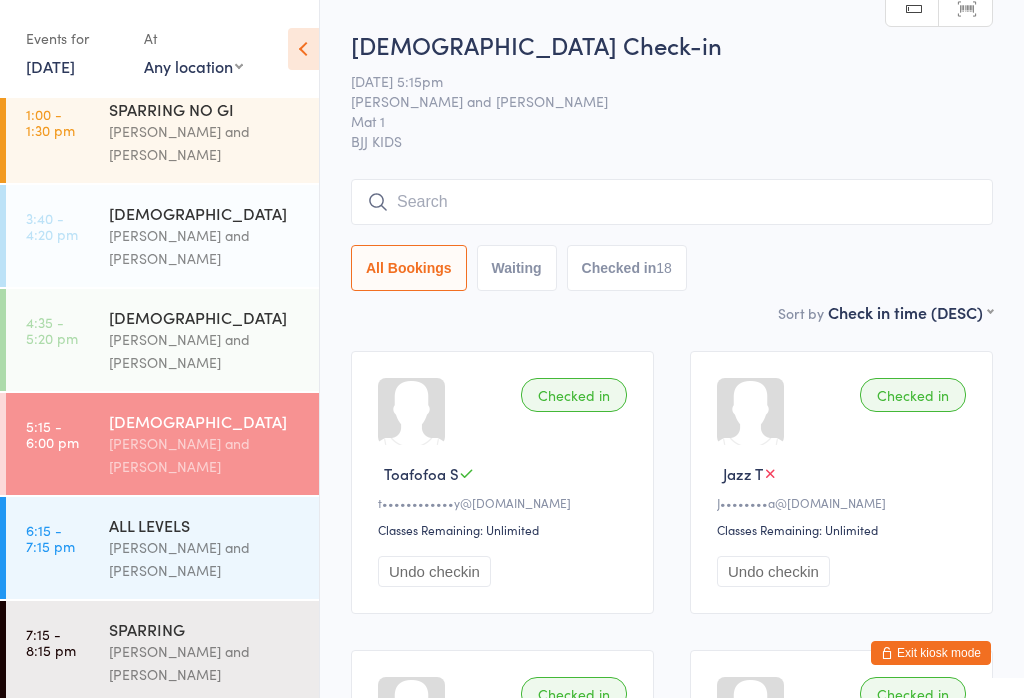 click on "[DEMOGRAPHIC_DATA] Check-in [DATE] 5:15pm  [PERSON_NAME] and [PERSON_NAME]  Mat 1  BJJ KIDS  Manual search Scanner input All Bookings Waiting  Checked in  18" at bounding box center (672, 164) 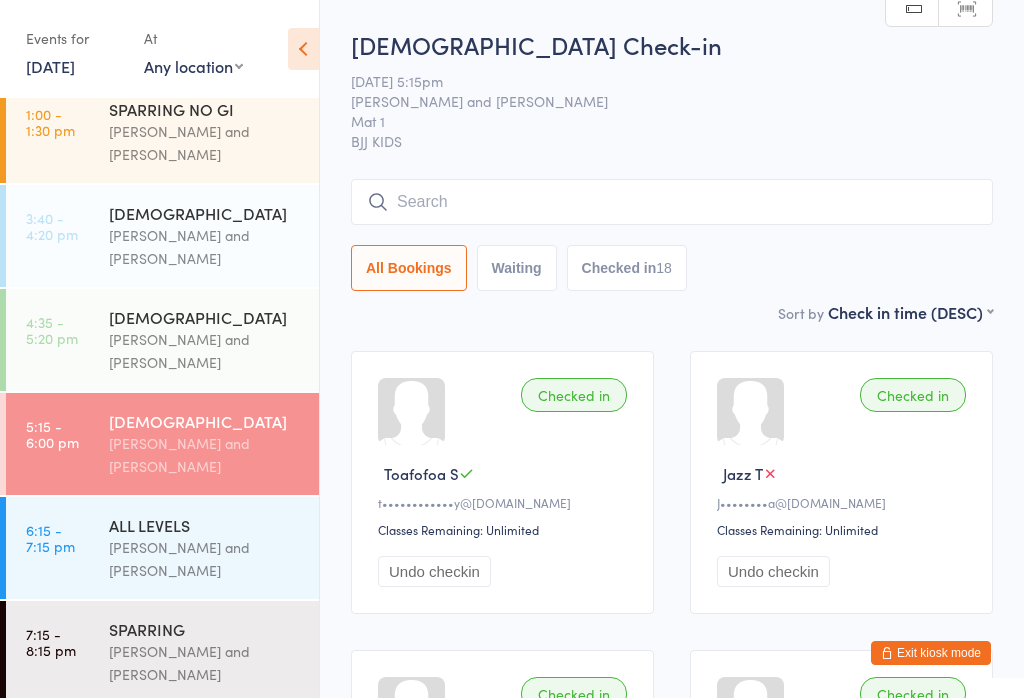 click on "[PERSON_NAME] and [PERSON_NAME]" at bounding box center [205, 559] 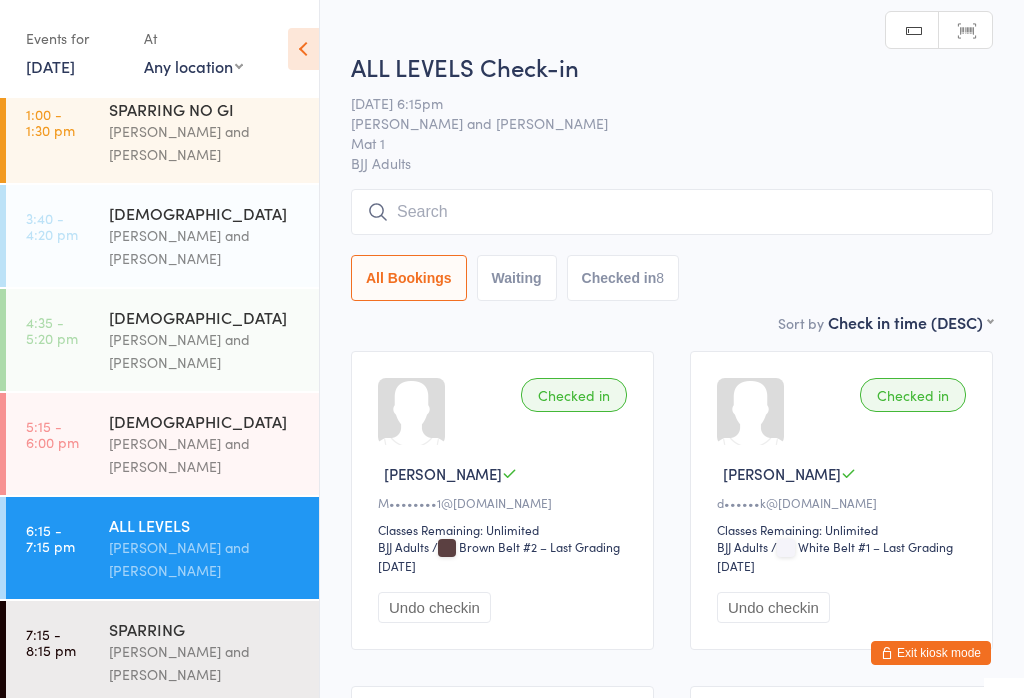 click at bounding box center (672, 212) 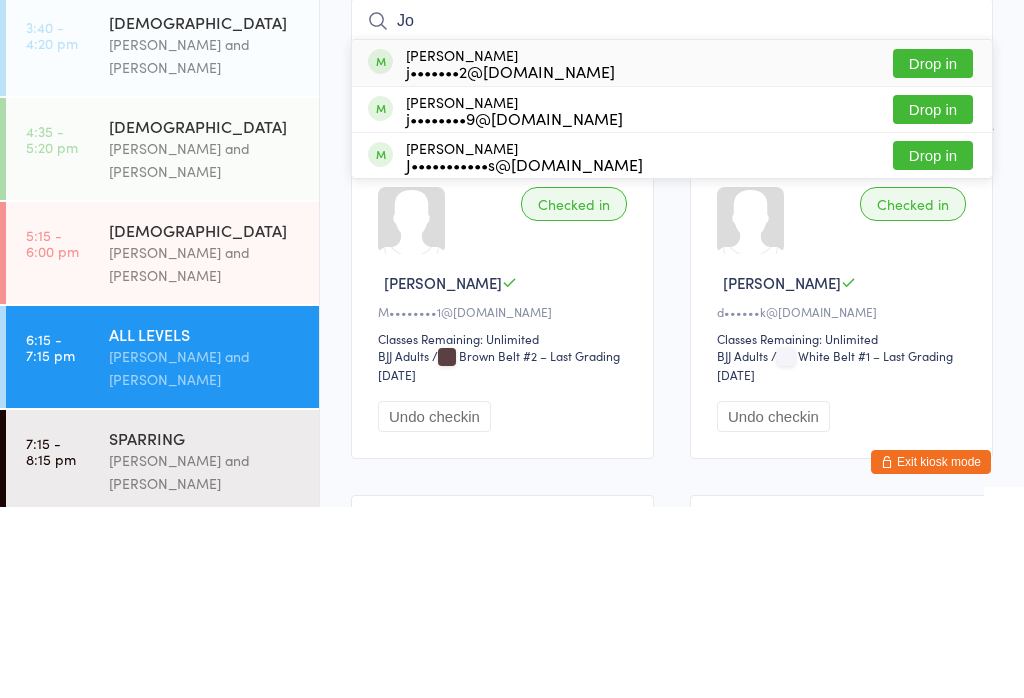 type on "Jo" 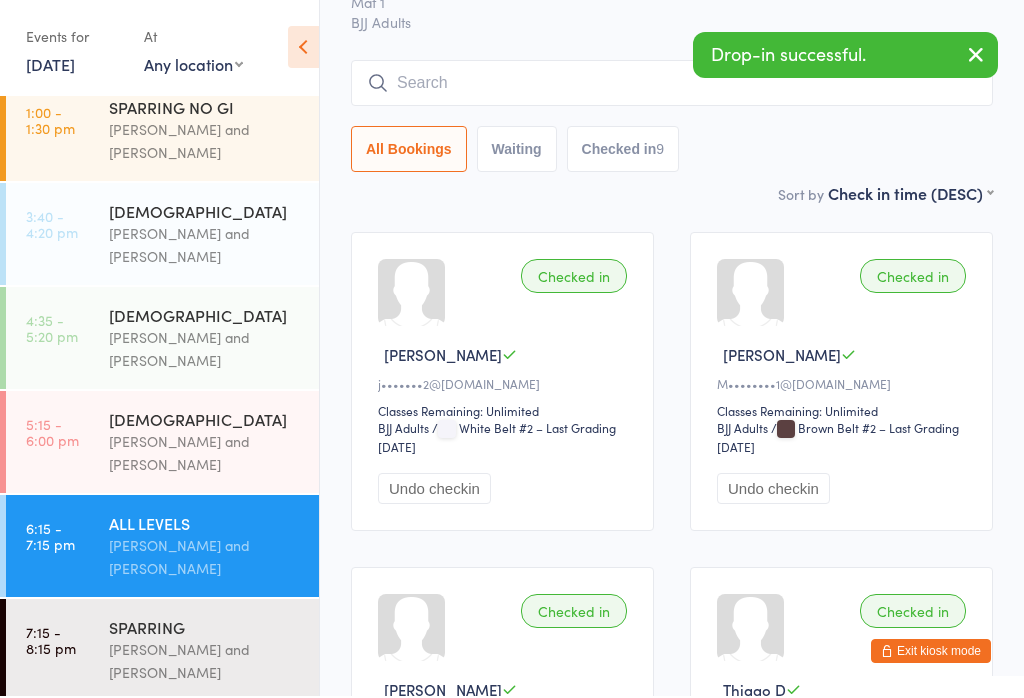 scroll, scrollTop: 119, scrollLeft: 0, axis: vertical 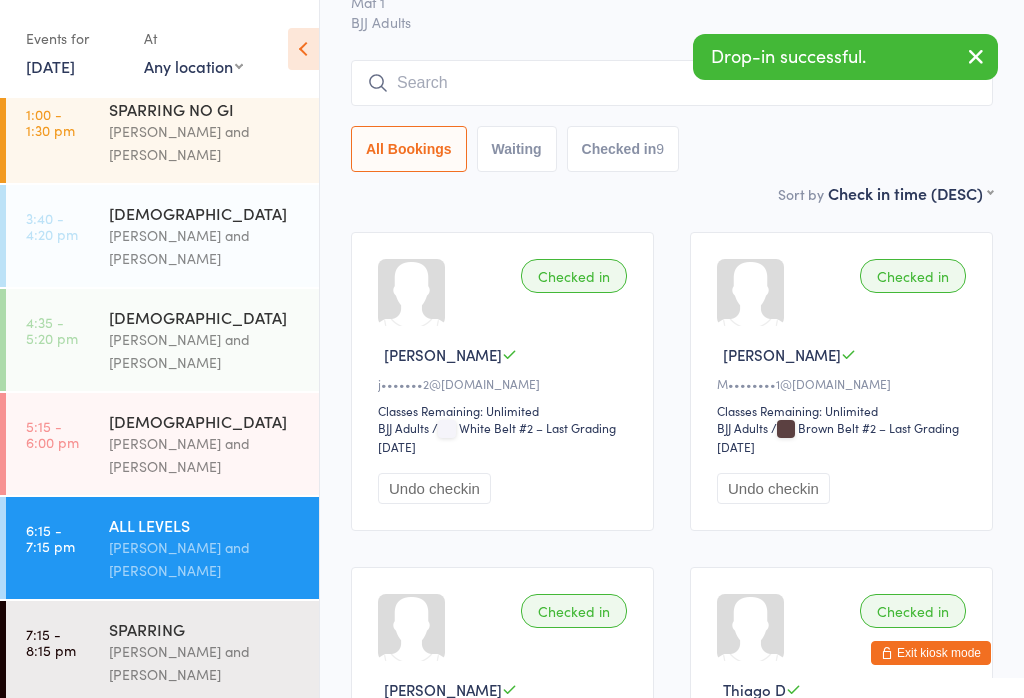 click at bounding box center (672, 83) 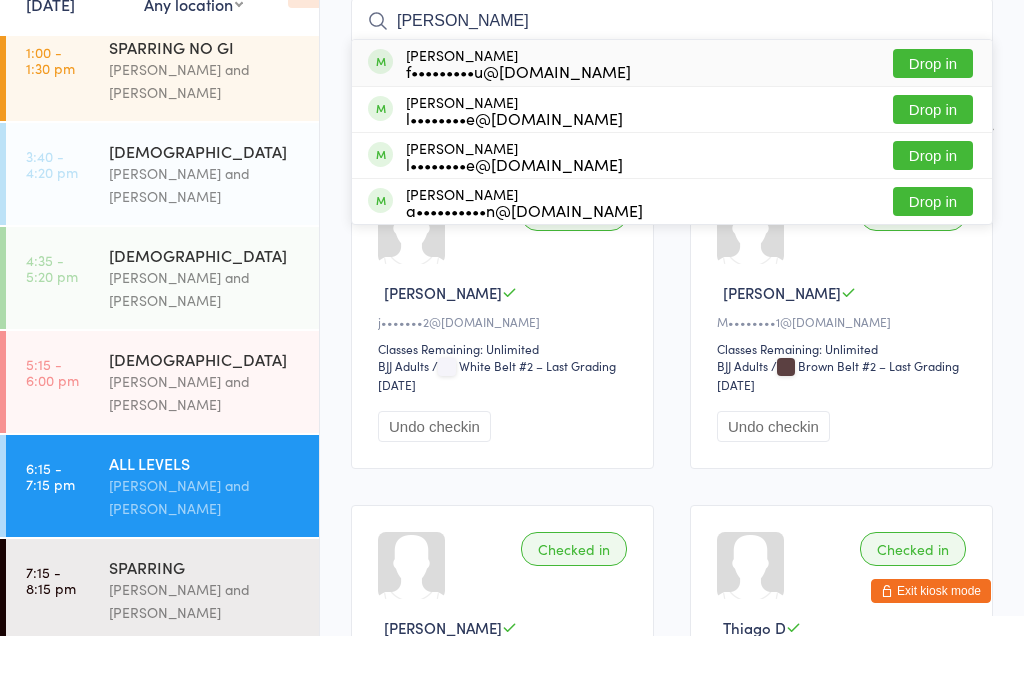 type on "[PERSON_NAME]" 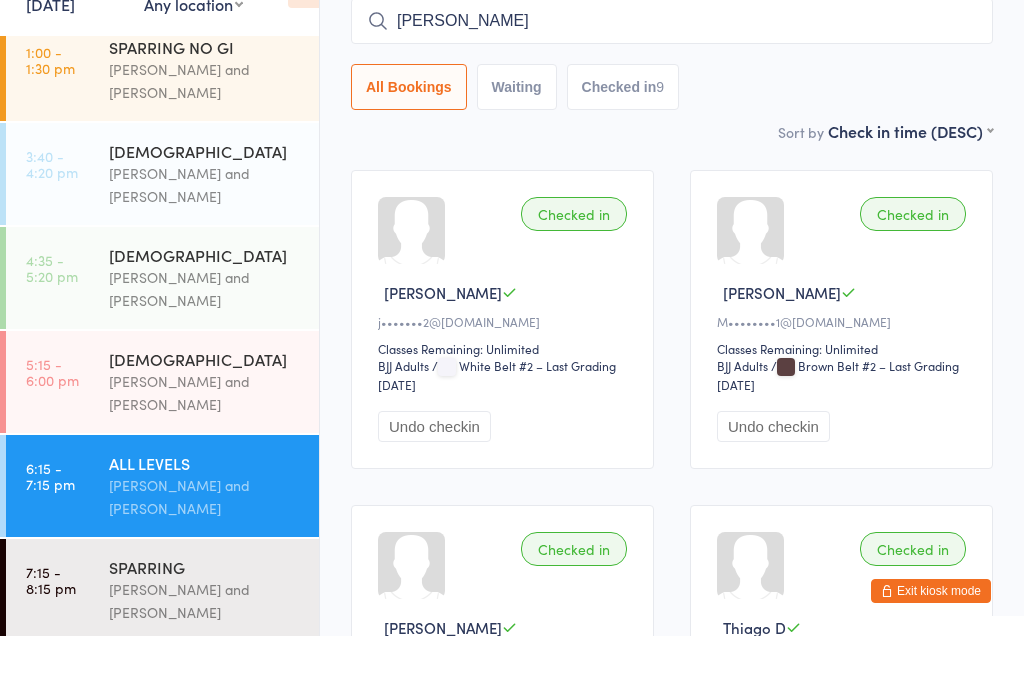 type 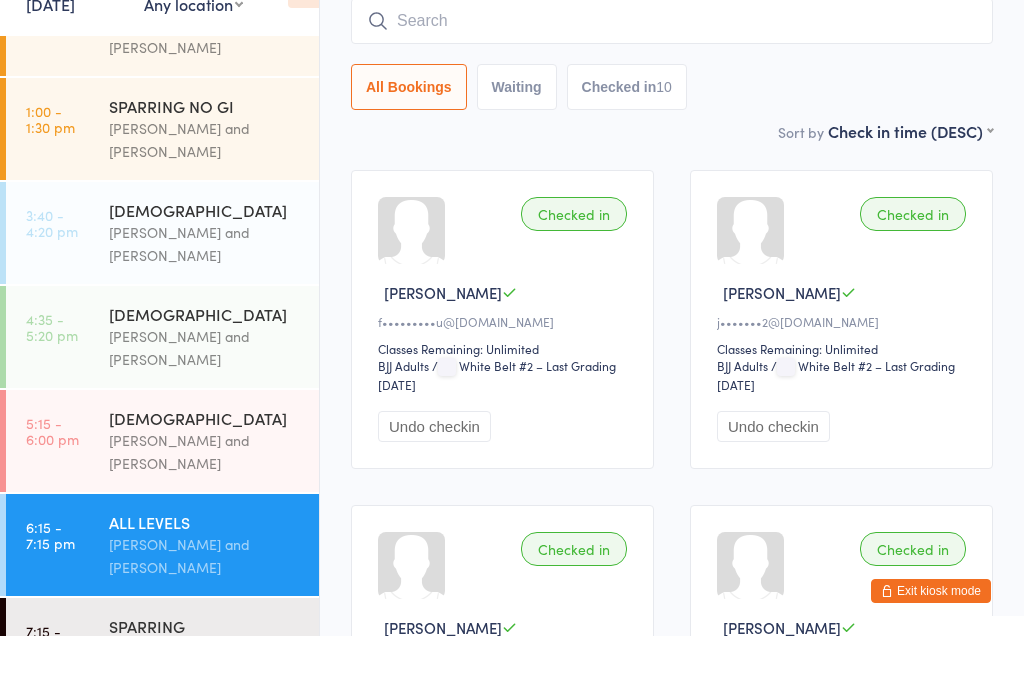 scroll, scrollTop: 206, scrollLeft: 0, axis: vertical 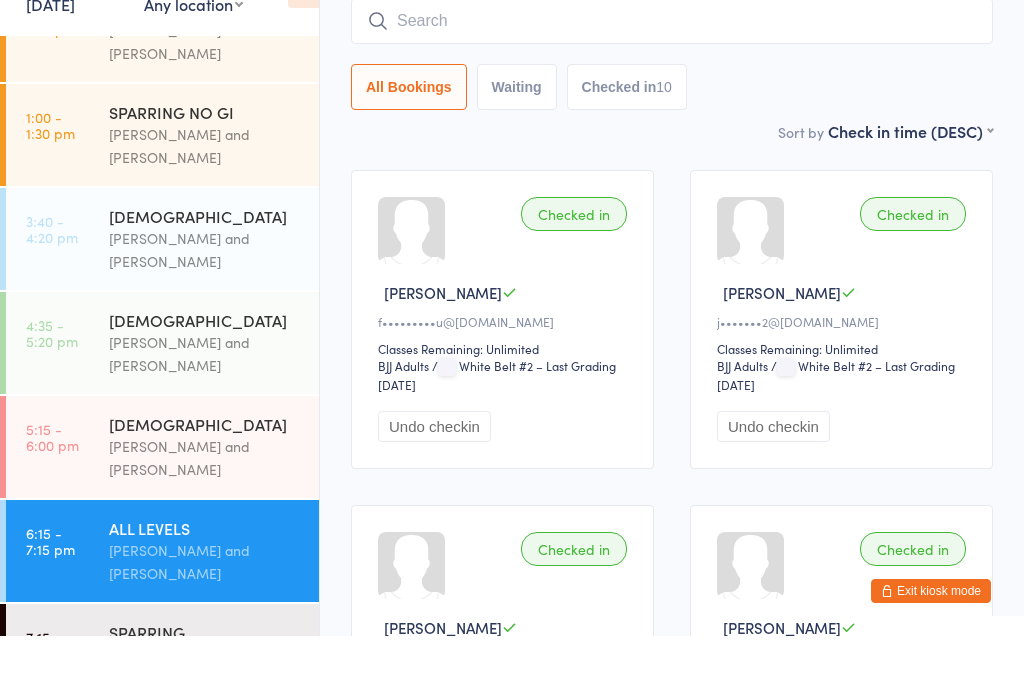 click on "Sort by   Check in time (DESC) First name (ASC) First name (DESC) Last name (ASC) Last name (DESC) Check in time (ASC) Check in time (DESC) Rank (ASC) Rank (DESC)" at bounding box center [672, 193] 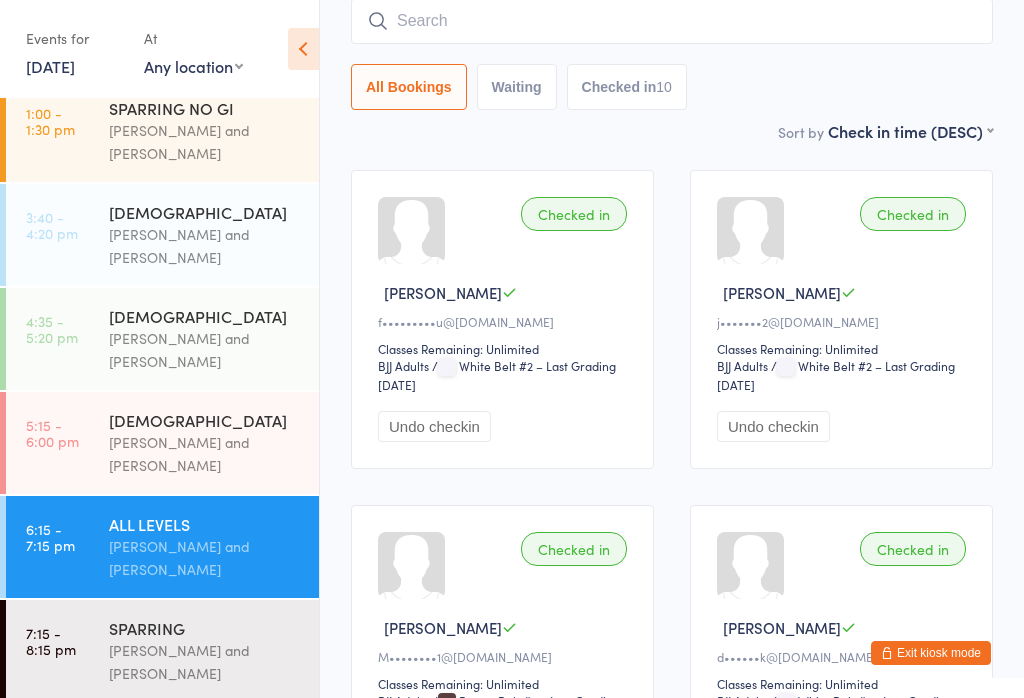 scroll, scrollTop: 271, scrollLeft: 0, axis: vertical 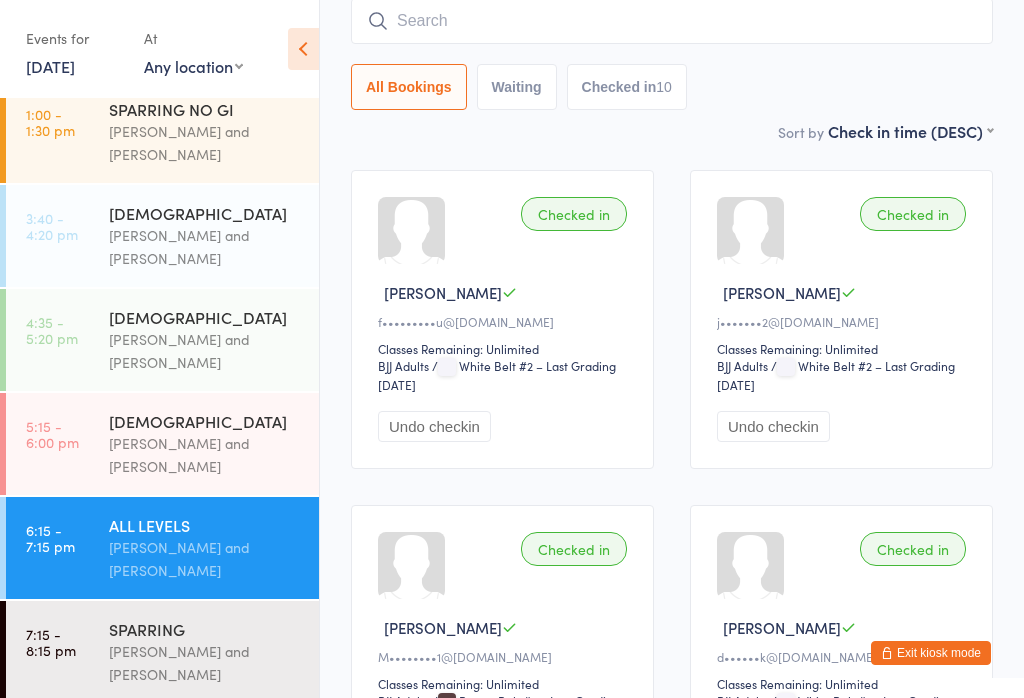 click on "ALL LEVELS" at bounding box center [205, 525] 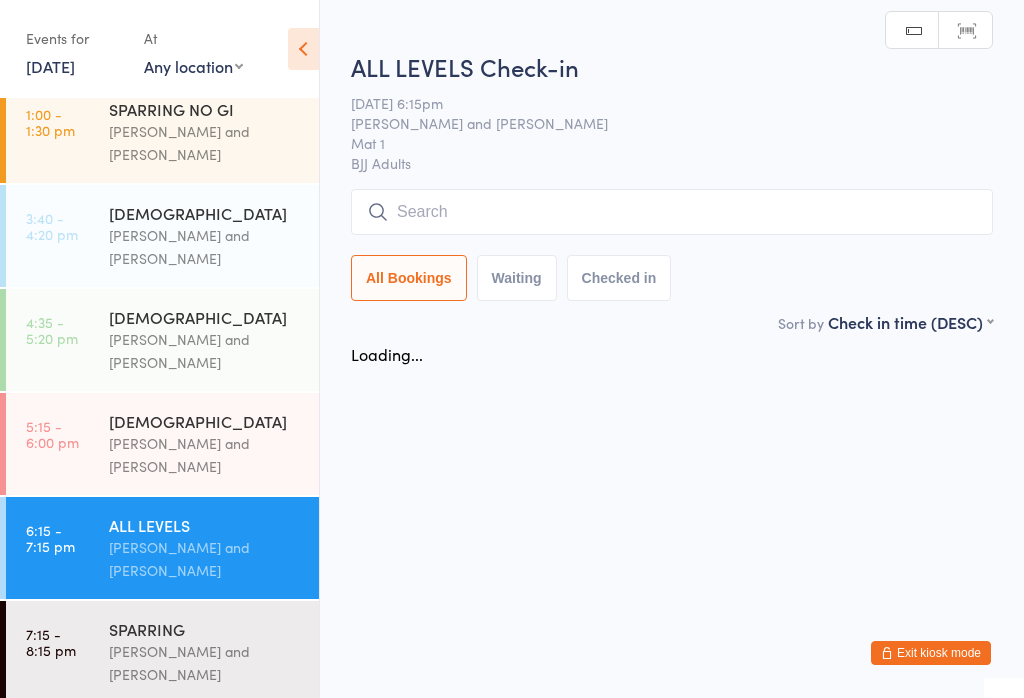 scroll, scrollTop: 0, scrollLeft: 0, axis: both 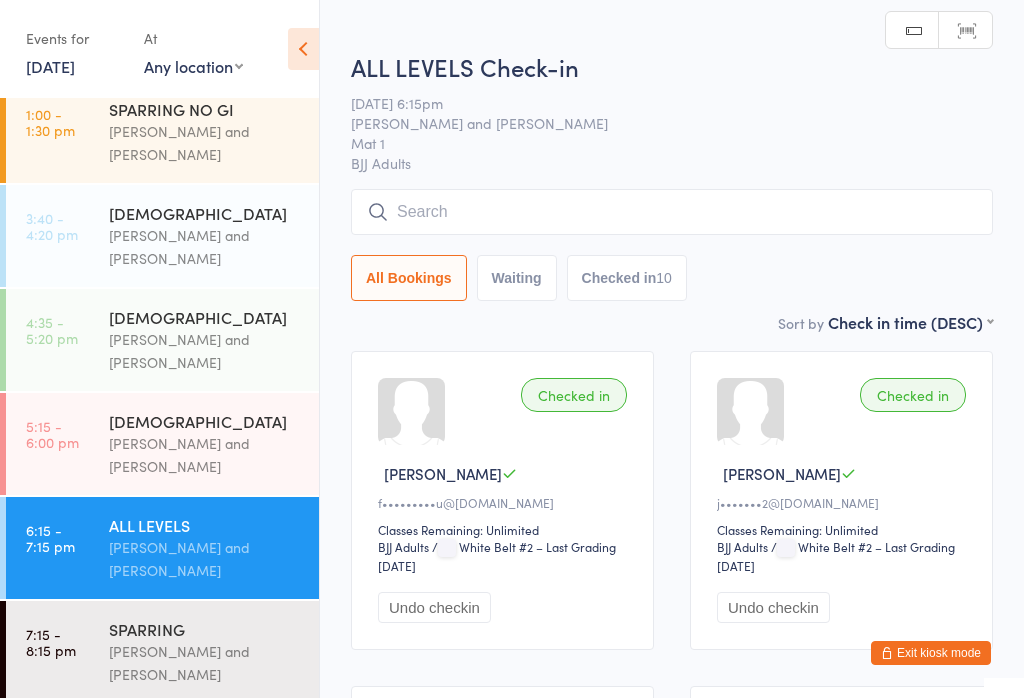 click at bounding box center [672, 212] 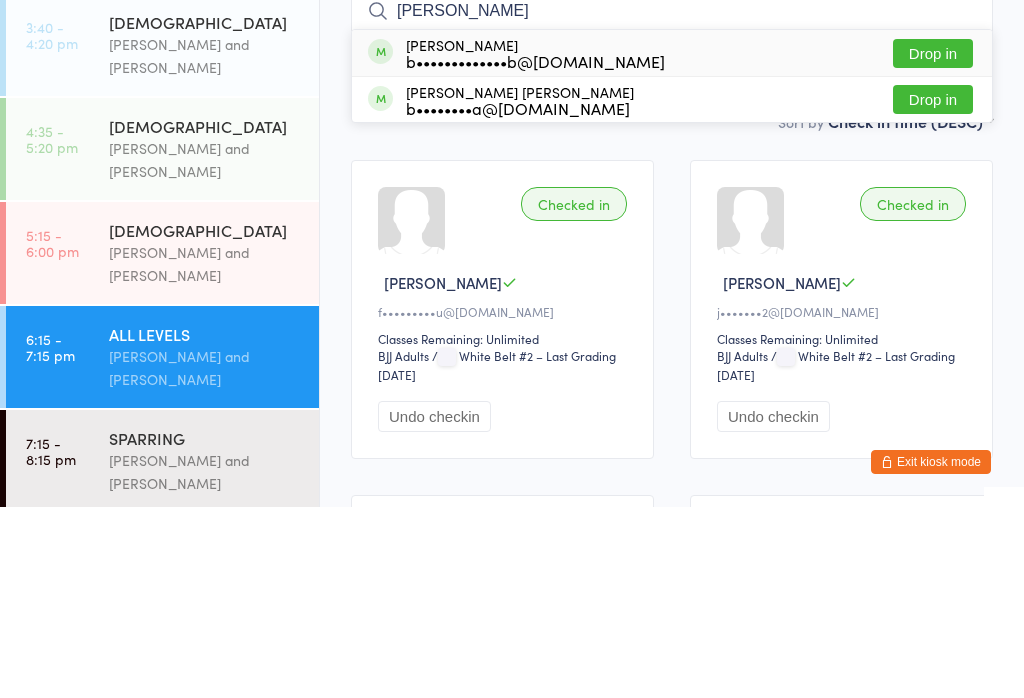 type on "[PERSON_NAME]" 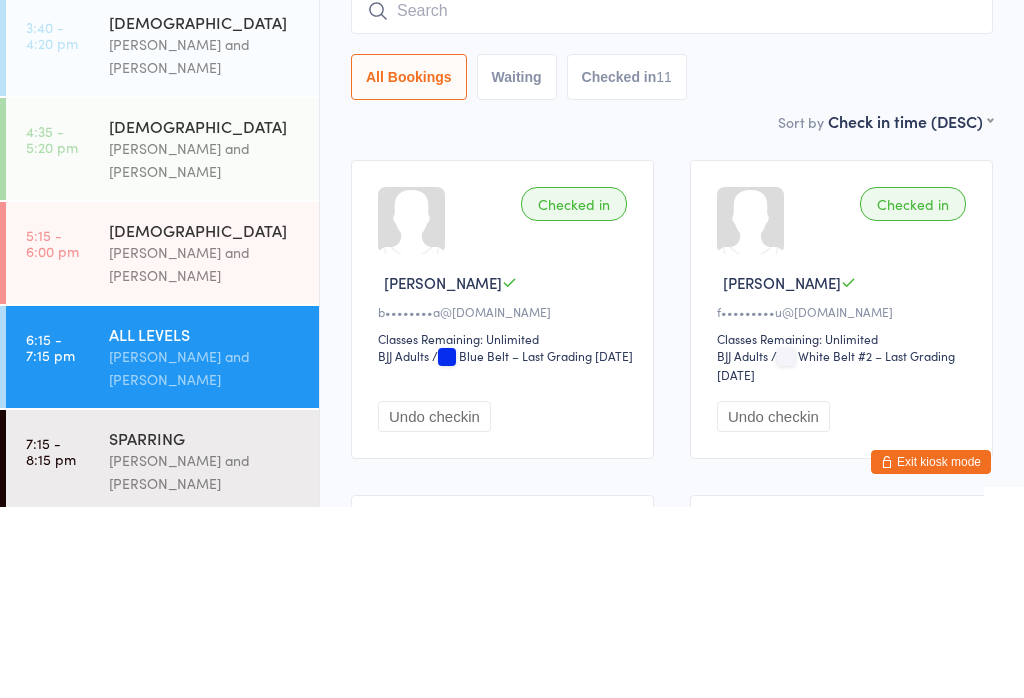 scroll, scrollTop: 240, scrollLeft: 0, axis: vertical 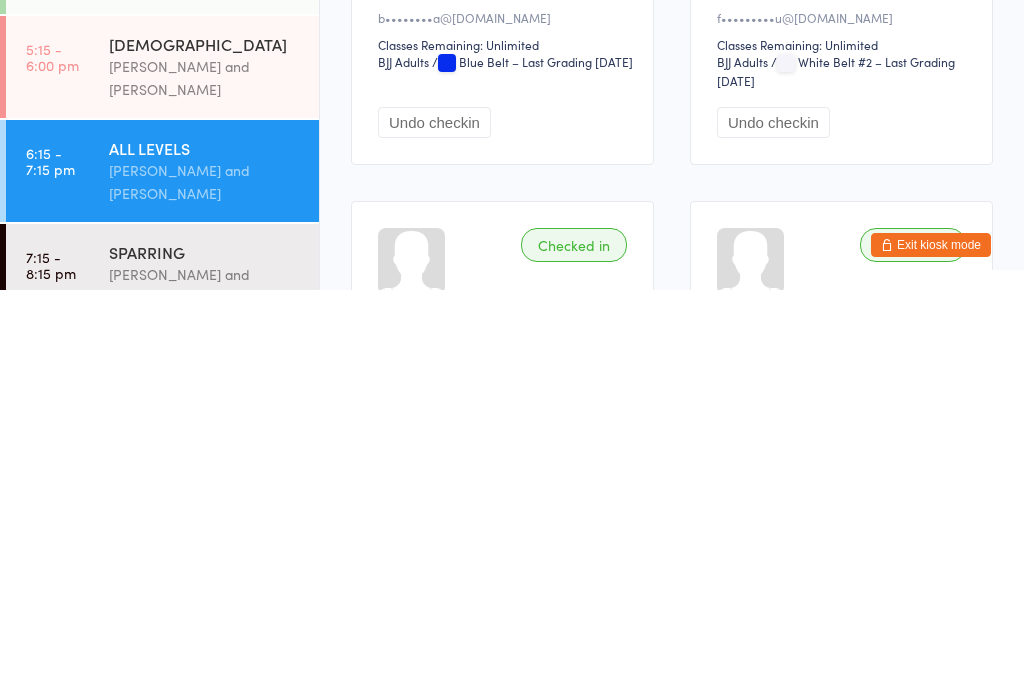 click on "[PERSON_NAME] and [PERSON_NAME]" at bounding box center (205, 694) 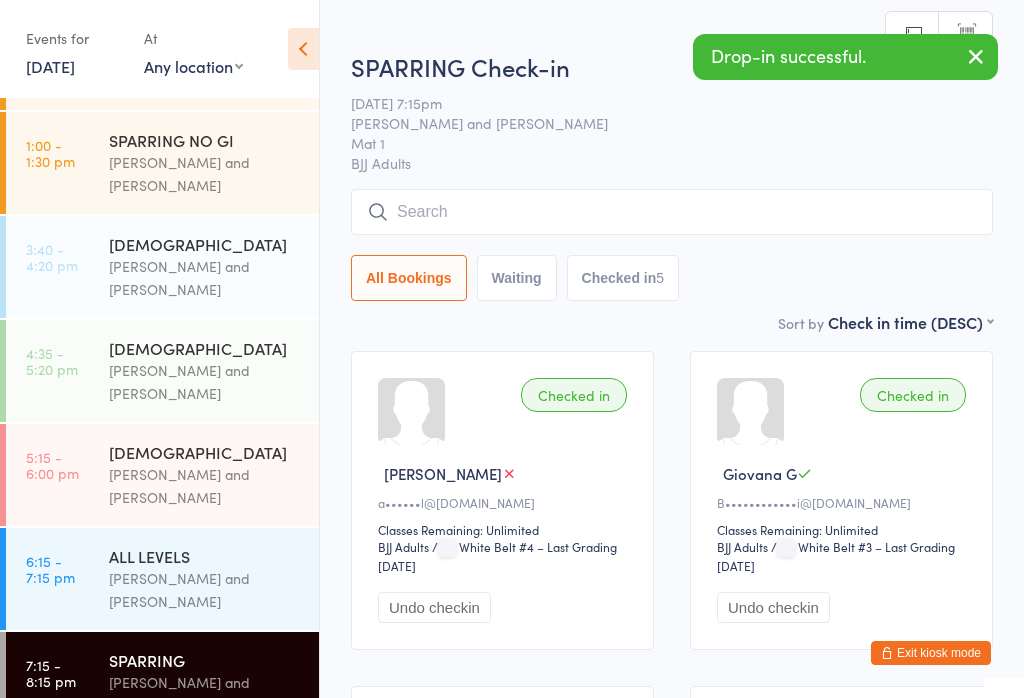 click at bounding box center [672, 212] 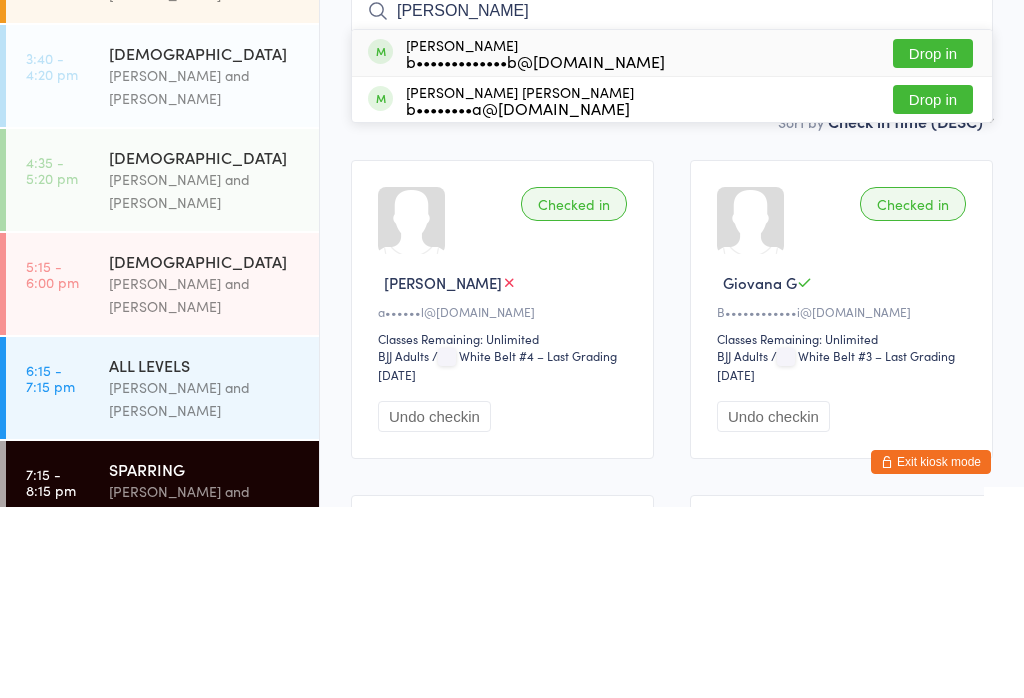 type on "[PERSON_NAME]" 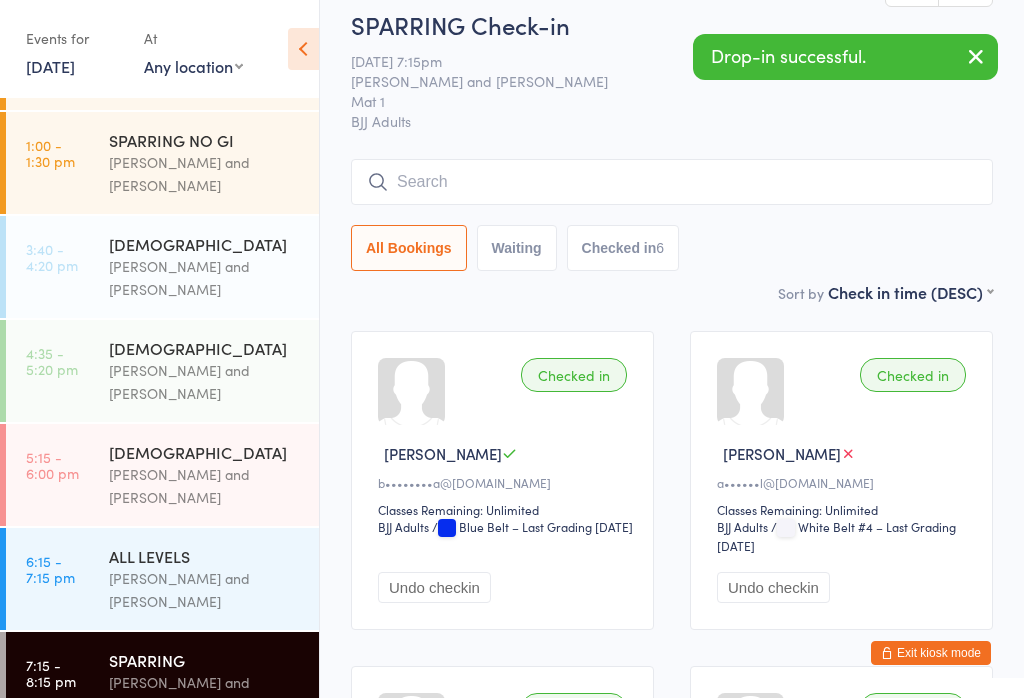 scroll, scrollTop: 0, scrollLeft: 0, axis: both 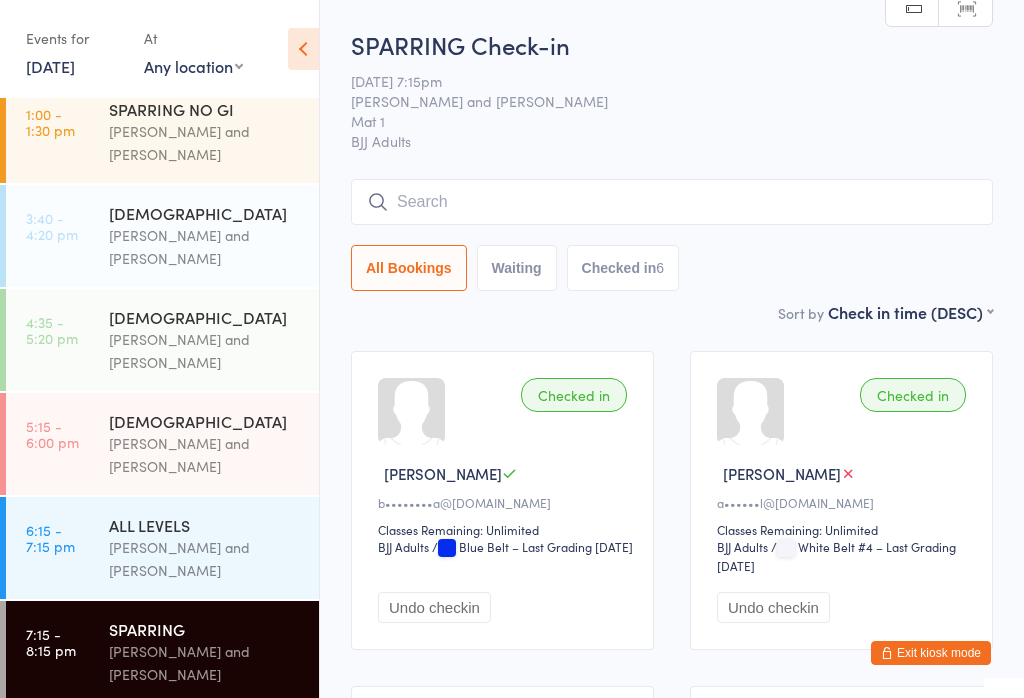 click on "[PERSON_NAME] and [PERSON_NAME]" at bounding box center (205, 559) 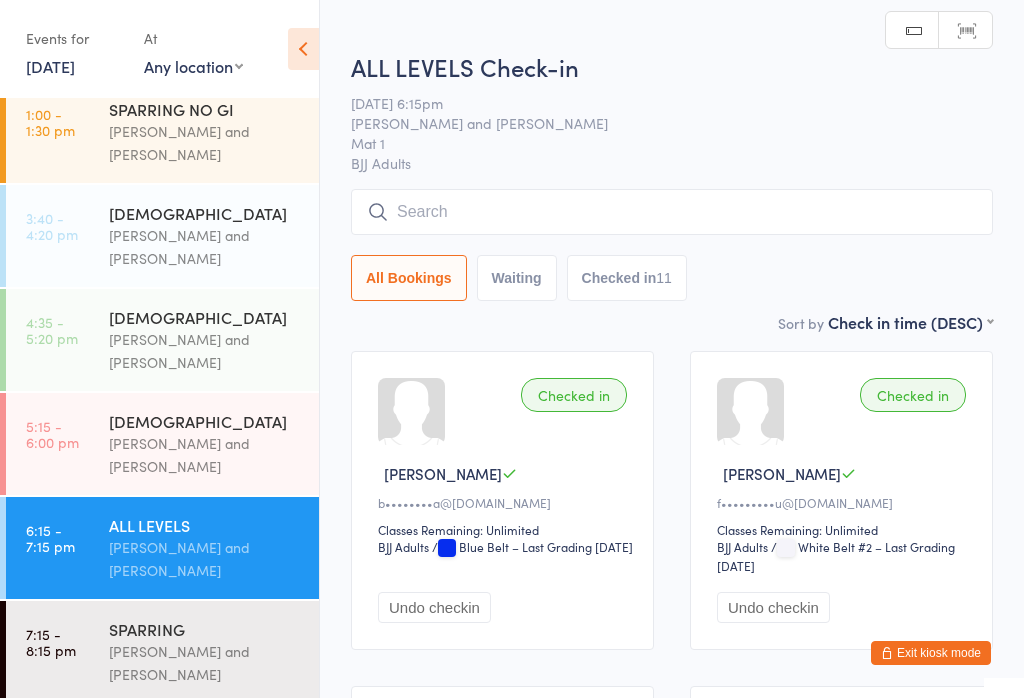 click at bounding box center (672, 212) 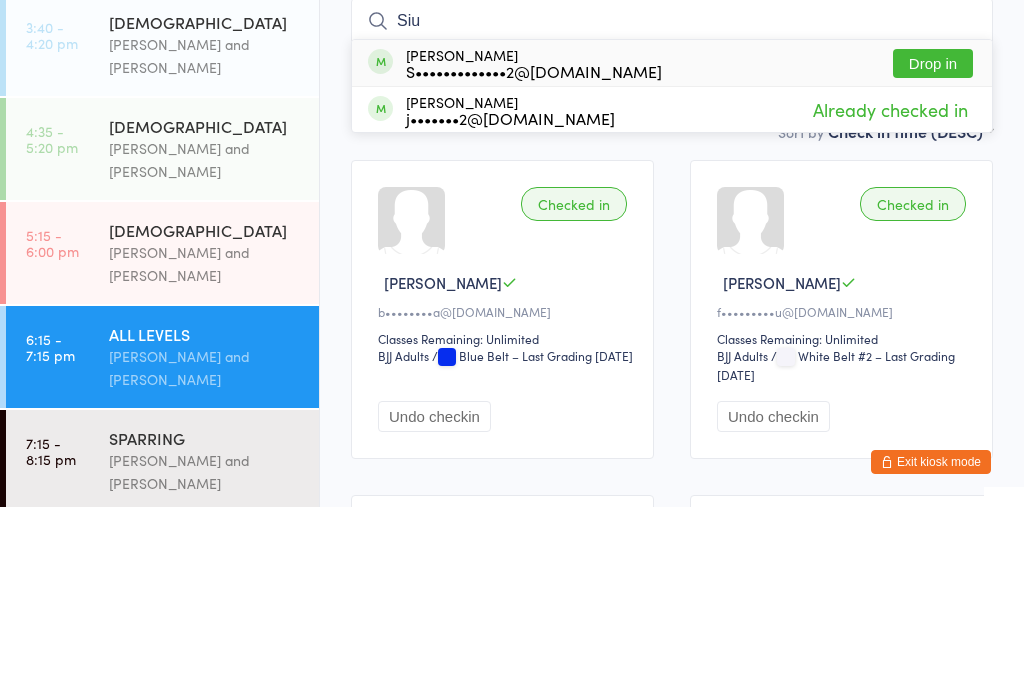 type on "Siu" 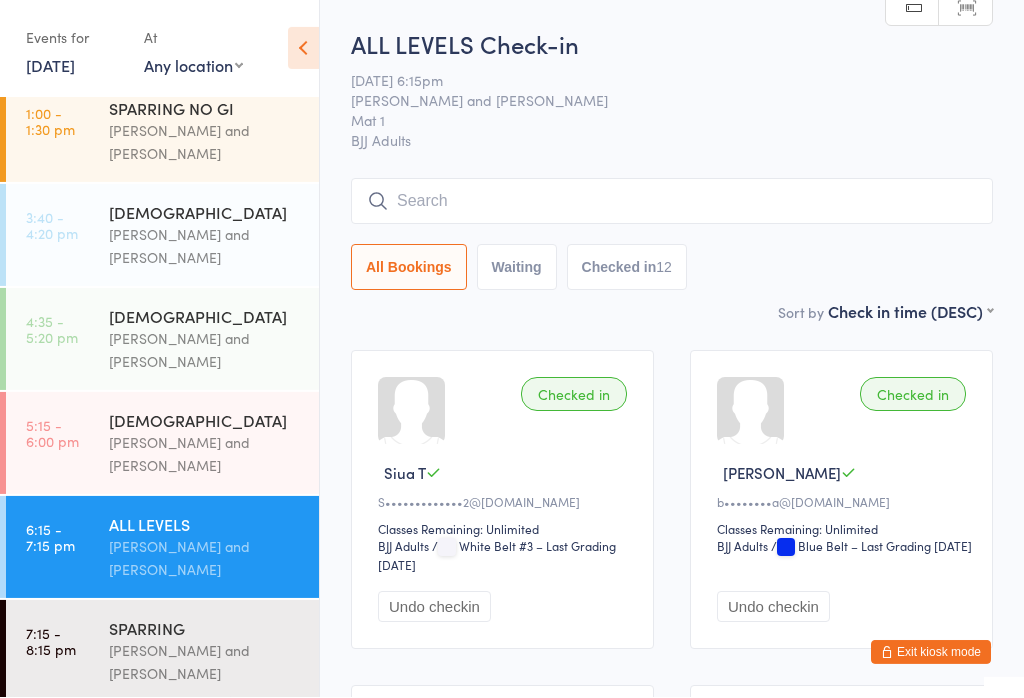 scroll, scrollTop: 81, scrollLeft: 0, axis: vertical 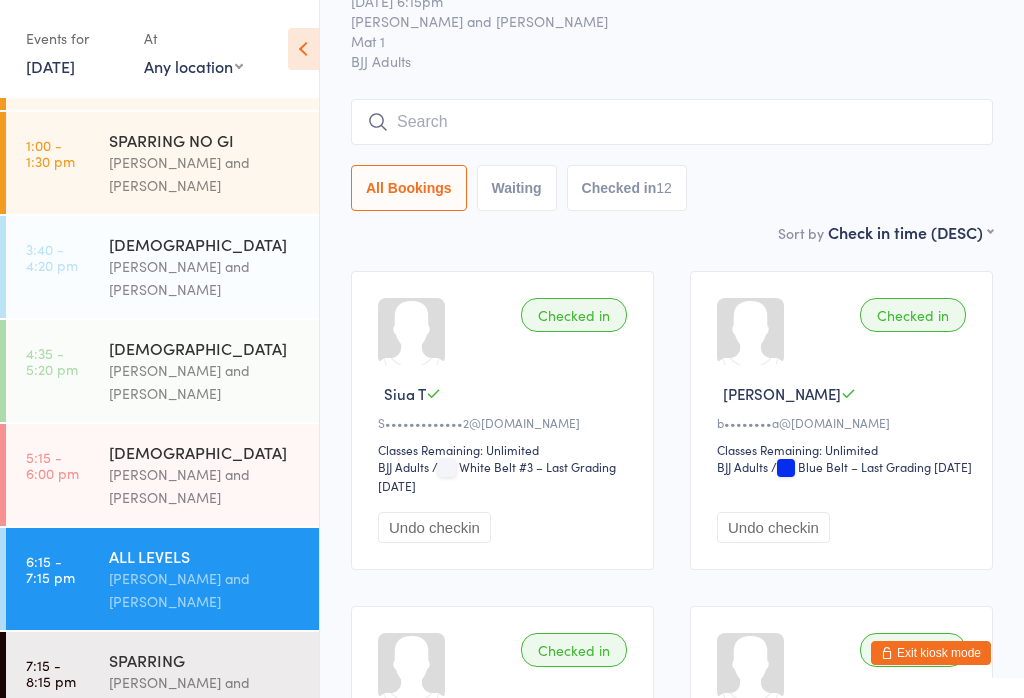 click on "ALL LEVELS Check-in [DATE] 6:15pm  [PERSON_NAME] and [PERSON_NAME]  Mat 1  BJJ Adults  Manual search Scanner input All Bookings Waiting  Checked in  12" at bounding box center (672, 84) 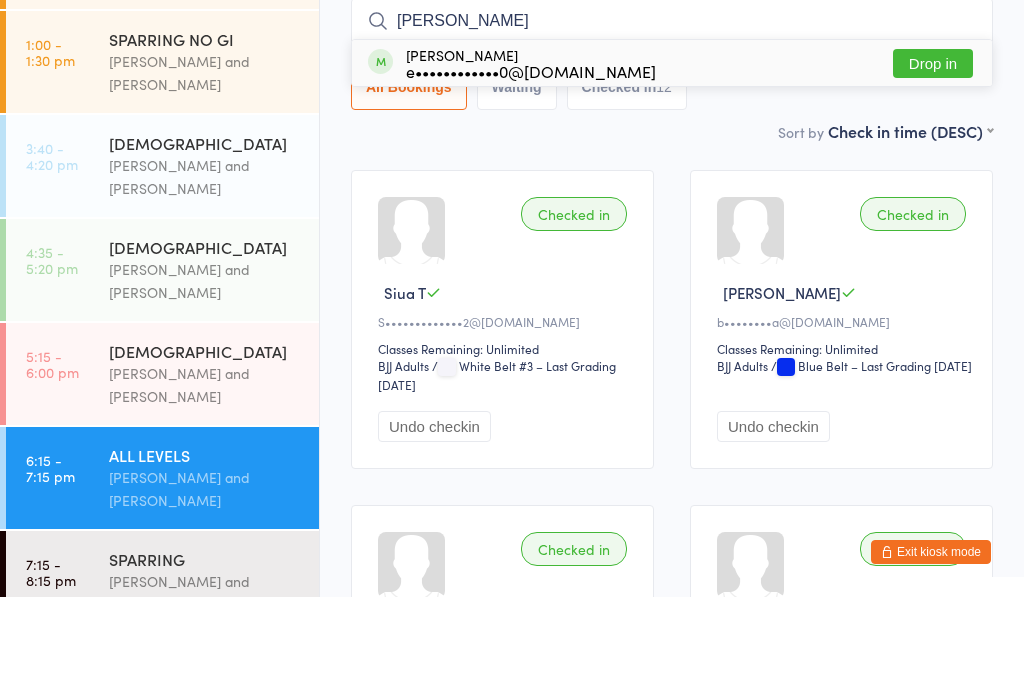 type on "[PERSON_NAME]" 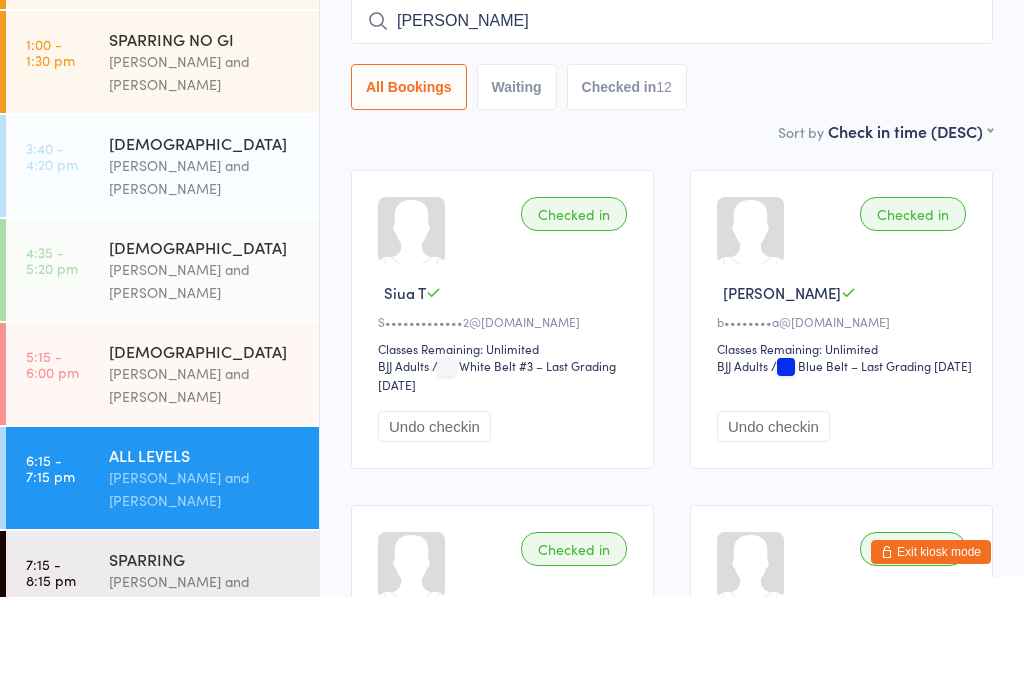 type 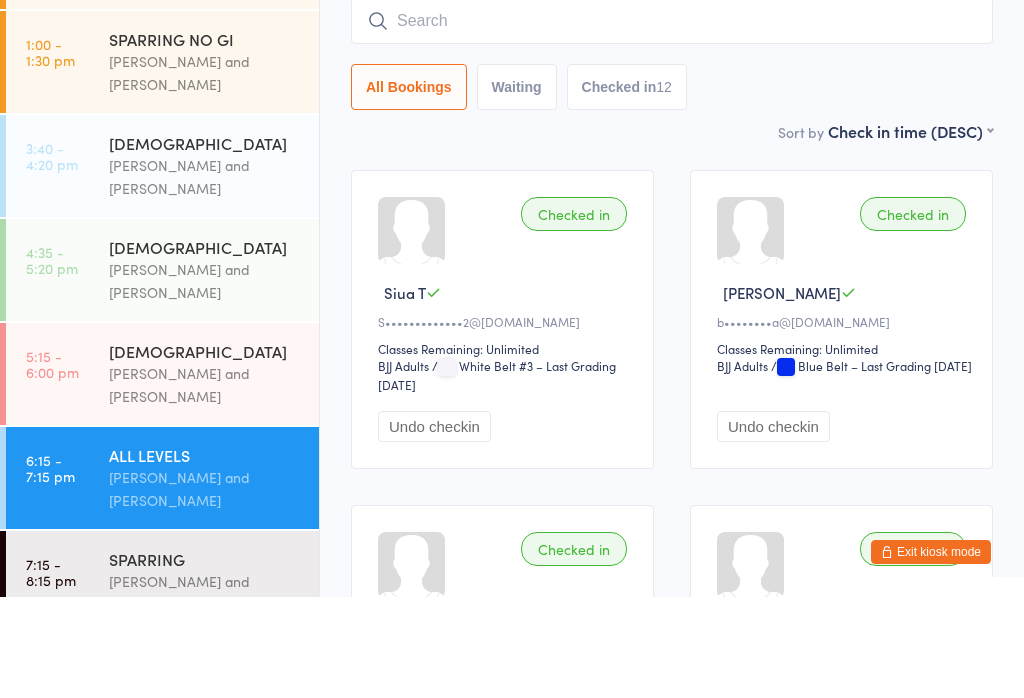 scroll, scrollTop: 181, scrollLeft: 0, axis: vertical 